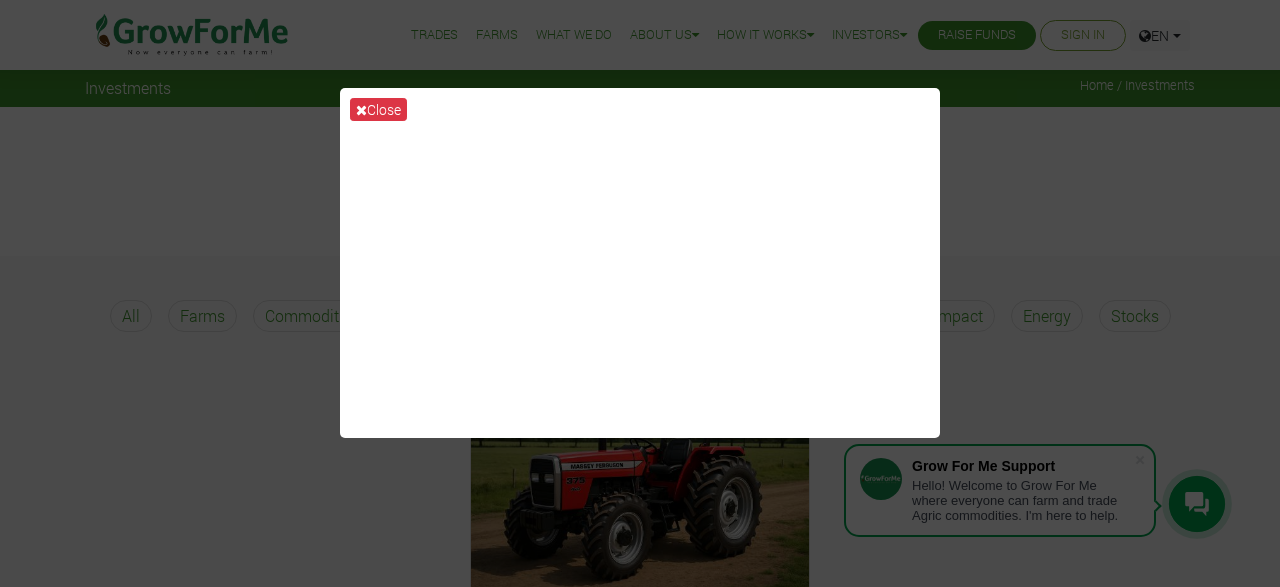 scroll, scrollTop: 0, scrollLeft: 0, axis: both 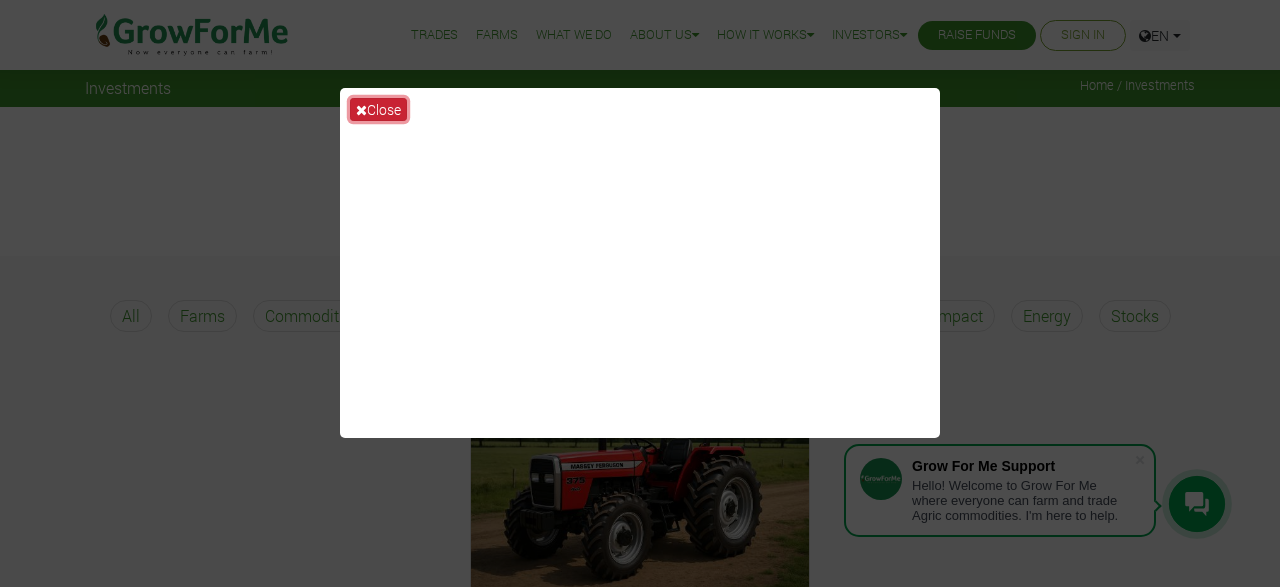 click on "Close" at bounding box center [378, 109] 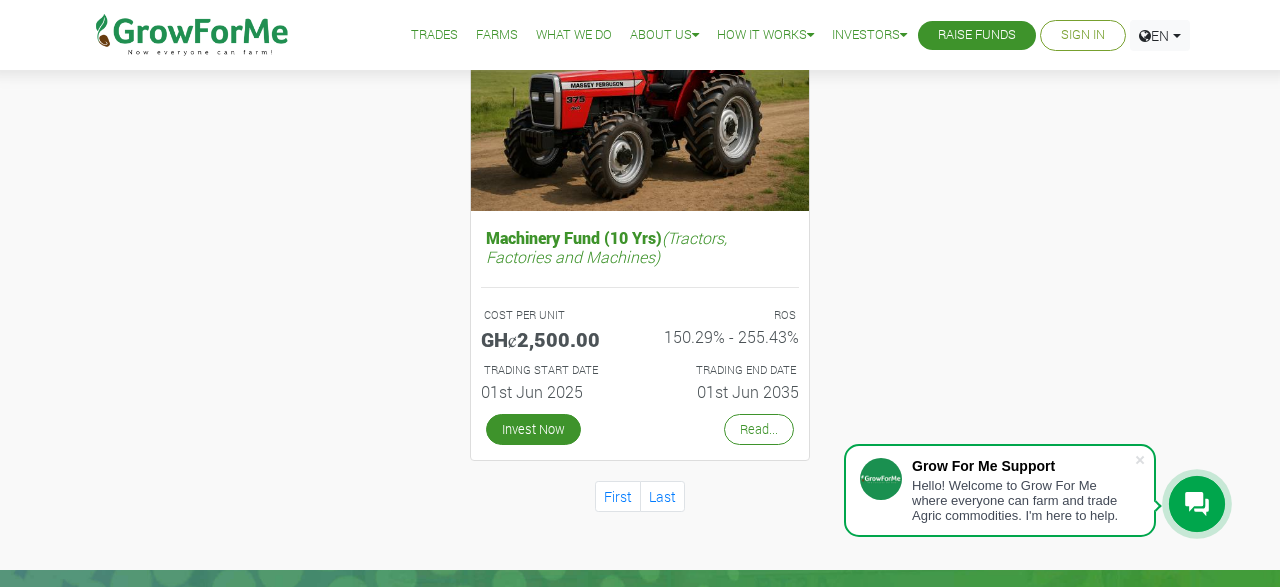 scroll, scrollTop: 400, scrollLeft: 0, axis: vertical 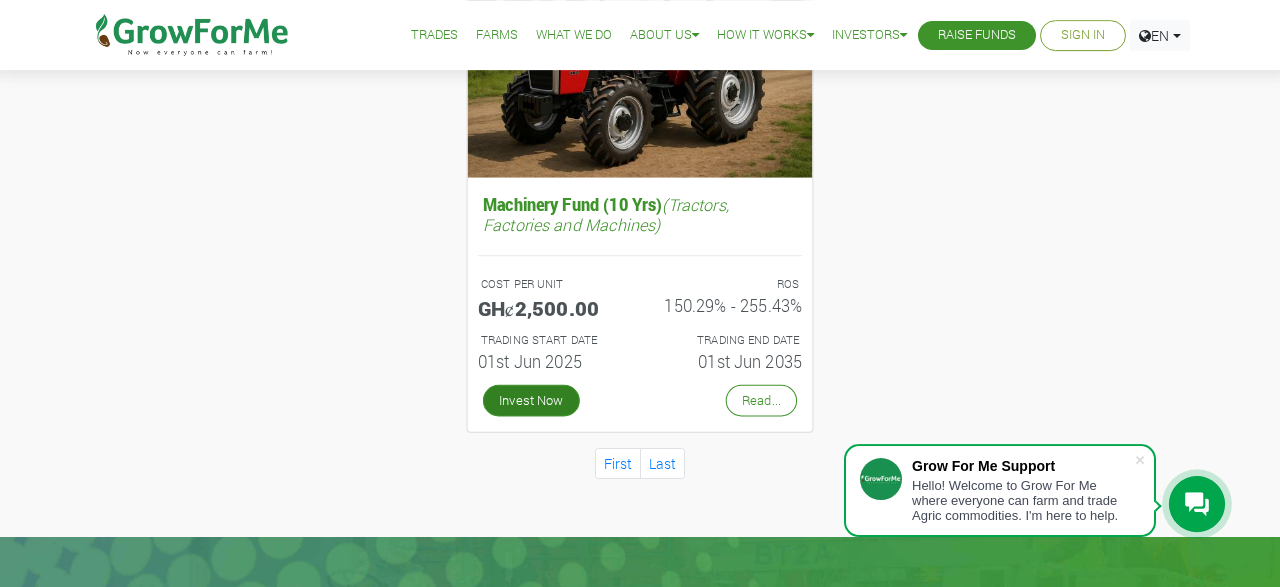 click on "Invest Now" at bounding box center (531, 401) 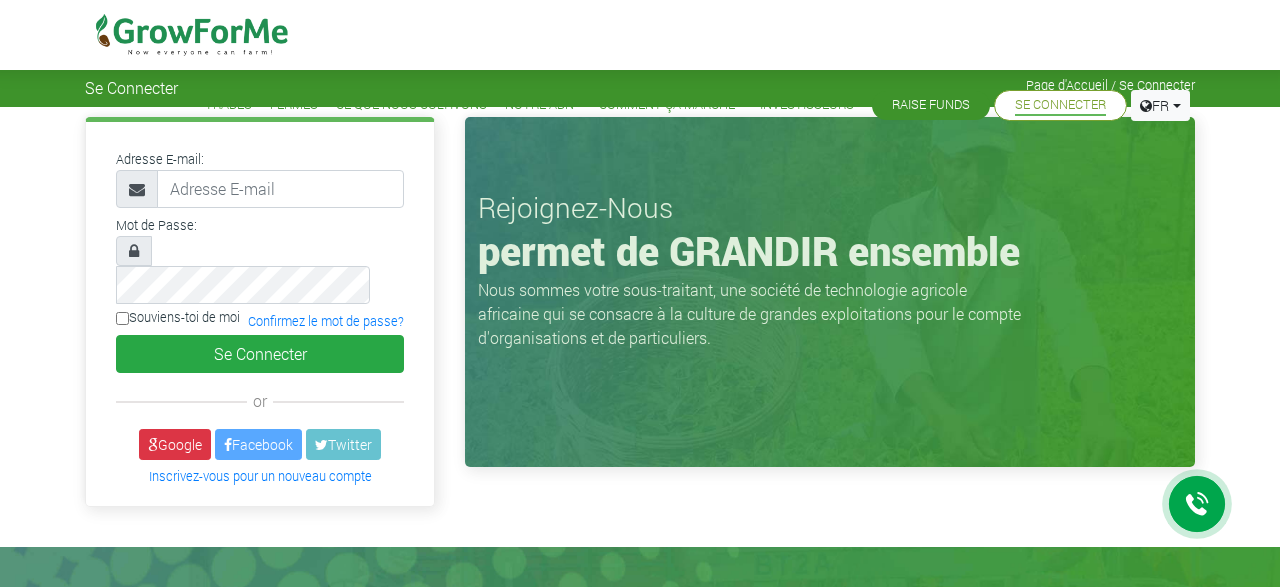 scroll, scrollTop: 0, scrollLeft: 0, axis: both 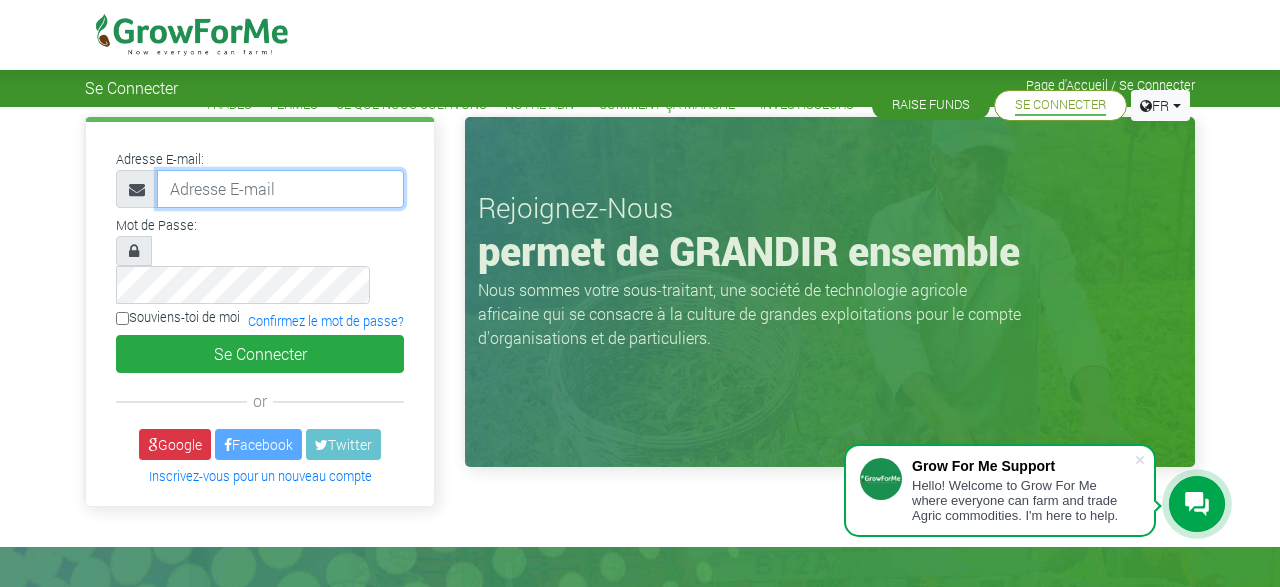 click at bounding box center (280, 189) 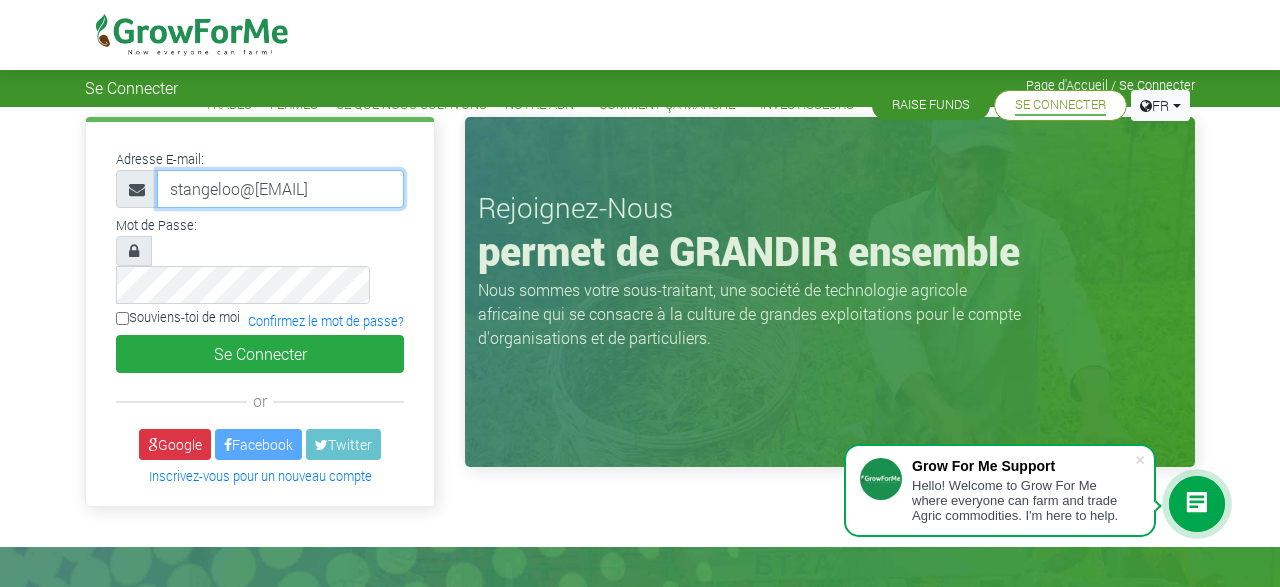 type on "stangeloo@example.com" 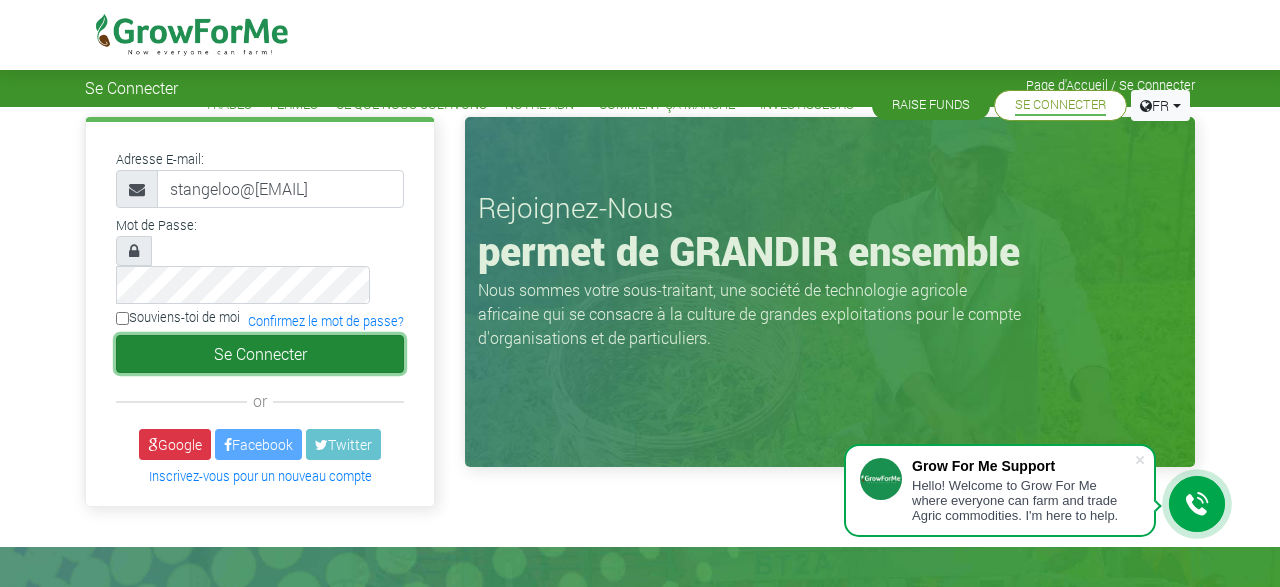 click on "Se Connecter" at bounding box center (260, 354) 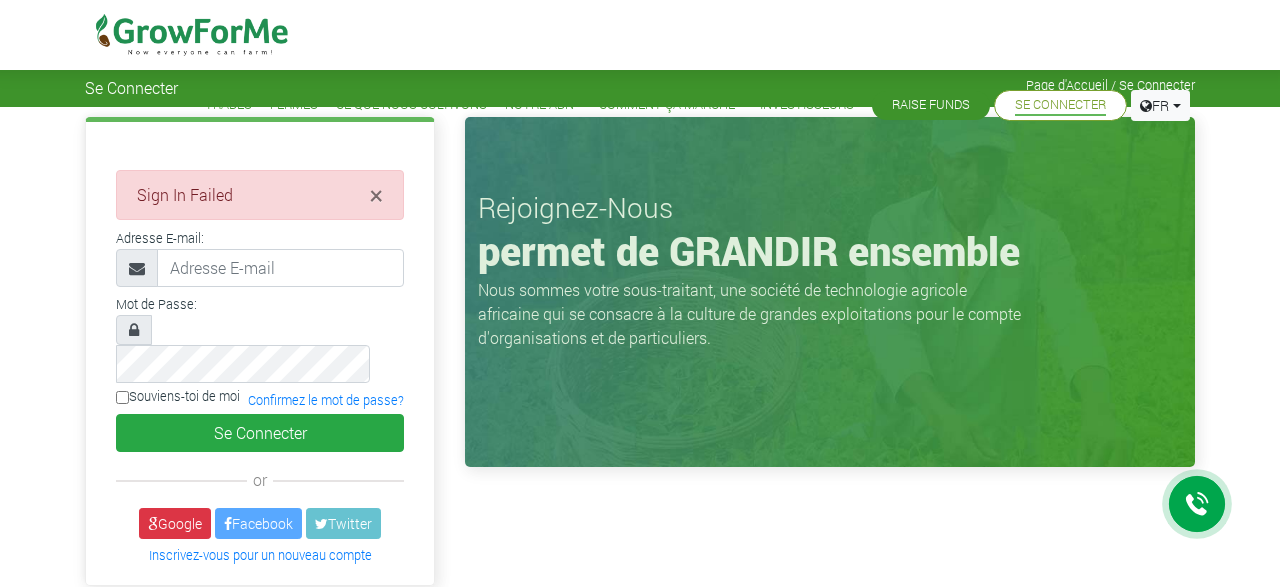 scroll, scrollTop: 0, scrollLeft: 0, axis: both 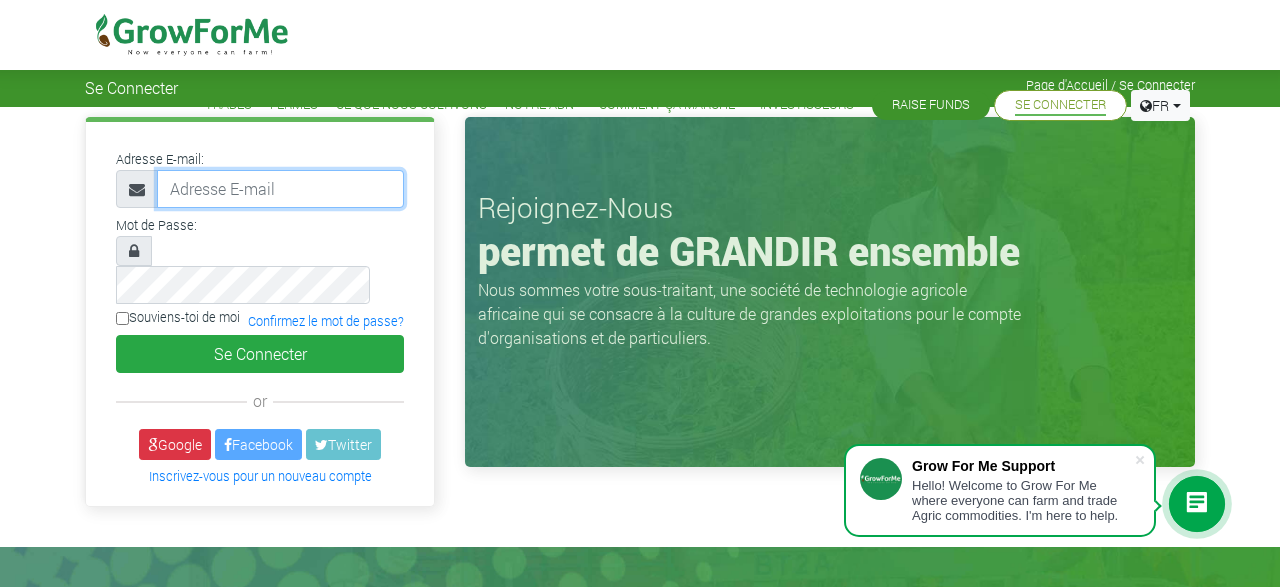click at bounding box center (280, 189) 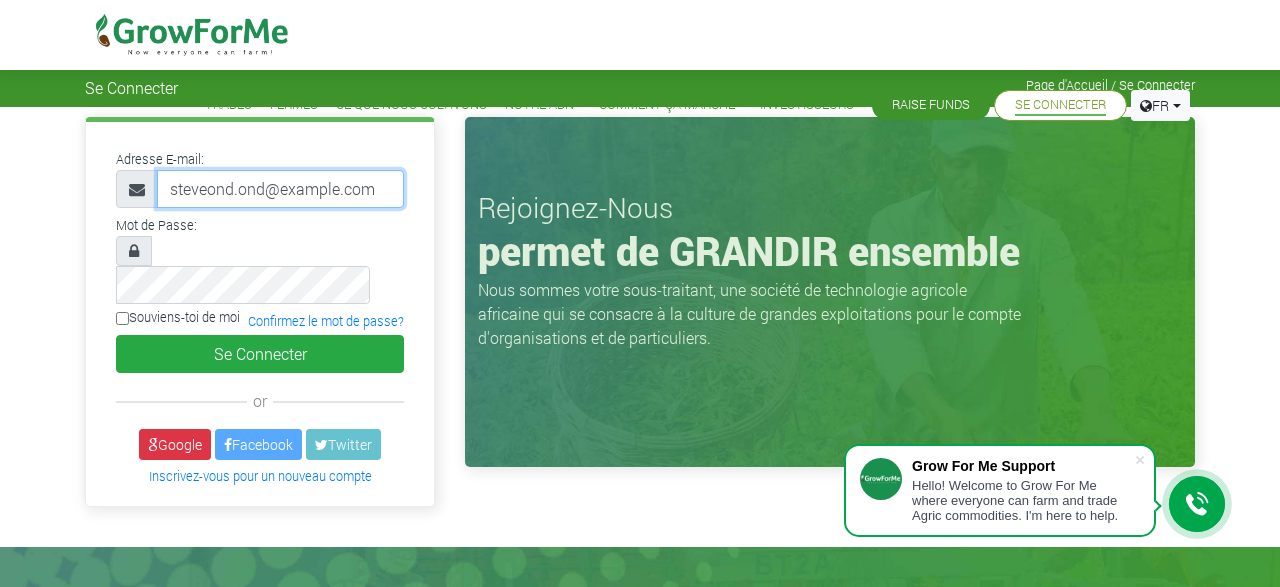 type on "steveond.ond@gmail.com" 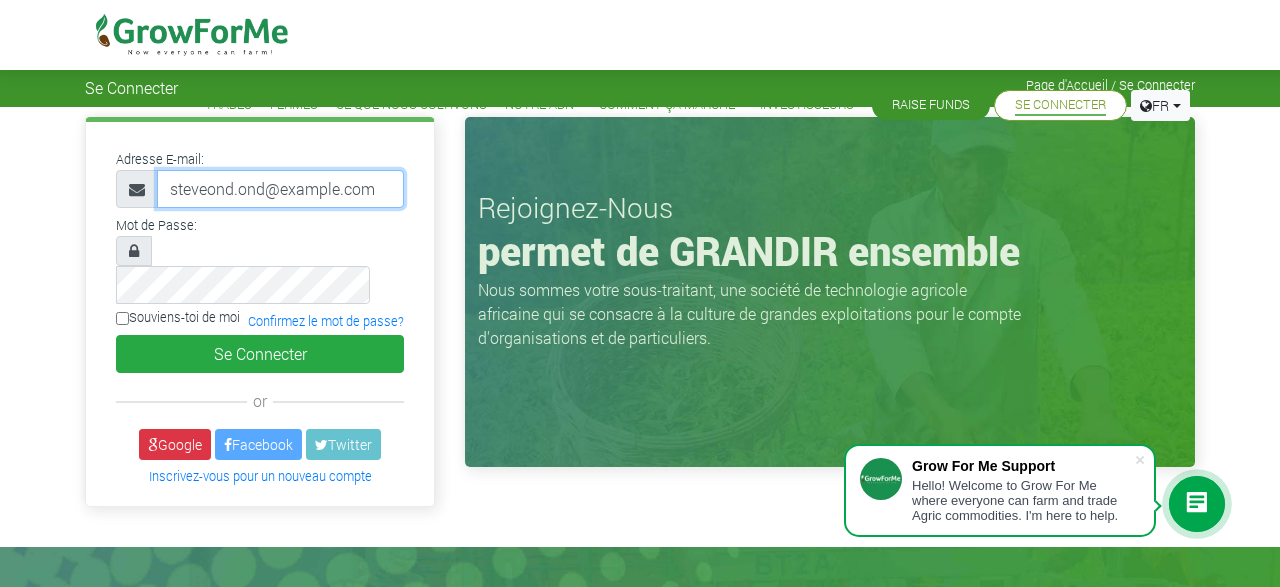 drag, startPoint x: 364, startPoint y: 195, endPoint x: 135, endPoint y: 221, distance: 230.47125 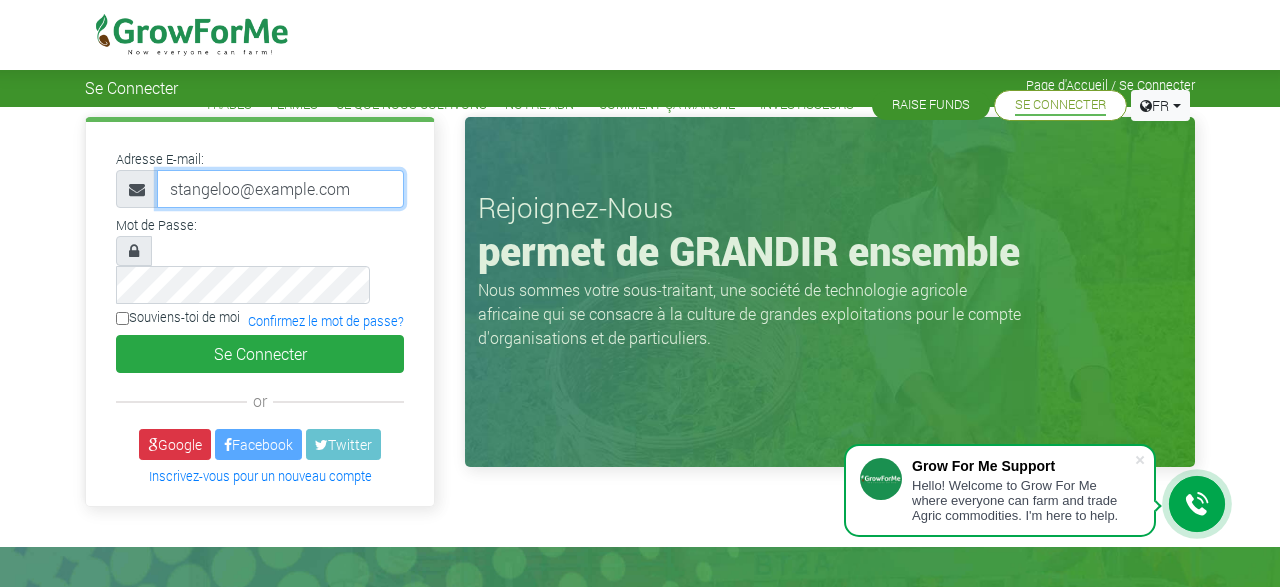 type on "stangeloo@gmail.com" 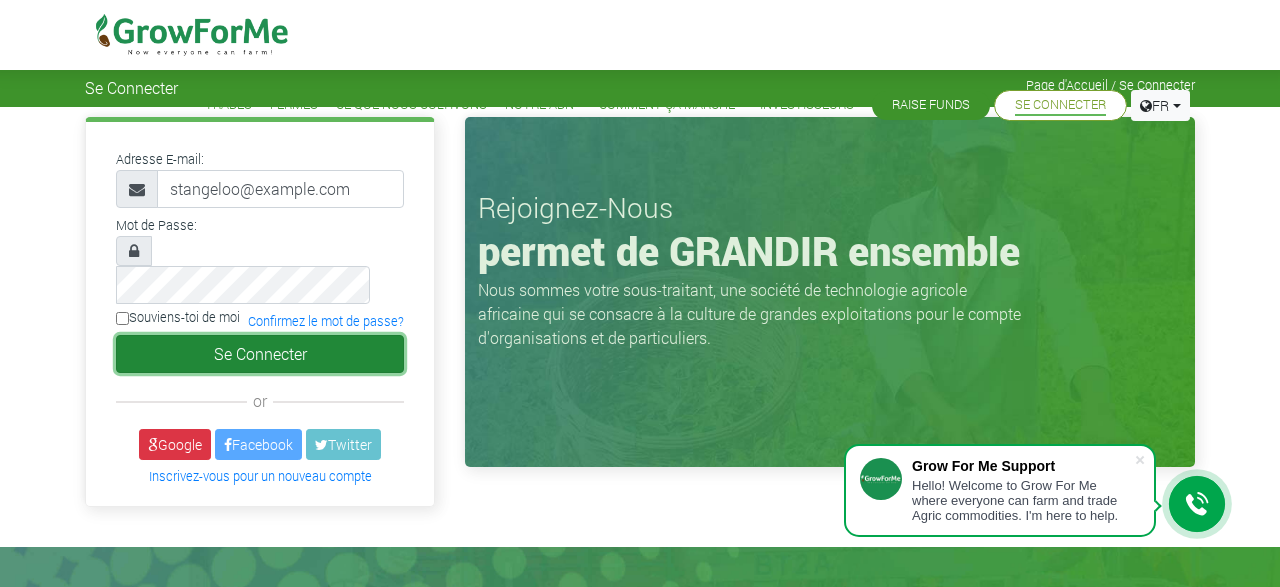 click on "Se Connecter" at bounding box center (260, 354) 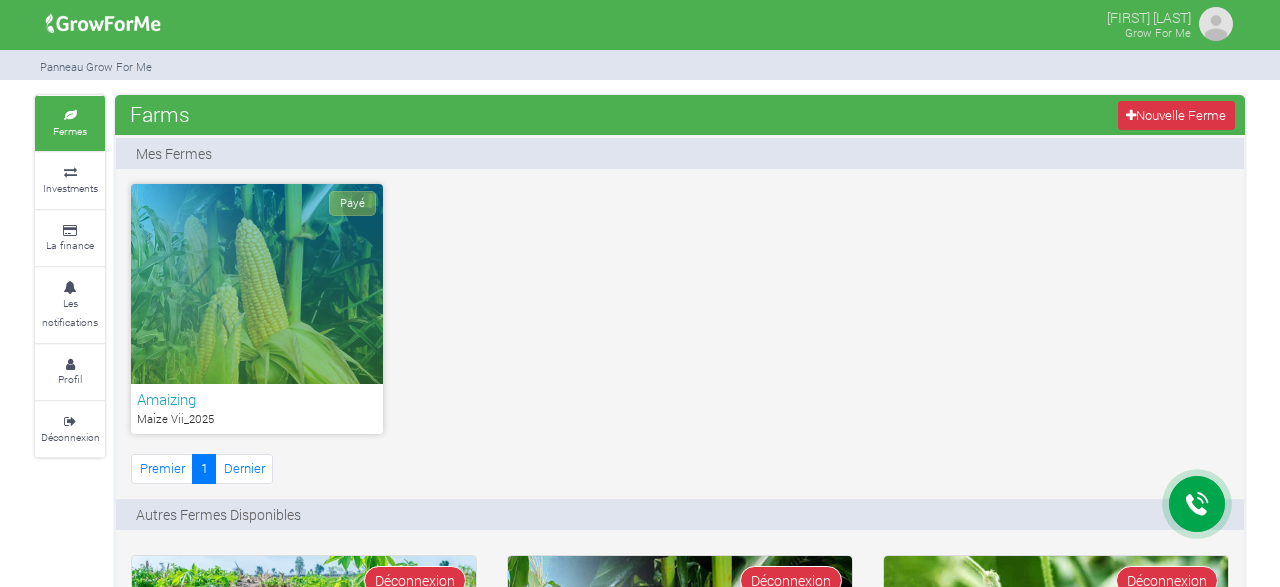 scroll, scrollTop: 0, scrollLeft: 0, axis: both 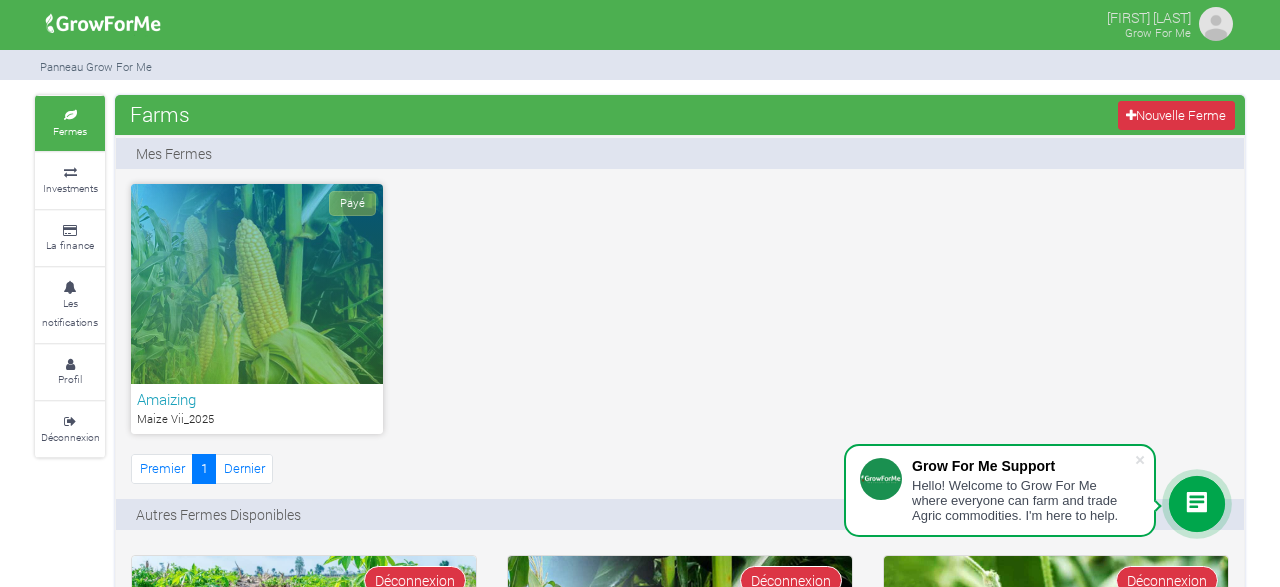 click on "Amaizing" at bounding box center [257, 399] 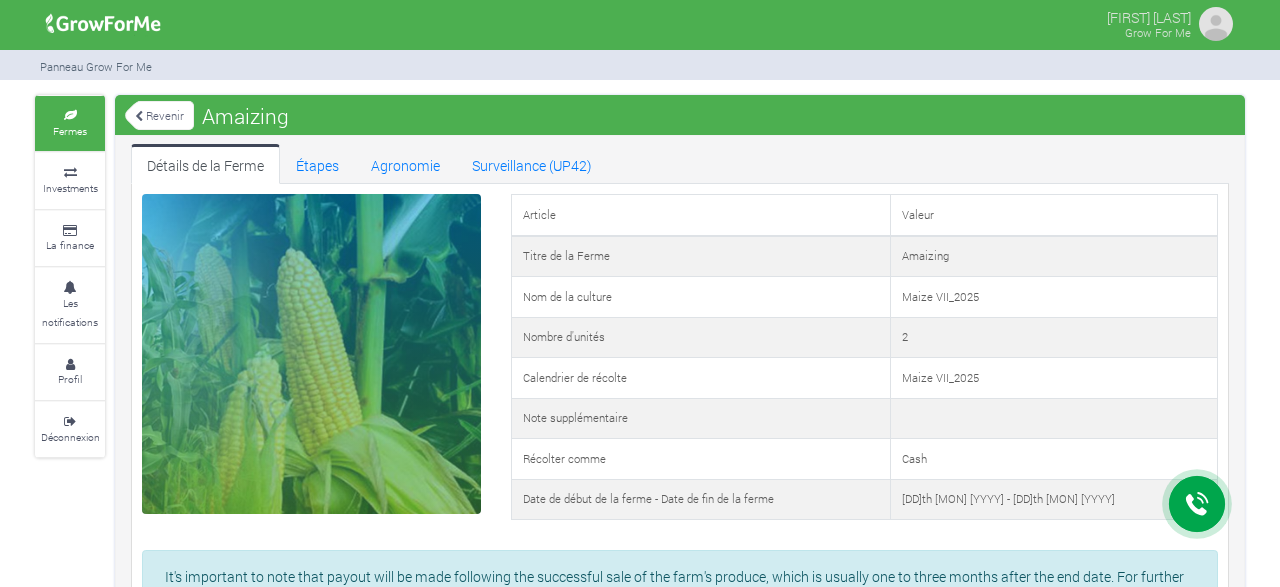 scroll, scrollTop: 0, scrollLeft: 0, axis: both 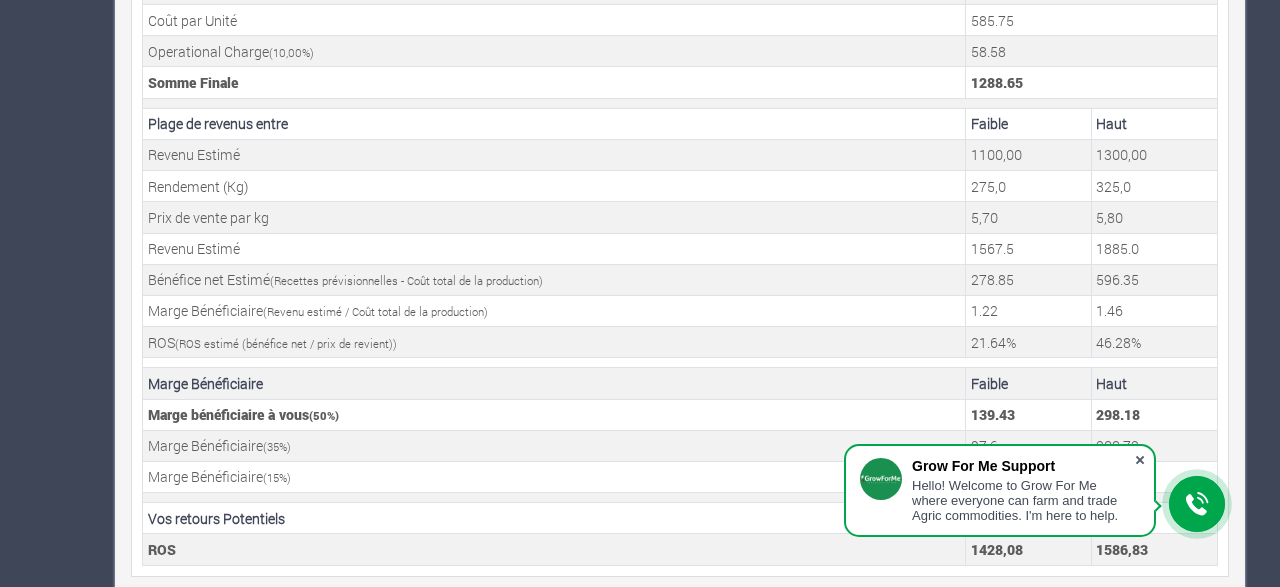 click at bounding box center (1140, 460) 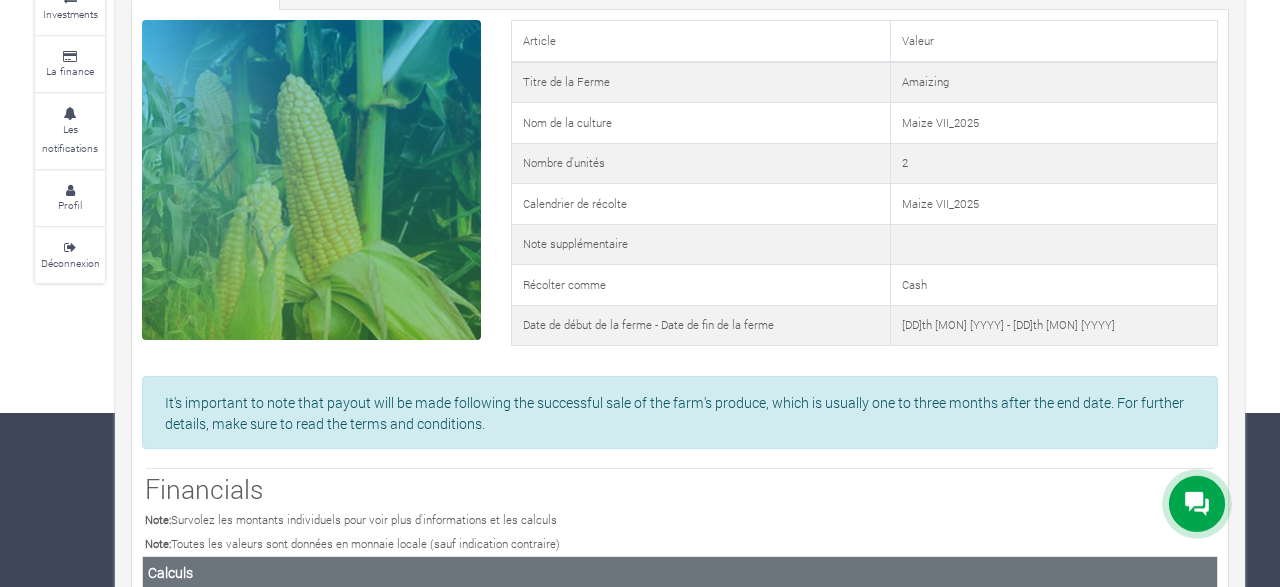 scroll, scrollTop: 0, scrollLeft: 0, axis: both 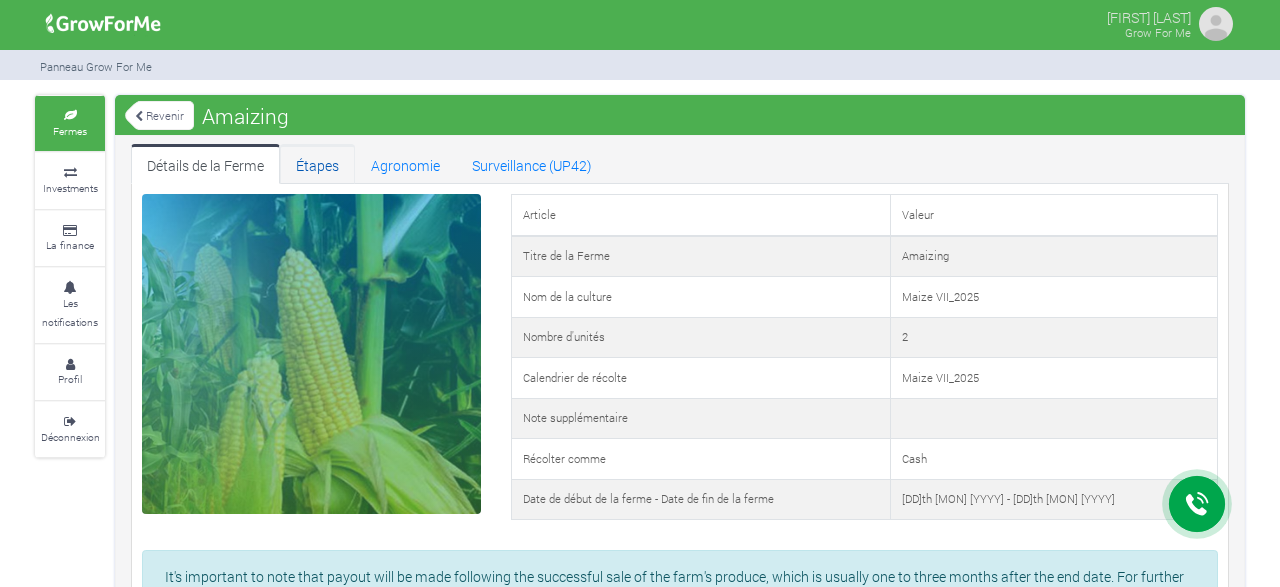 click on "Étapes" at bounding box center (317, 164) 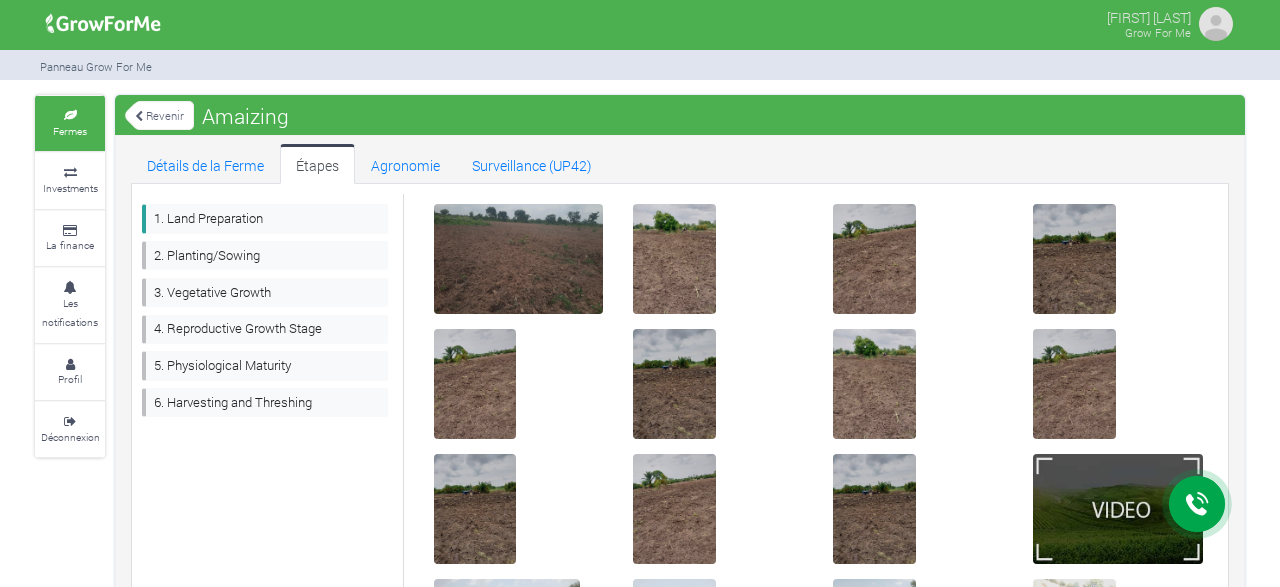 scroll, scrollTop: 0, scrollLeft: 0, axis: both 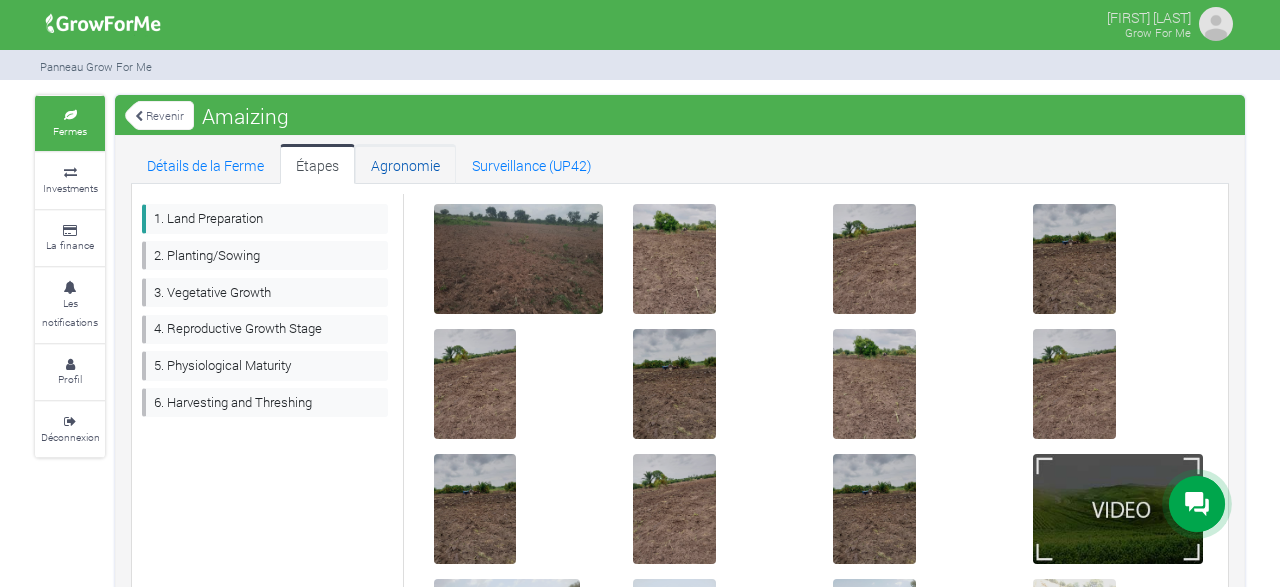 click on "Agronomie" at bounding box center (405, 164) 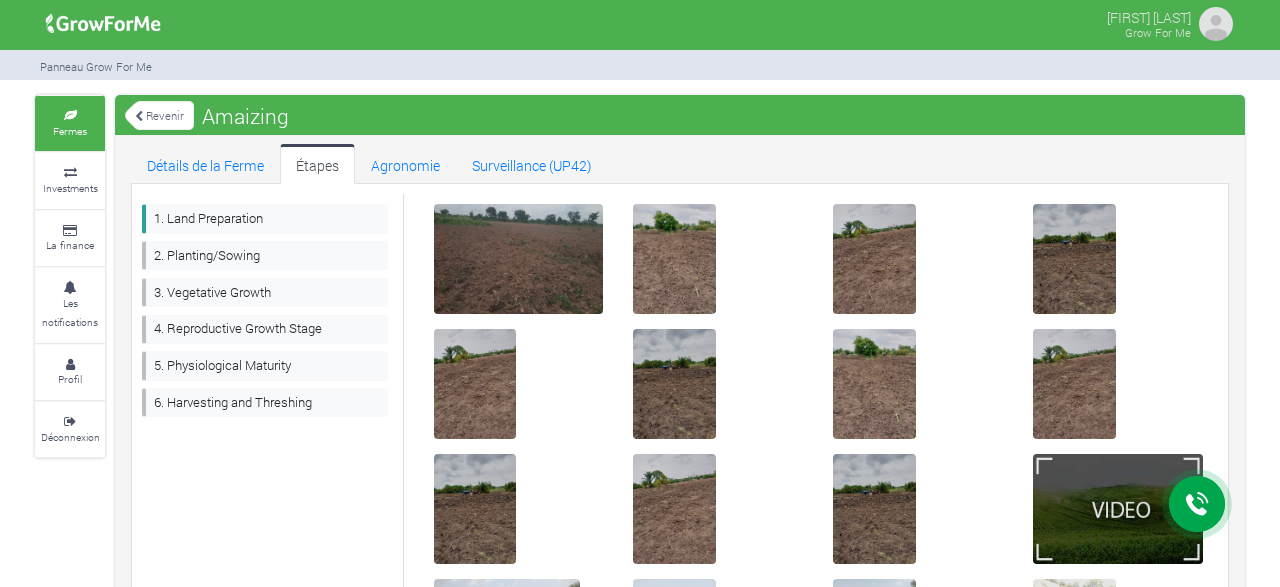 scroll, scrollTop: 0, scrollLeft: 0, axis: both 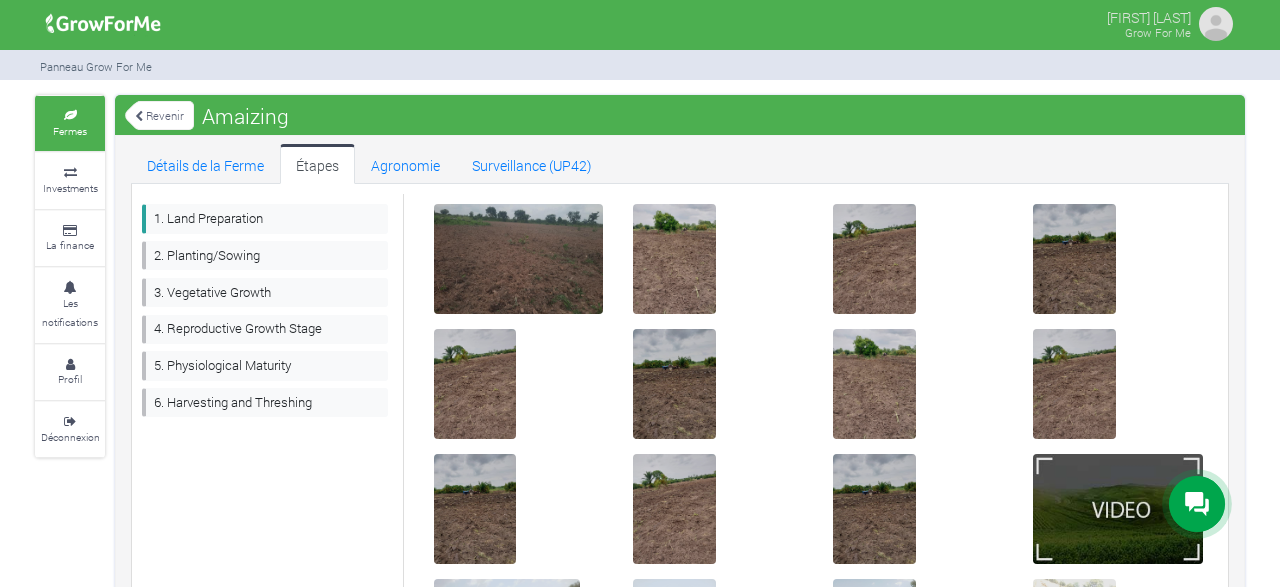 click on "Revenir" at bounding box center [159, 115] 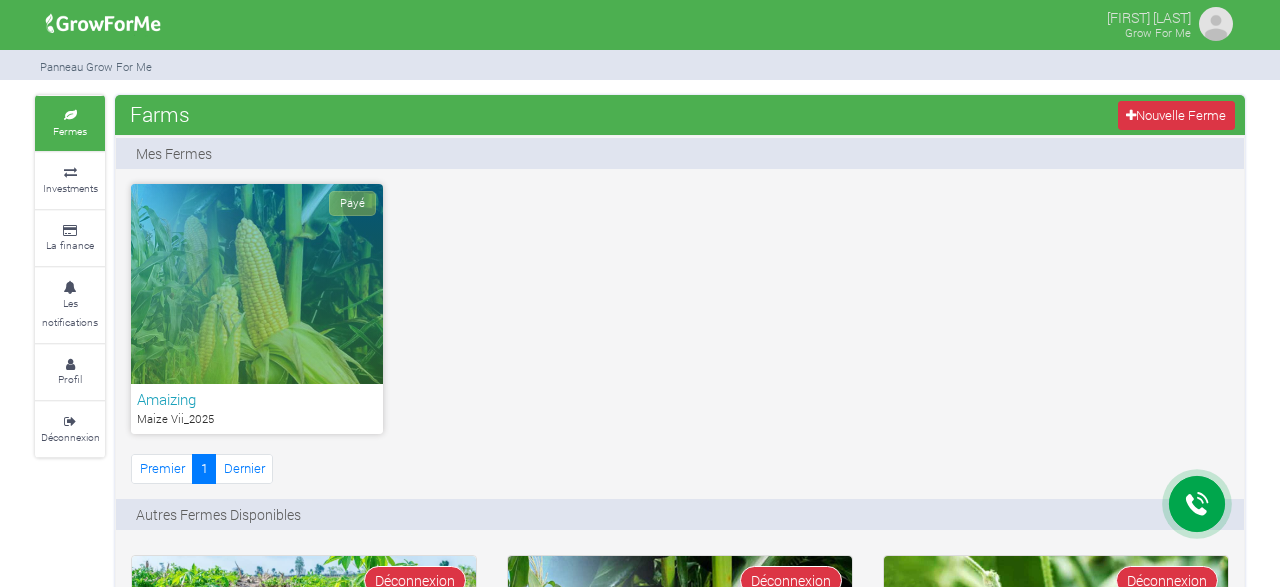 scroll, scrollTop: 0, scrollLeft: 0, axis: both 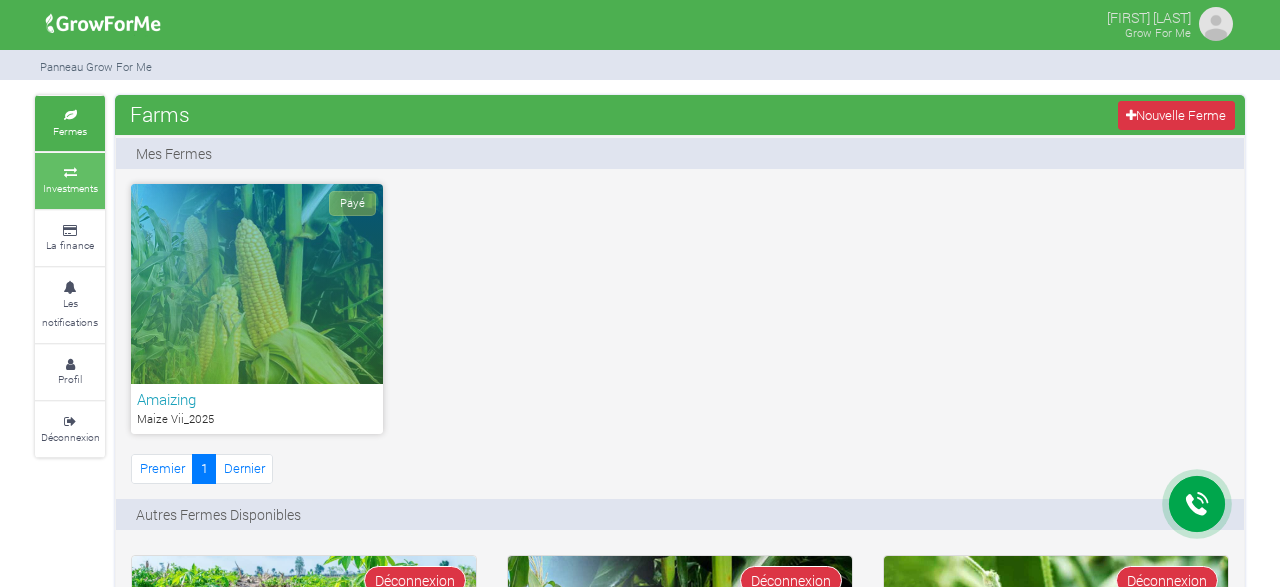 click on "Investments" at bounding box center [70, 180] 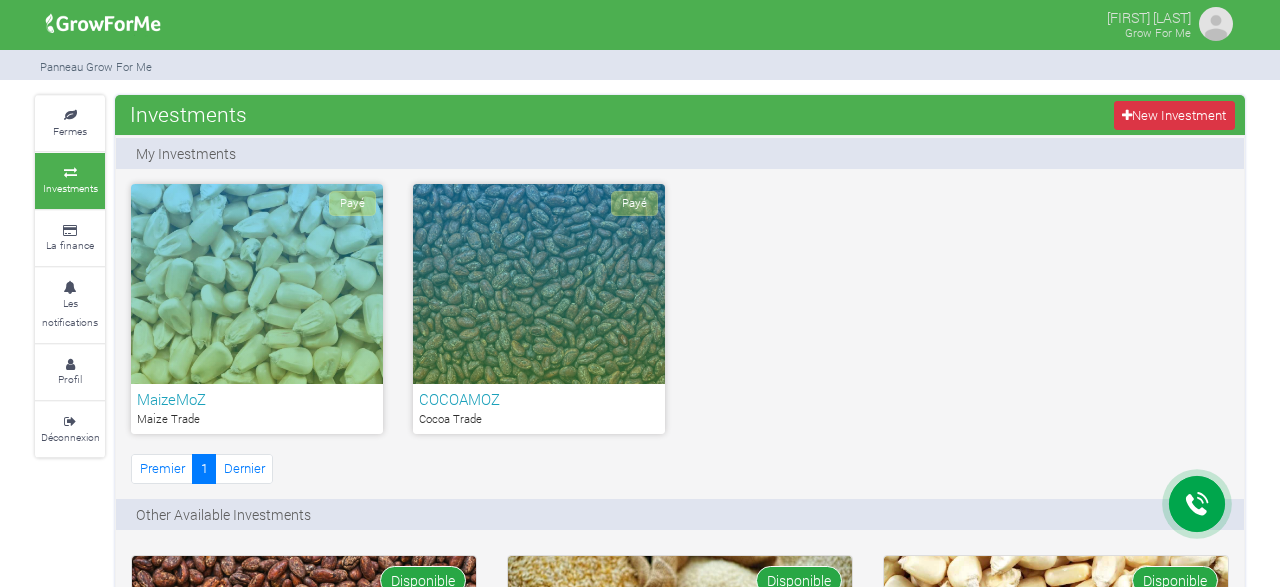 scroll, scrollTop: 0, scrollLeft: 0, axis: both 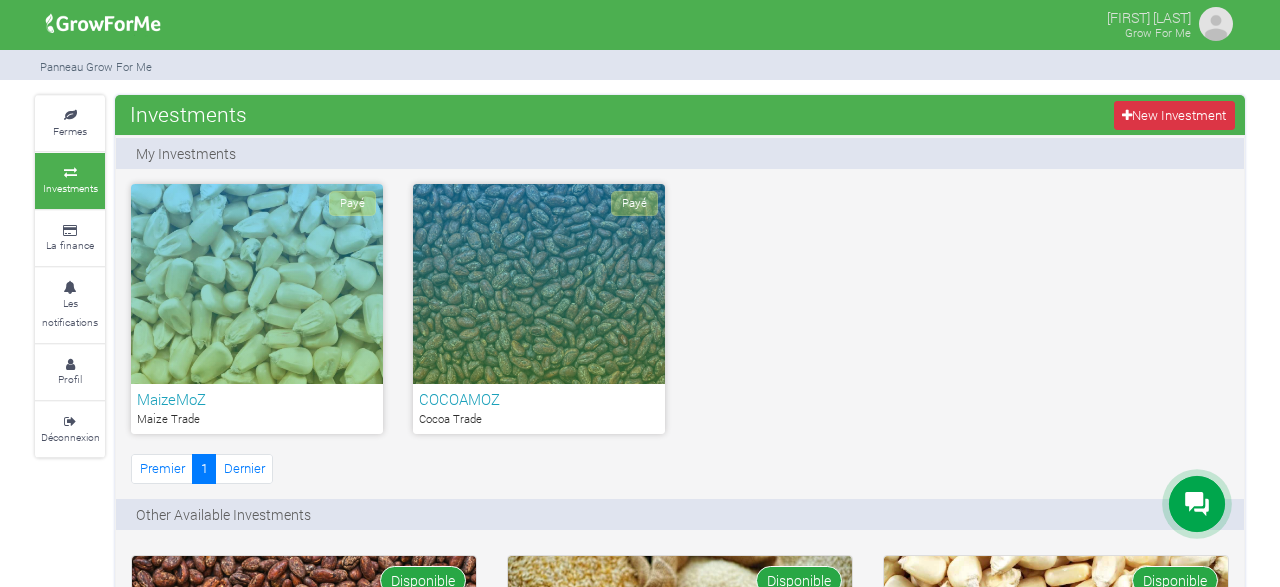 click on "Payé" at bounding box center [539, 284] 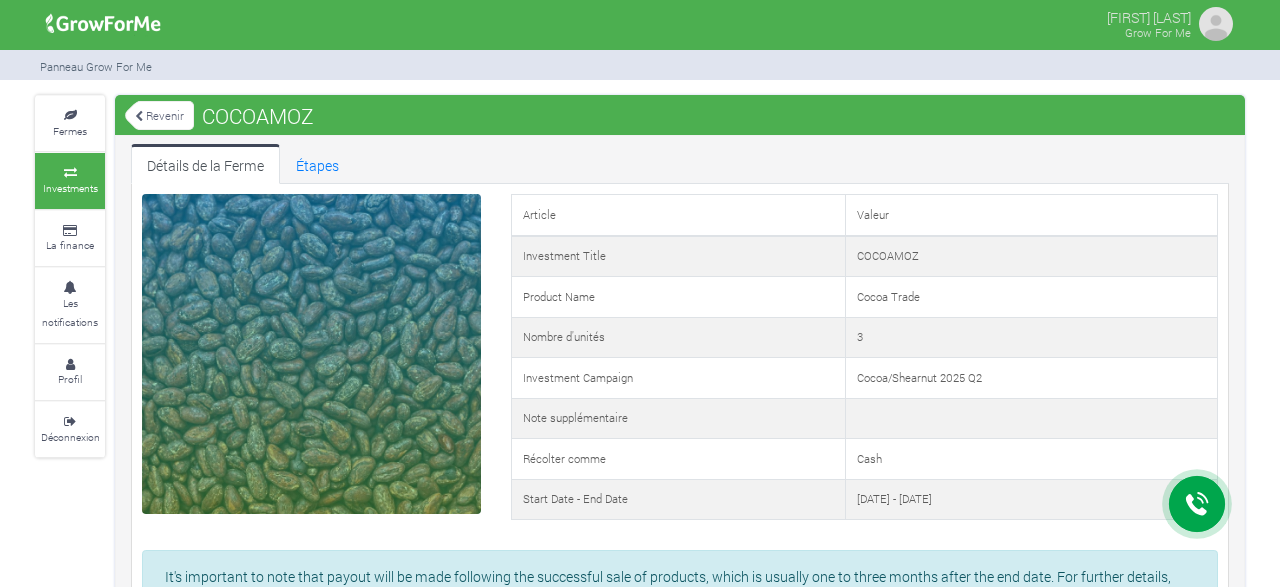 scroll, scrollTop: 0, scrollLeft: 0, axis: both 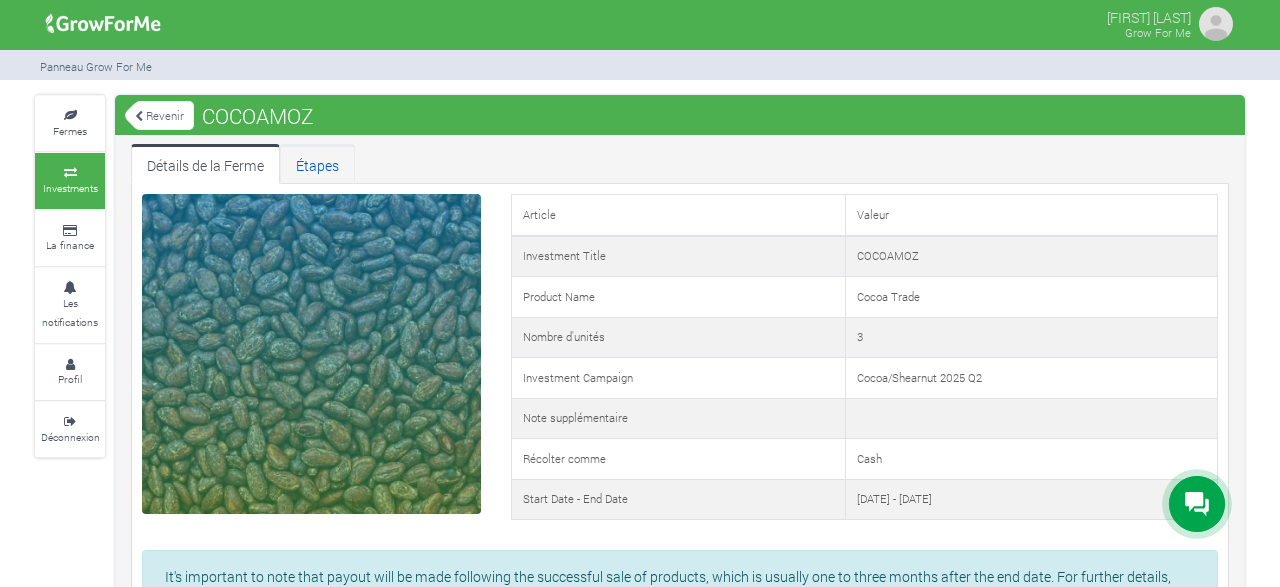 click on "Étapes" at bounding box center (317, 164) 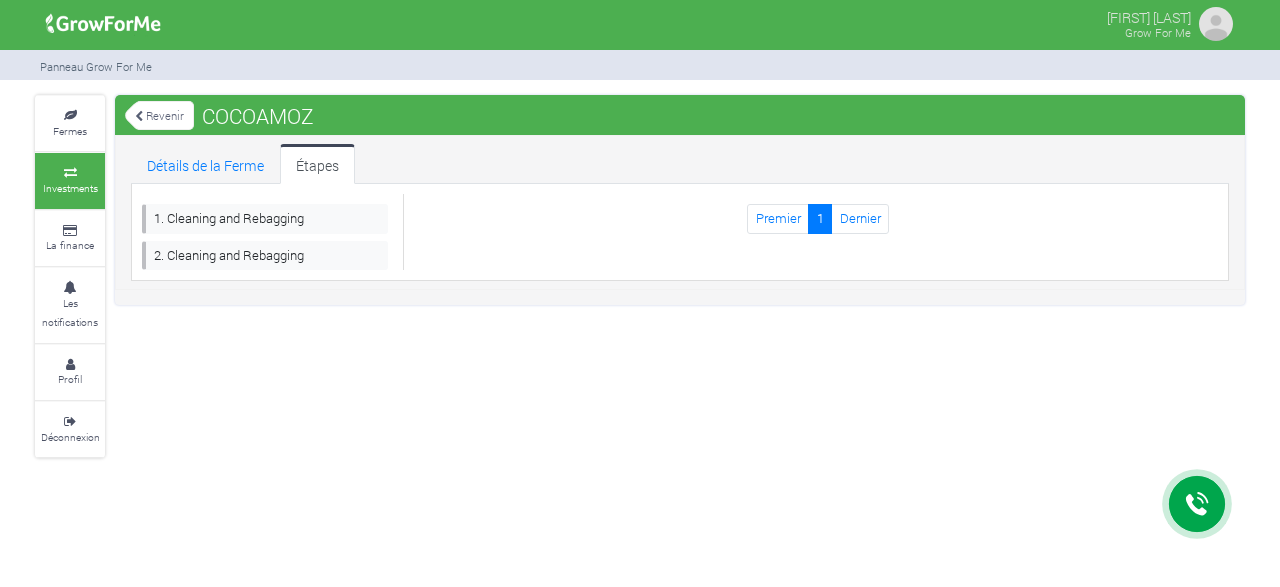 scroll, scrollTop: 0, scrollLeft: 0, axis: both 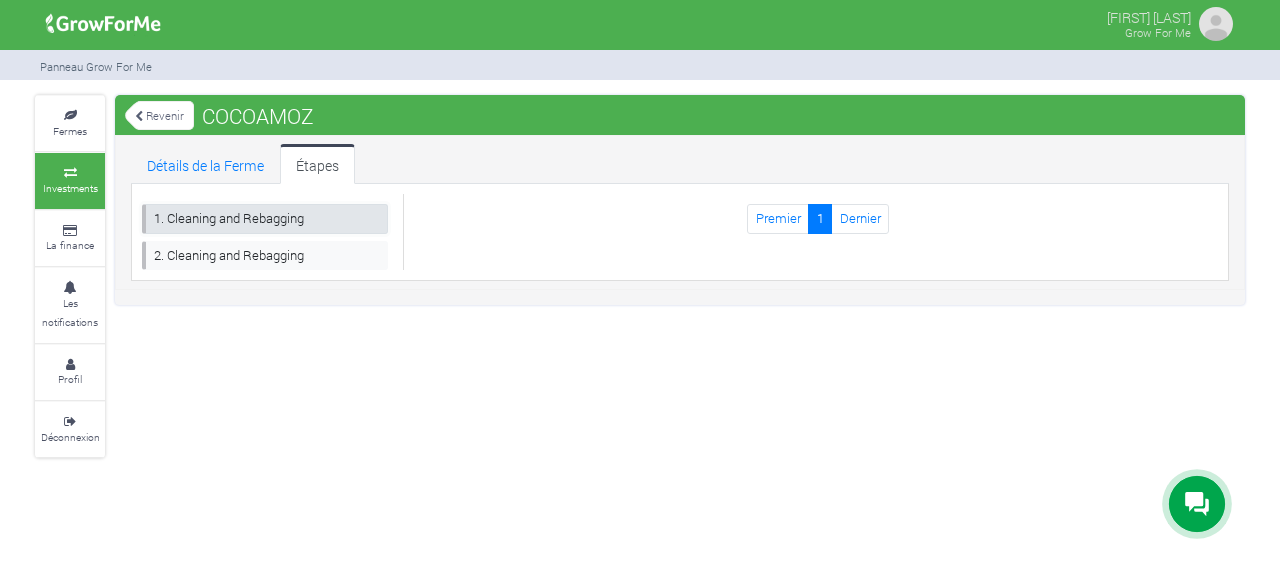 click on "1. Cleaning and Rebagging" at bounding box center [265, 218] 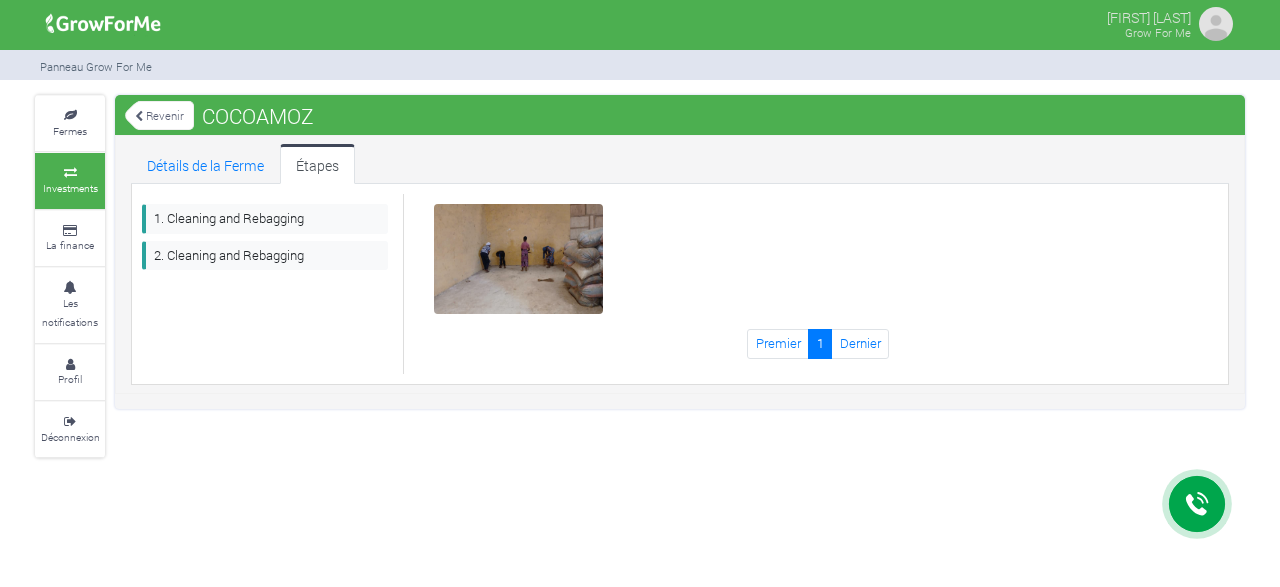scroll, scrollTop: 0, scrollLeft: 0, axis: both 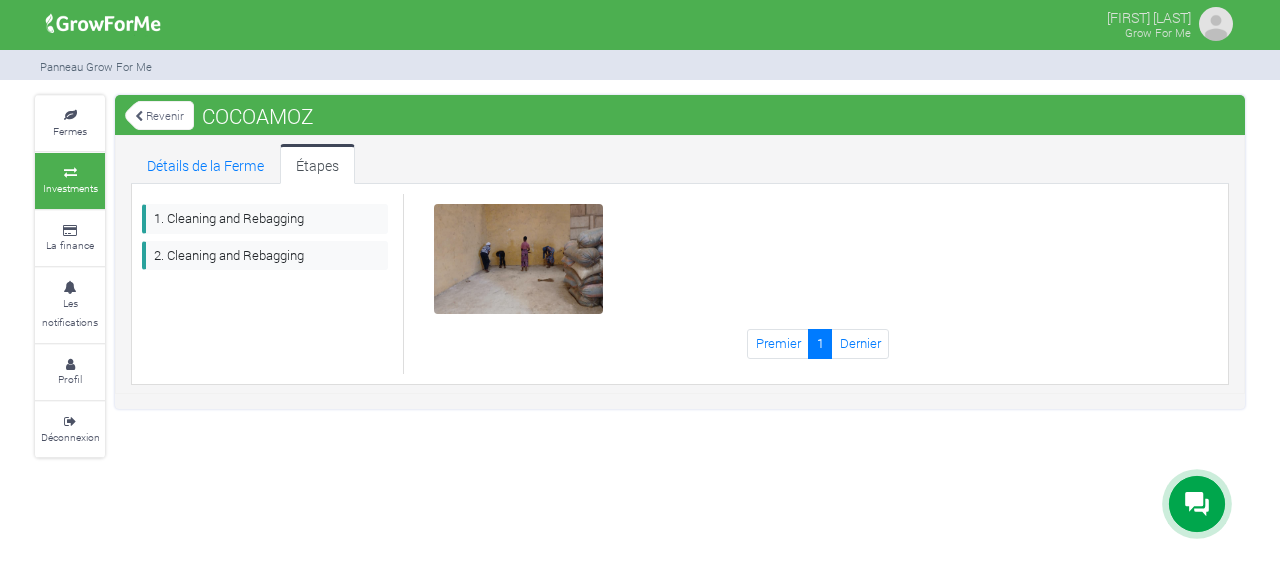 click on "Investments" at bounding box center (70, 180) 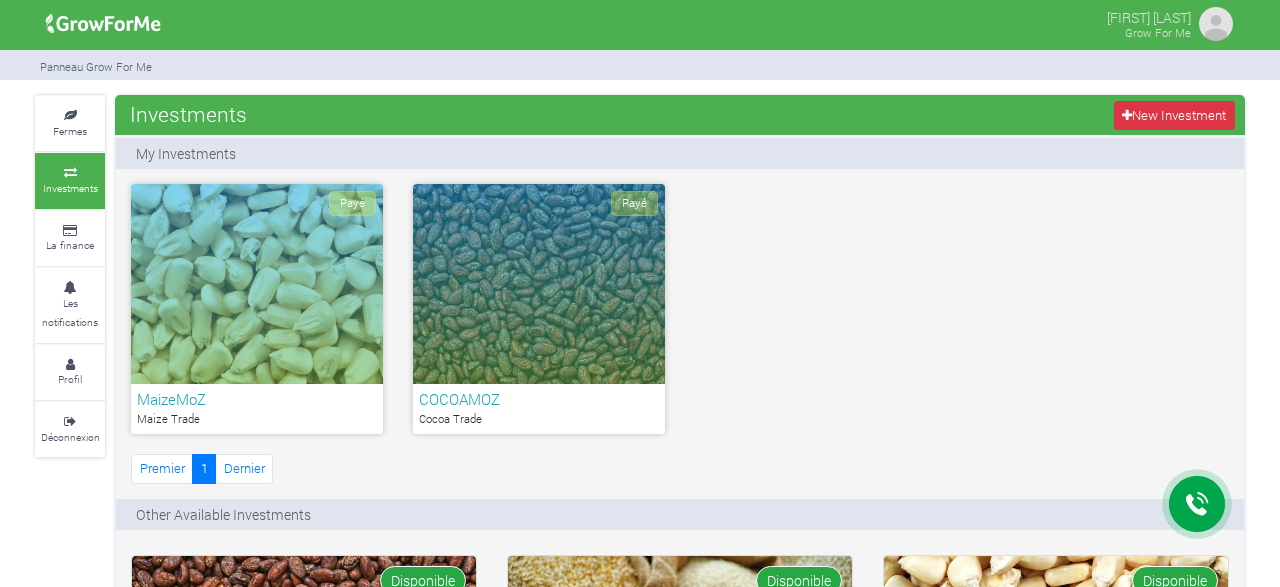 scroll, scrollTop: 0, scrollLeft: 0, axis: both 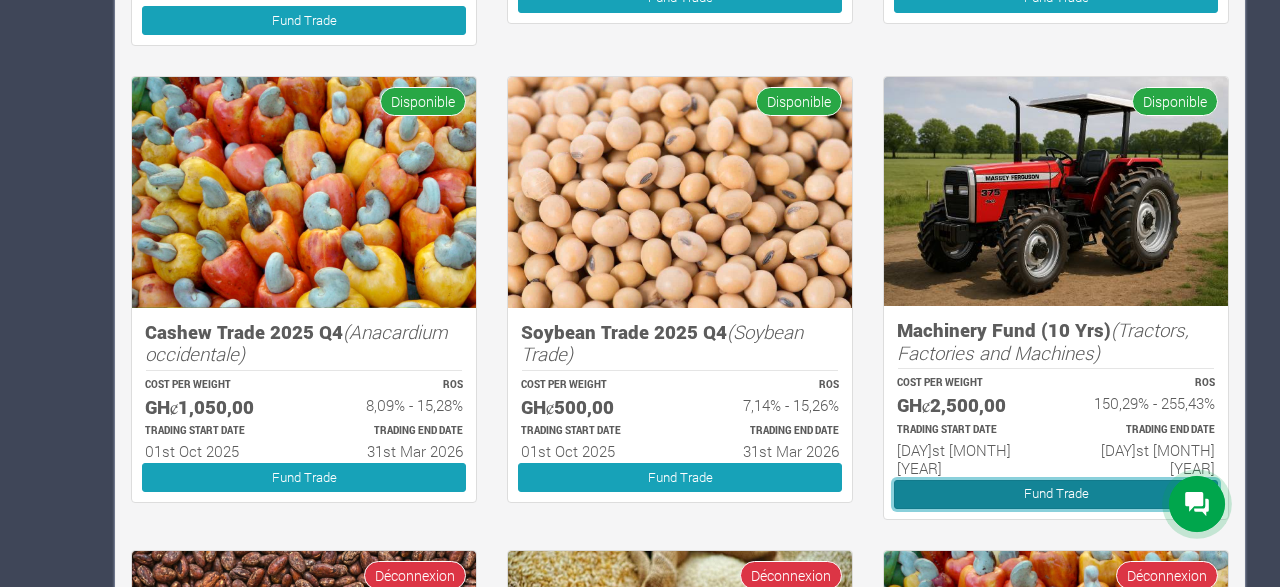 click on "Fund Trade" at bounding box center [1056, 494] 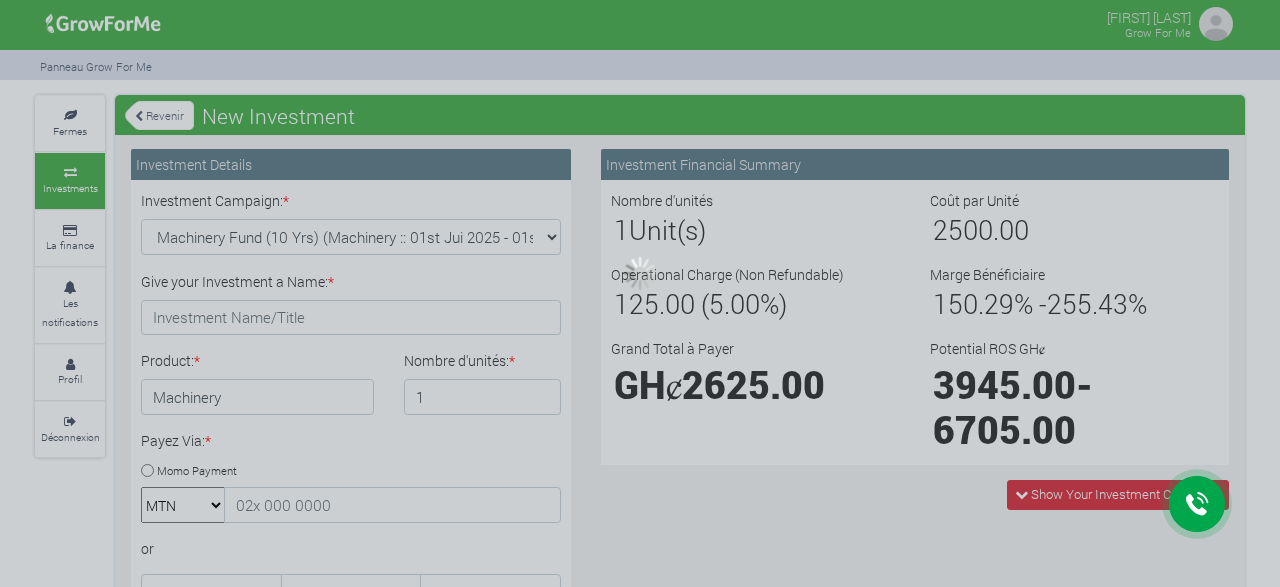 scroll, scrollTop: 0, scrollLeft: 0, axis: both 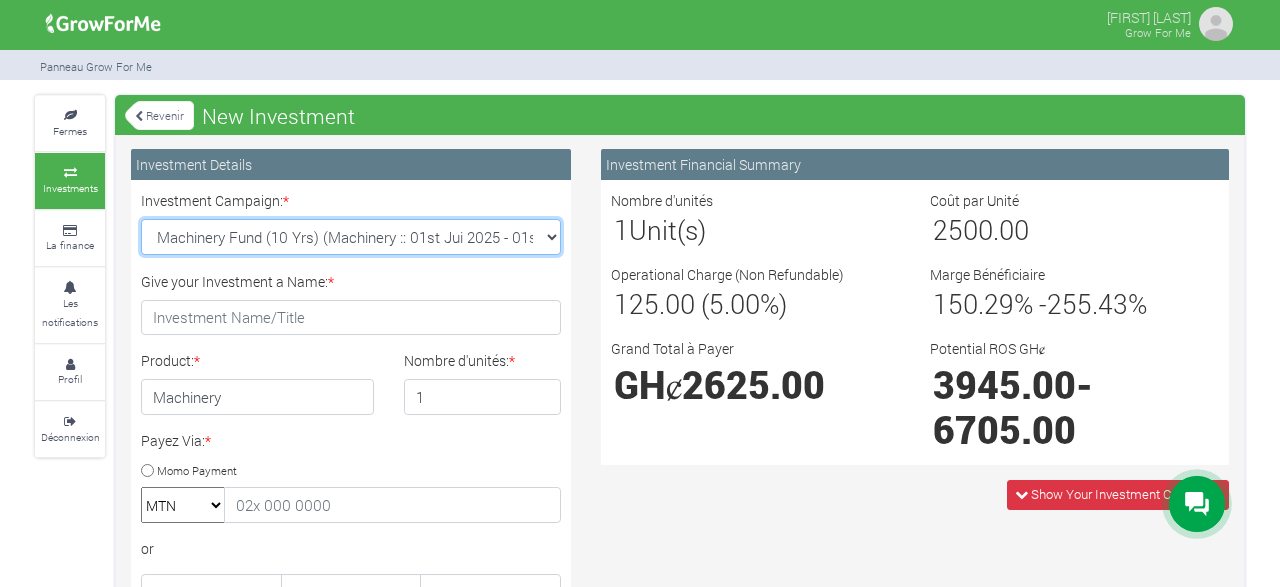 click on "Machinery Fund (10 Yrs) (Machinery :: 01st Jui 2025 - 01st Jui 2035)
Maize Trade 2025 Q4 (Maize Trade :: 01st Oct 2025 - 31st Mar 2026)
Cashew Trade 2025 Q4 (Cashew Trade :: 01st Oct 2025 - 31st Mar 2026)
Soybean Trade 2025 Q4 (Soybean Trade :: 01st Oct 2025 - 31st Mar 2026)" at bounding box center [351, 237] 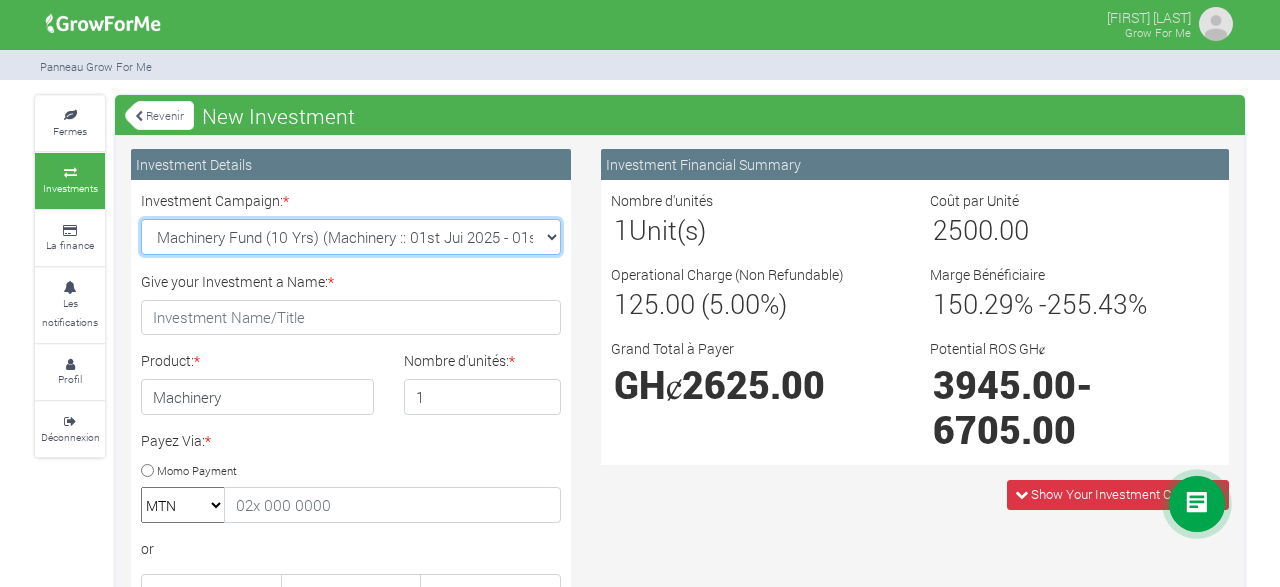 click on "Machinery Fund (10 Yrs) (Machinery :: 01st Jui 2025 - 01st Jui 2035)
Maize Trade 2025 Q4 (Maize Trade :: 01st Oct 2025 - 31st Mar 2026)
Cashew Trade 2025 Q4 (Cashew Trade :: 01st Oct 2025 - 31st Mar 2026)
Soybean Trade 2025 Q4 (Soybean Trade :: 01st Oct 2025 - 31st Mar 2026)" at bounding box center [351, 237] 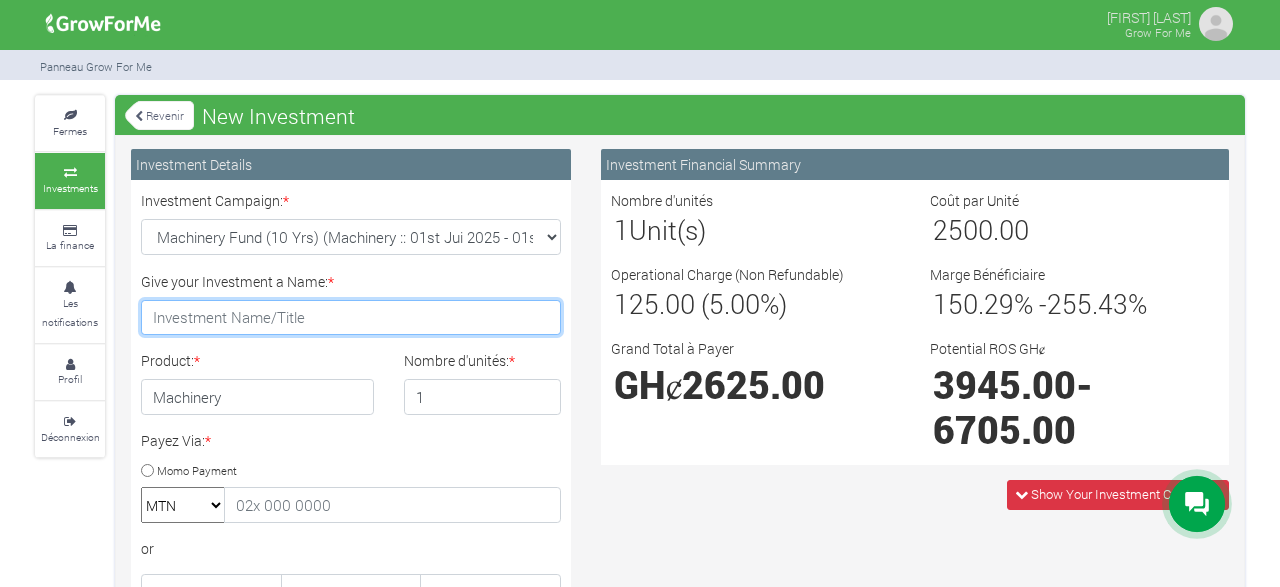 click on "Give your Investment a Name:  *" at bounding box center [351, 318] 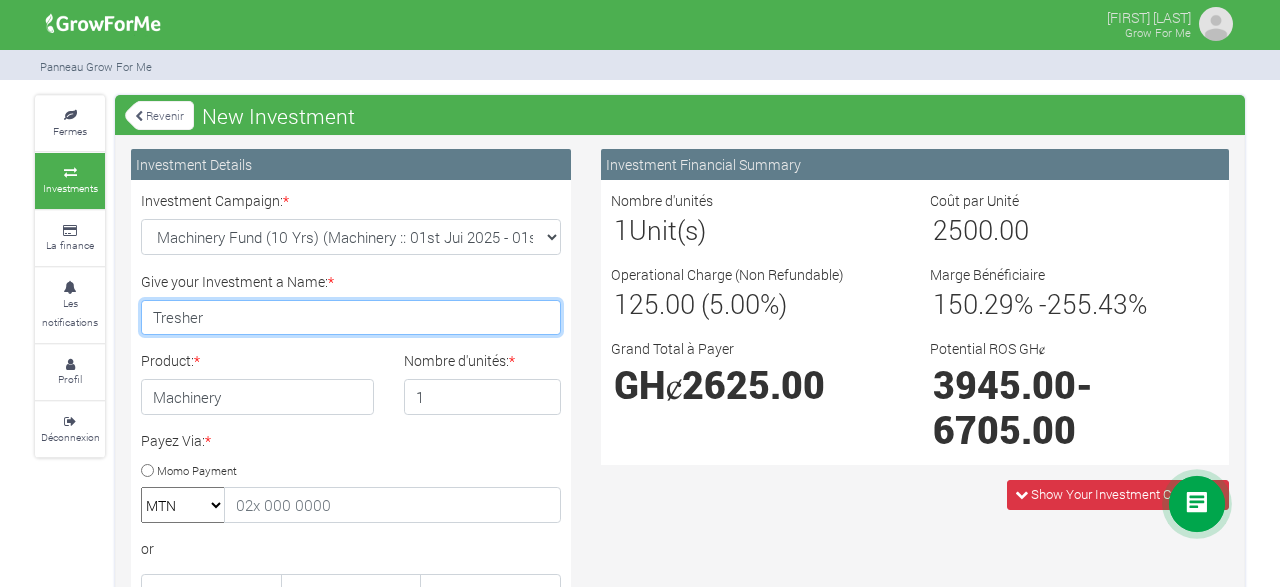 click on "Tresher" at bounding box center [351, 318] 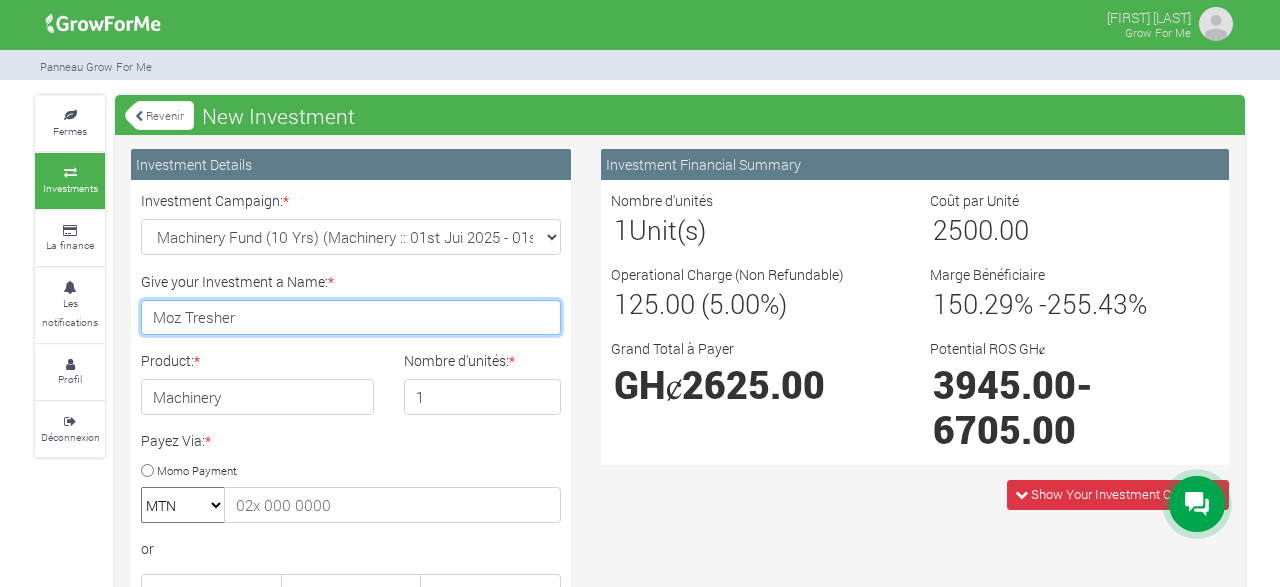 type on "Moz Tresher" 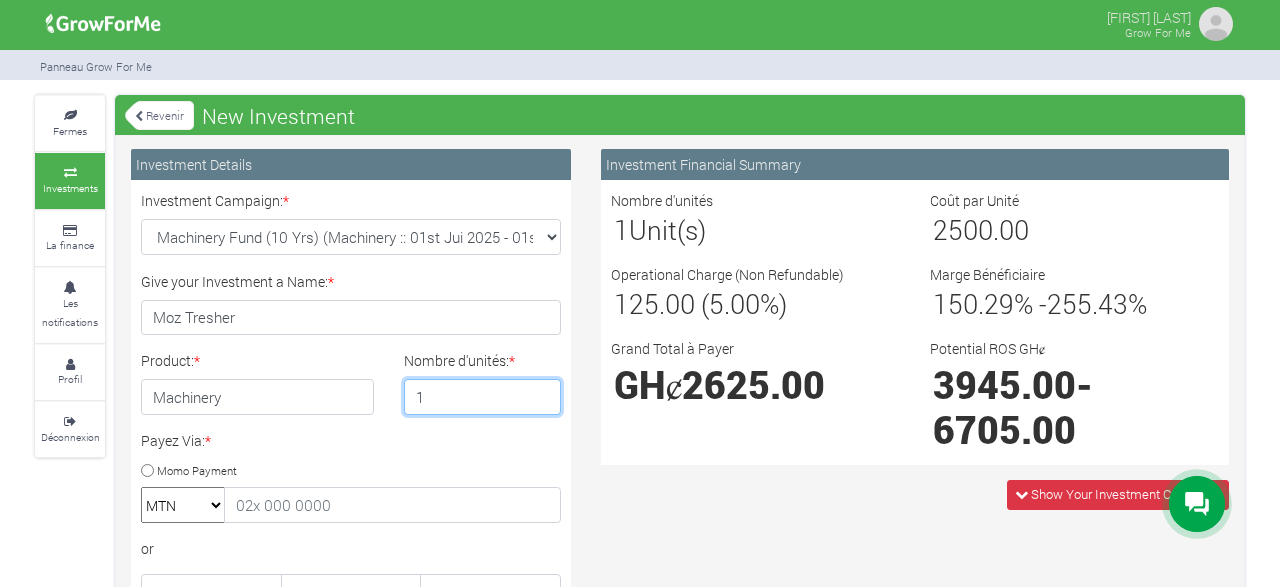 drag, startPoint x: 459, startPoint y: 387, endPoint x: 391, endPoint y: 383, distance: 68.117546 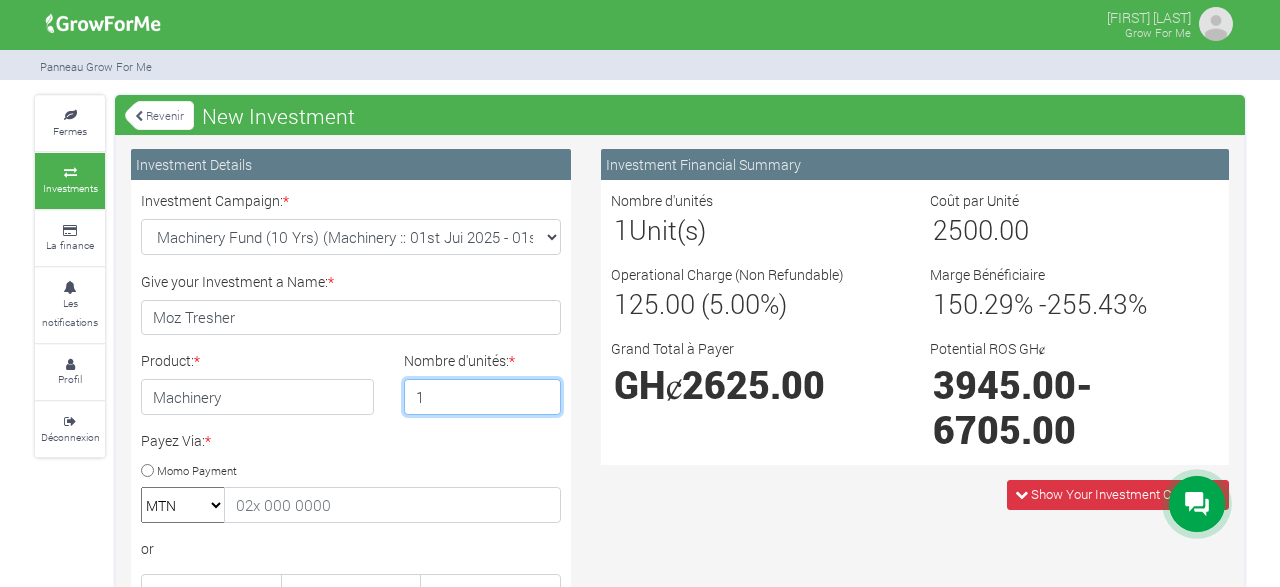 click on "1" at bounding box center (483, 397) 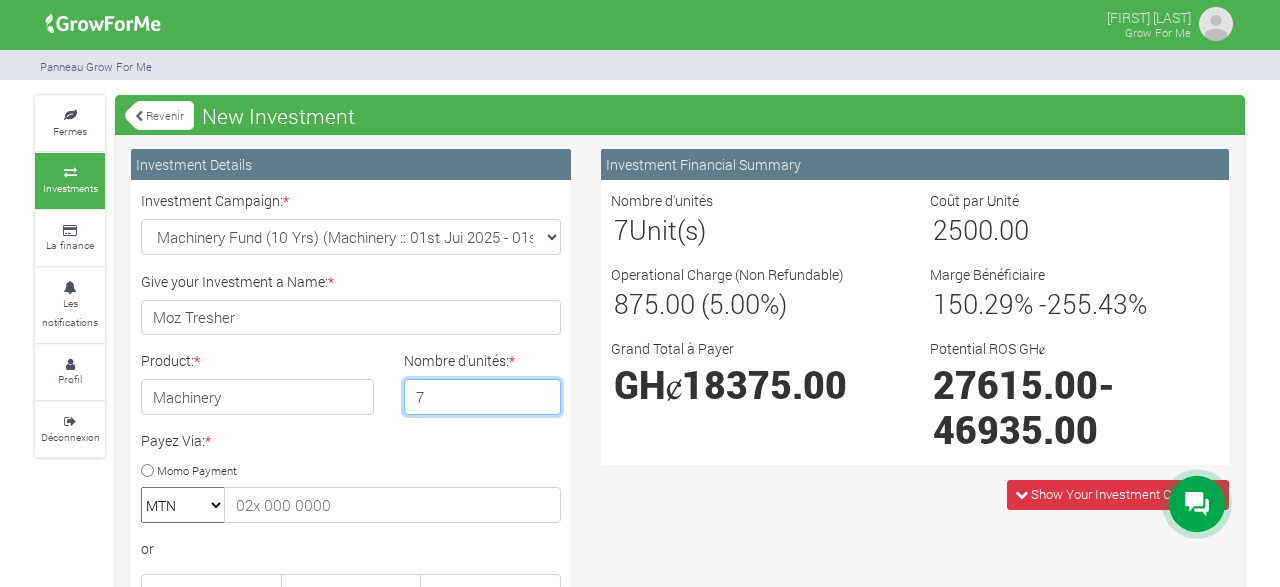 type on "70" 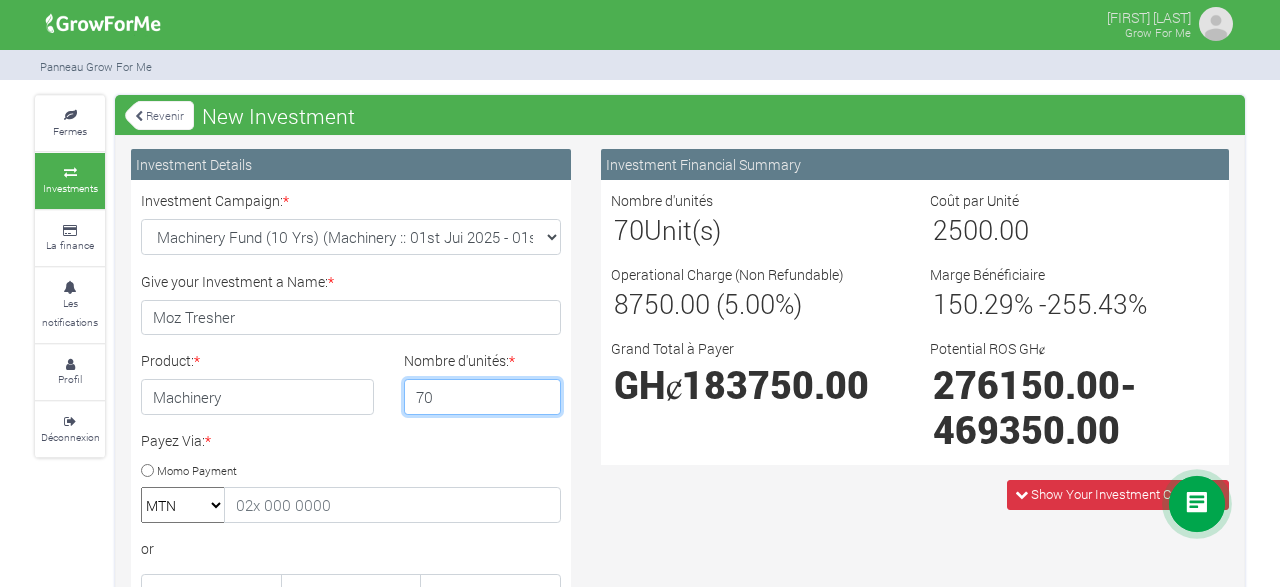 drag, startPoint x: 435, startPoint y: 394, endPoint x: 405, endPoint y: 393, distance: 30.016663 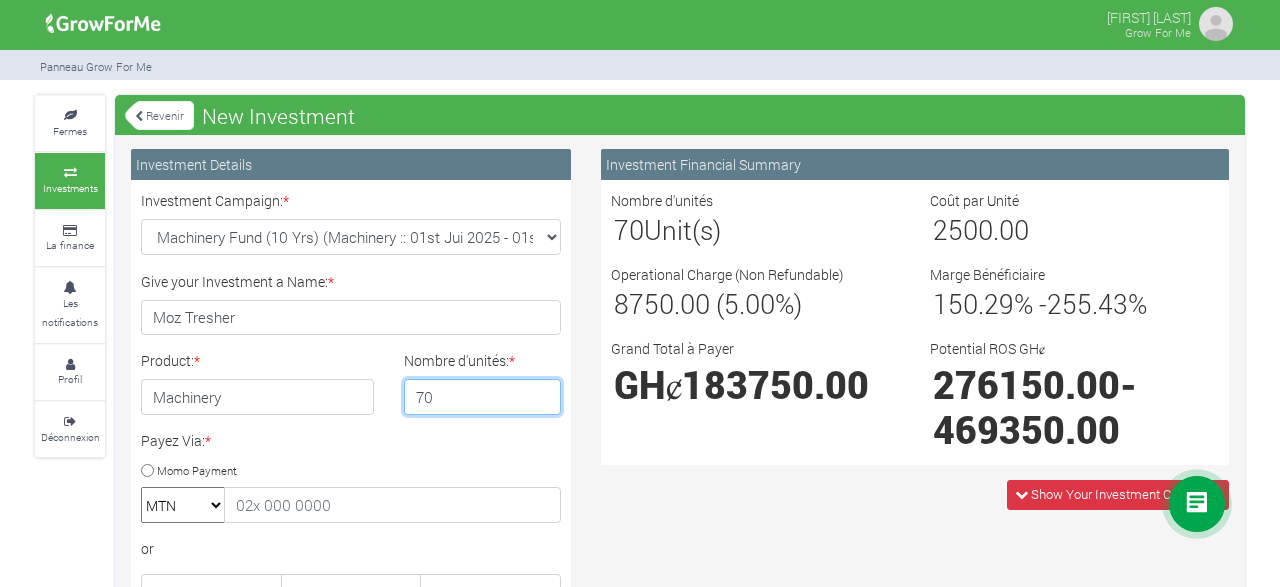 click on "70" at bounding box center [483, 397] 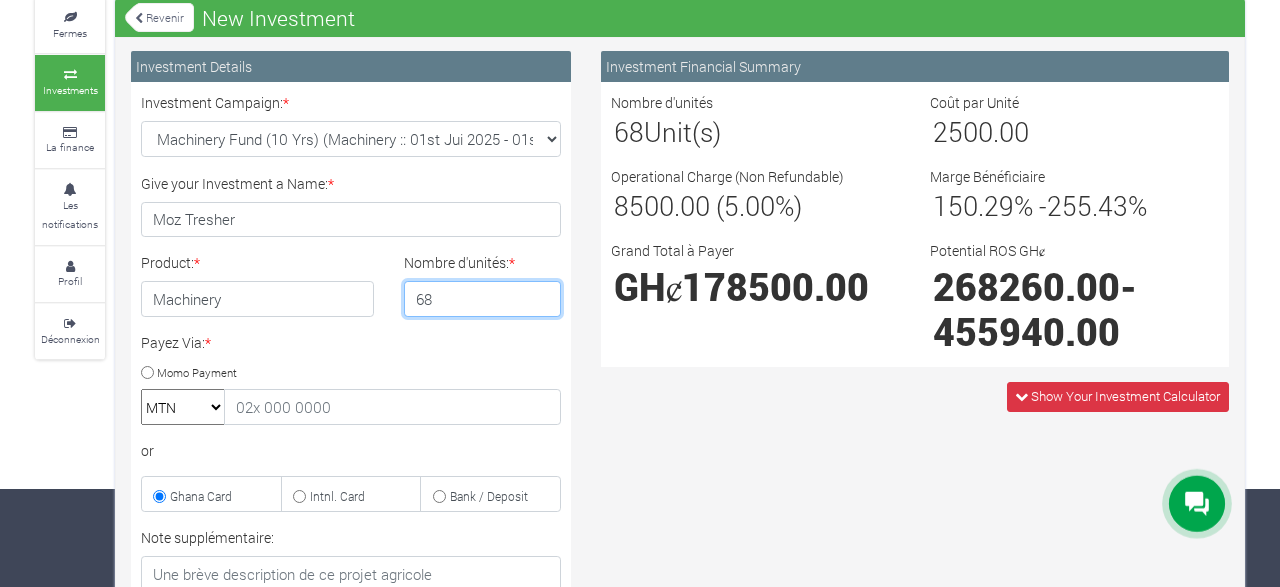scroll, scrollTop: 0, scrollLeft: 0, axis: both 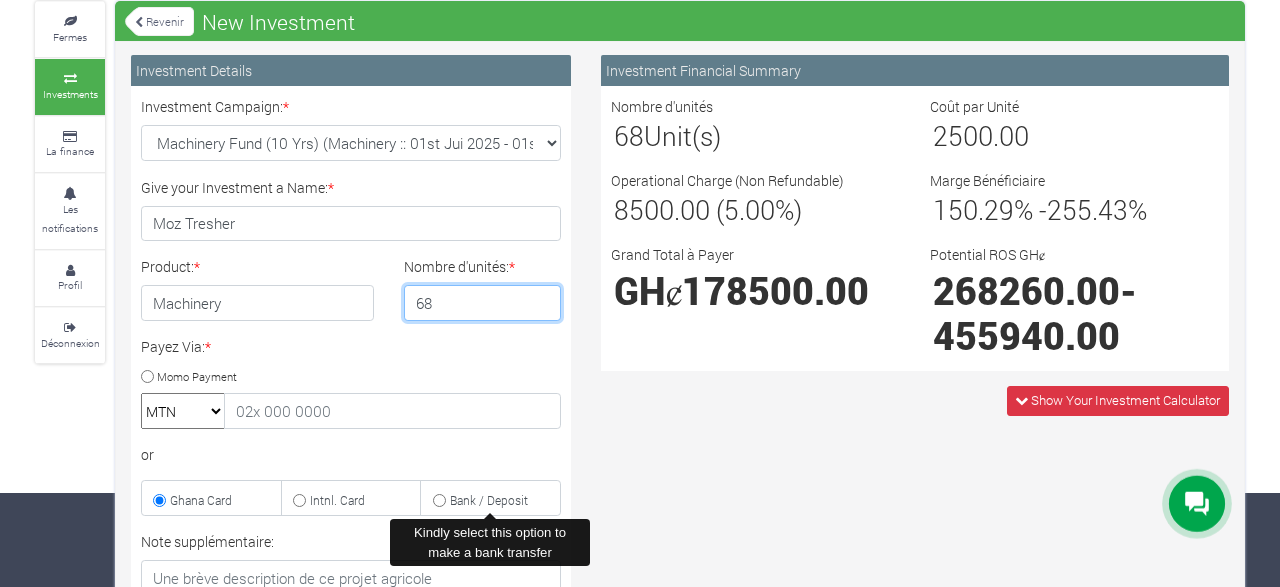 type on "68" 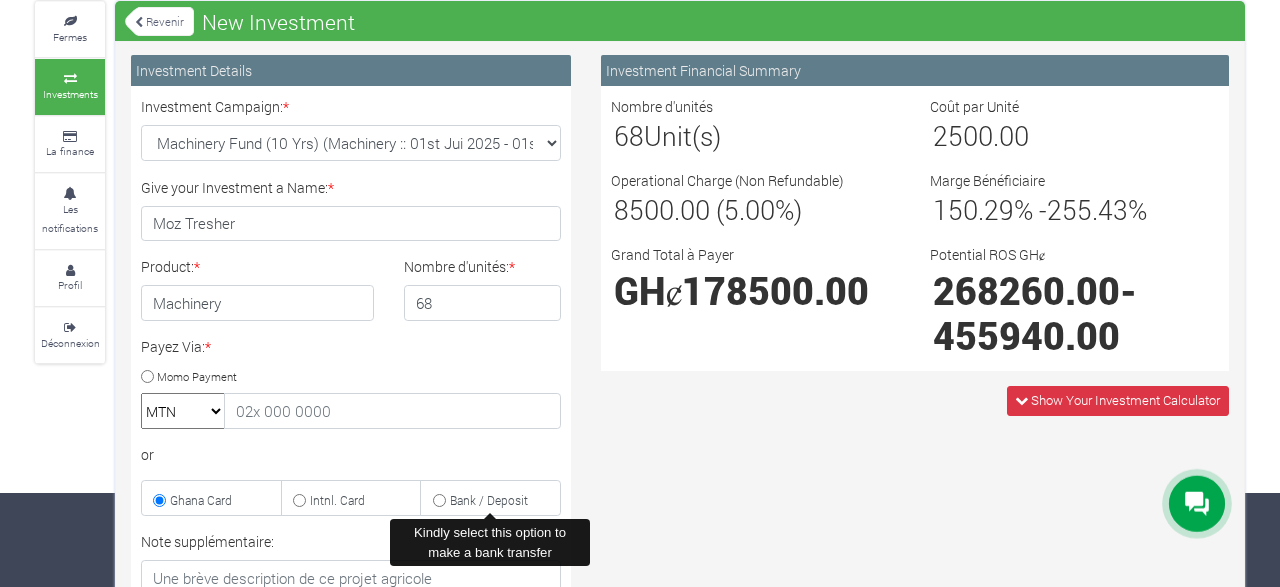 click on "Bank / Deposit" at bounding box center [439, 500] 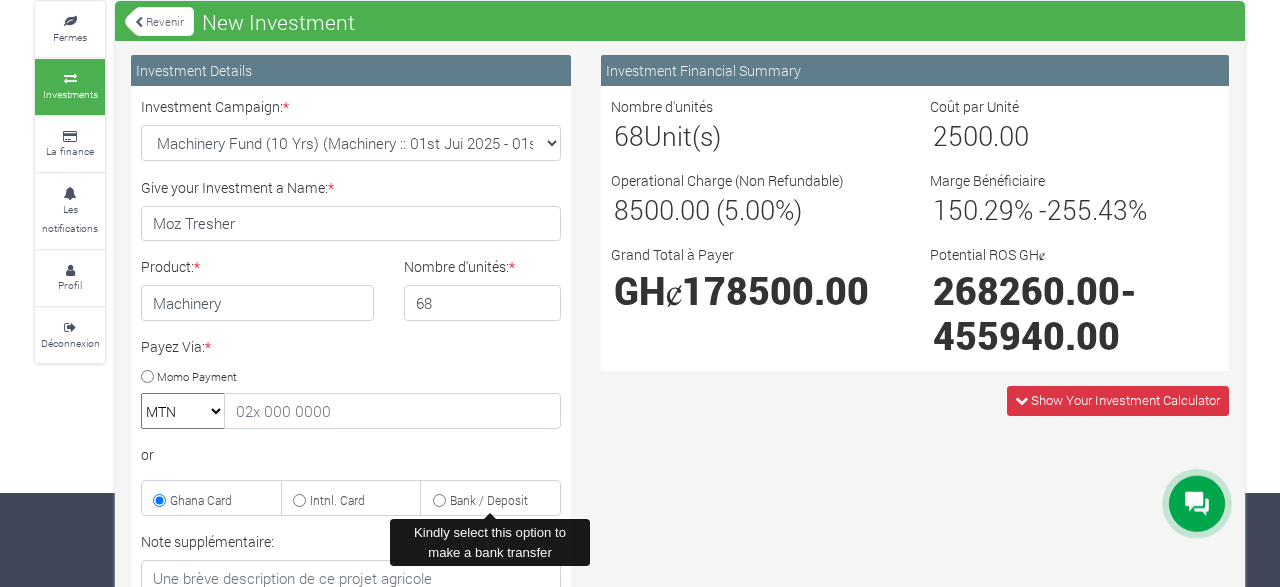 radio on "true" 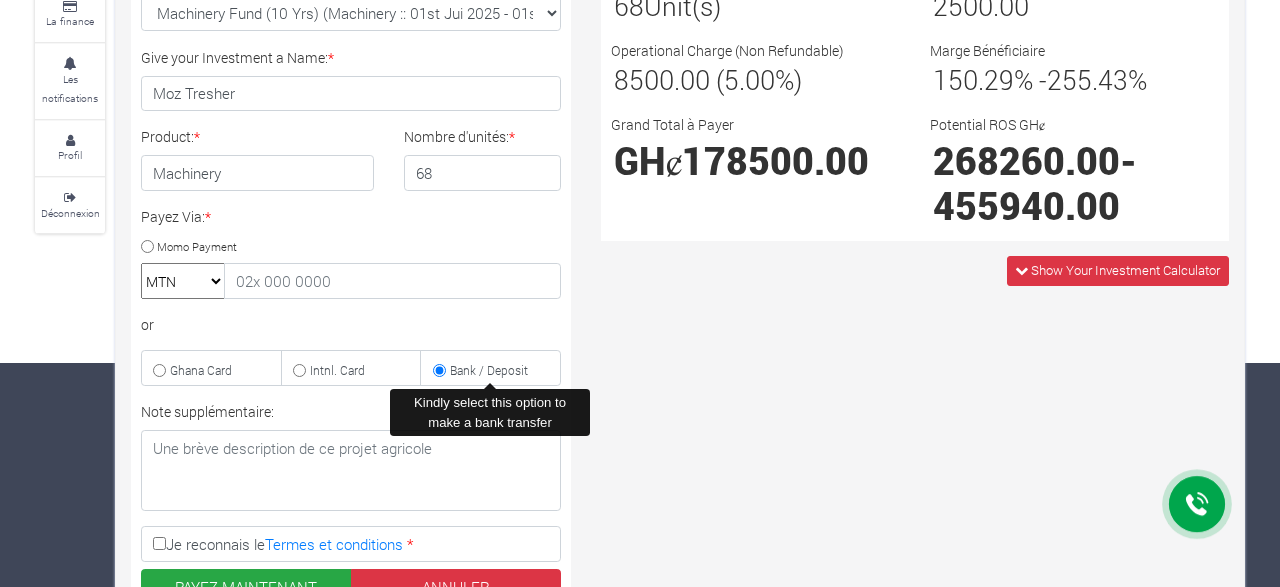 scroll, scrollTop: 227, scrollLeft: 0, axis: vertical 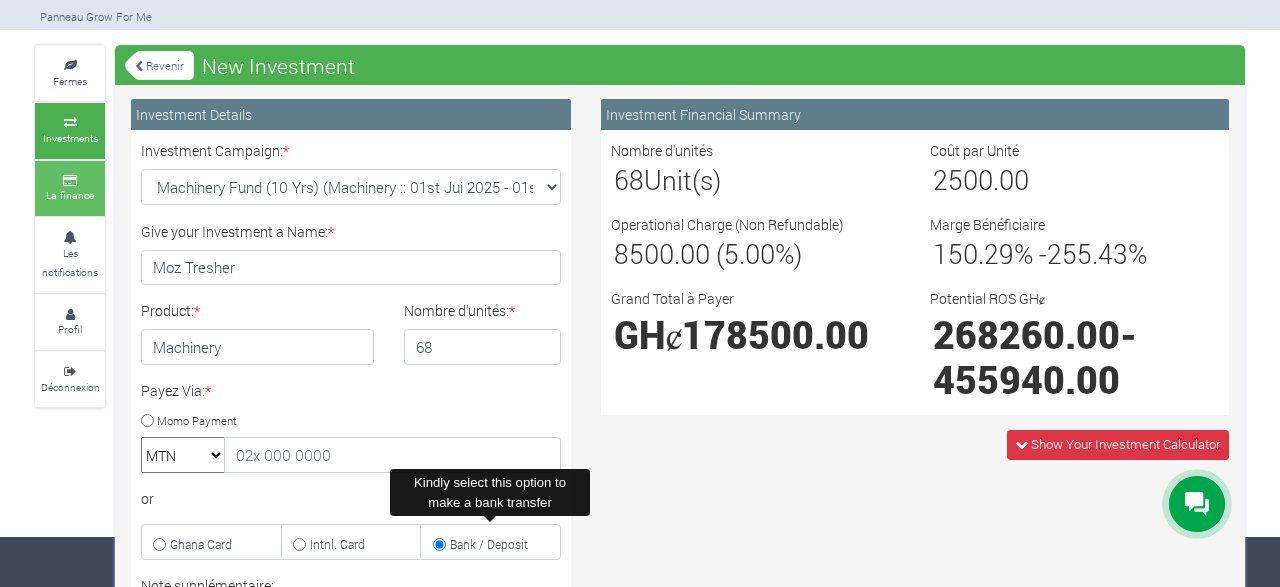 click on "La finance" at bounding box center [70, 188] 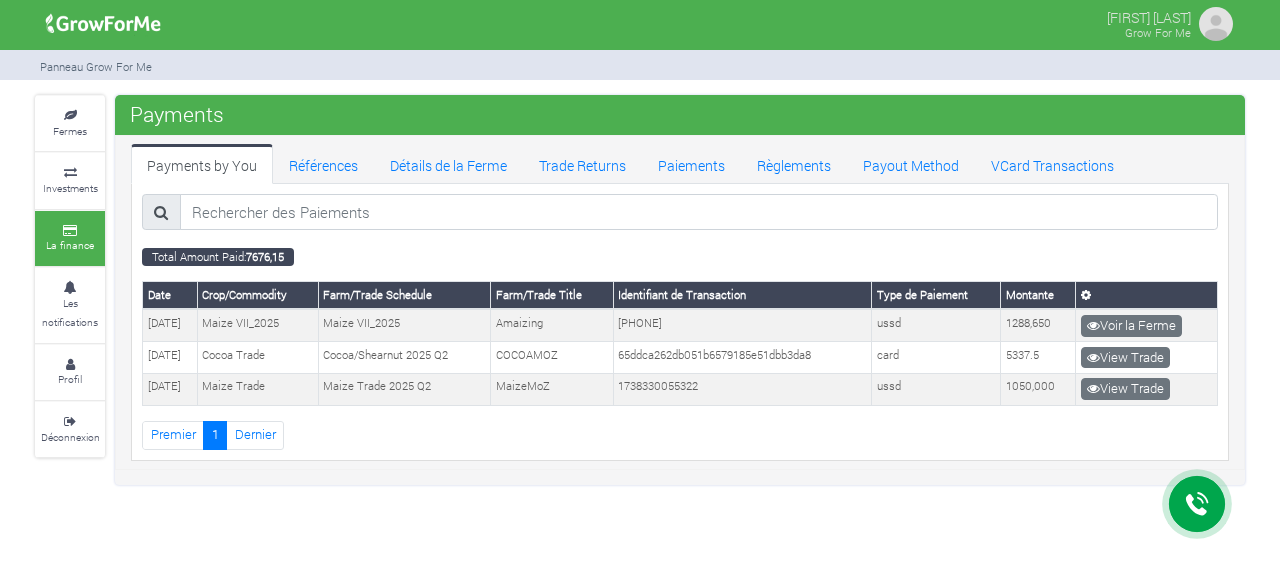 scroll, scrollTop: 0, scrollLeft: 0, axis: both 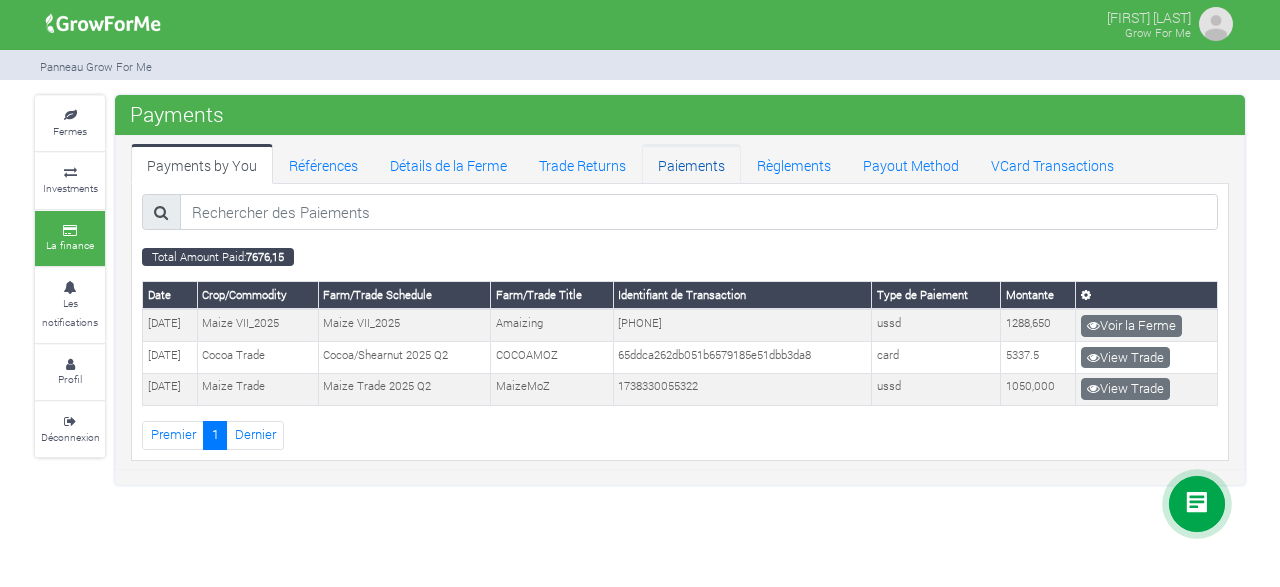click on "Paiements" at bounding box center [691, 164] 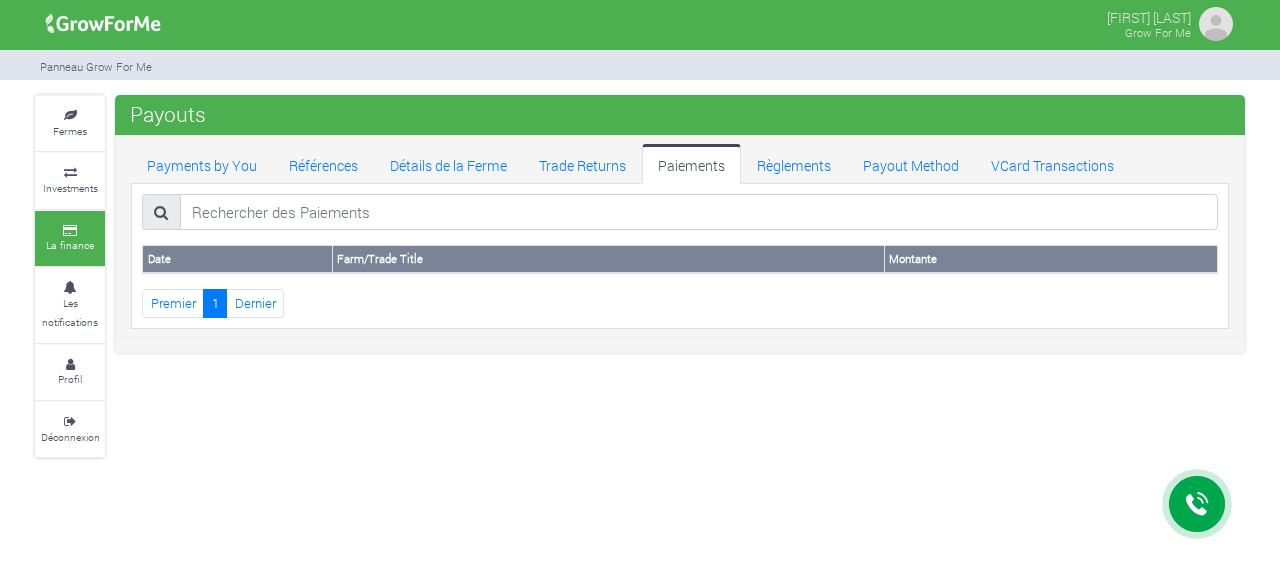 scroll, scrollTop: 0, scrollLeft: 0, axis: both 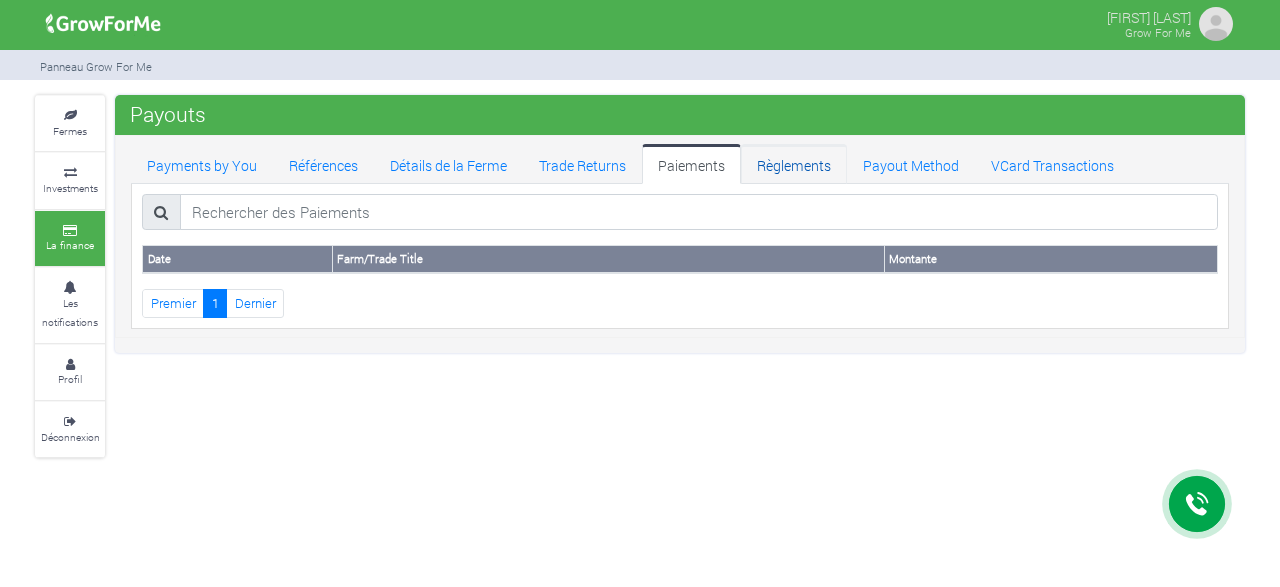 click on "Règlements" at bounding box center (794, 164) 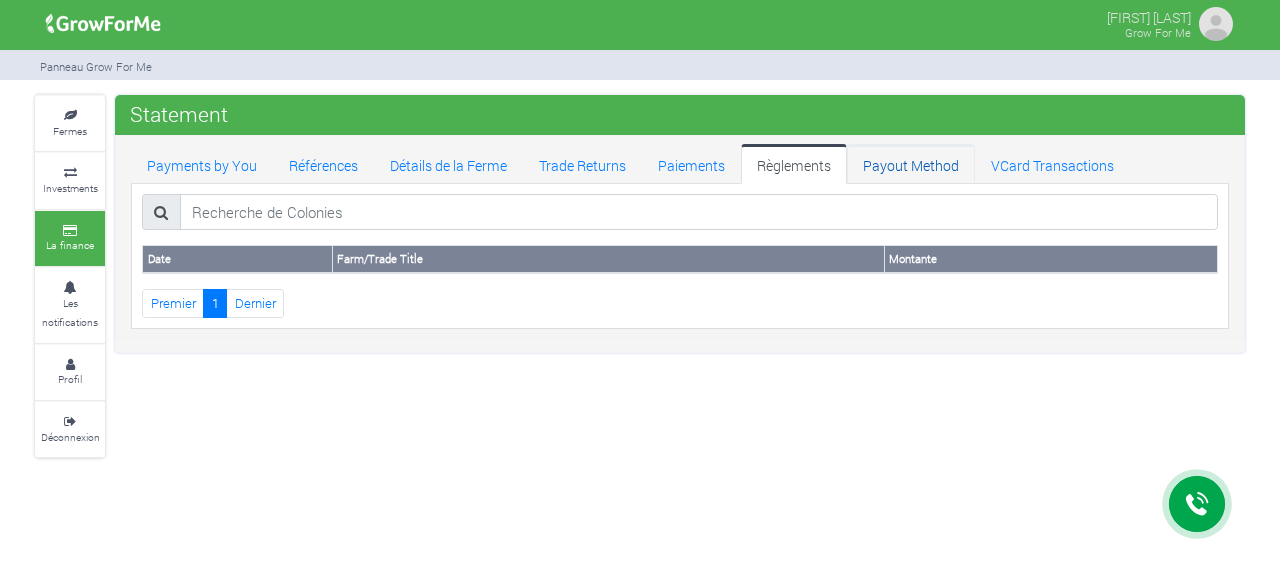 scroll, scrollTop: 0, scrollLeft: 0, axis: both 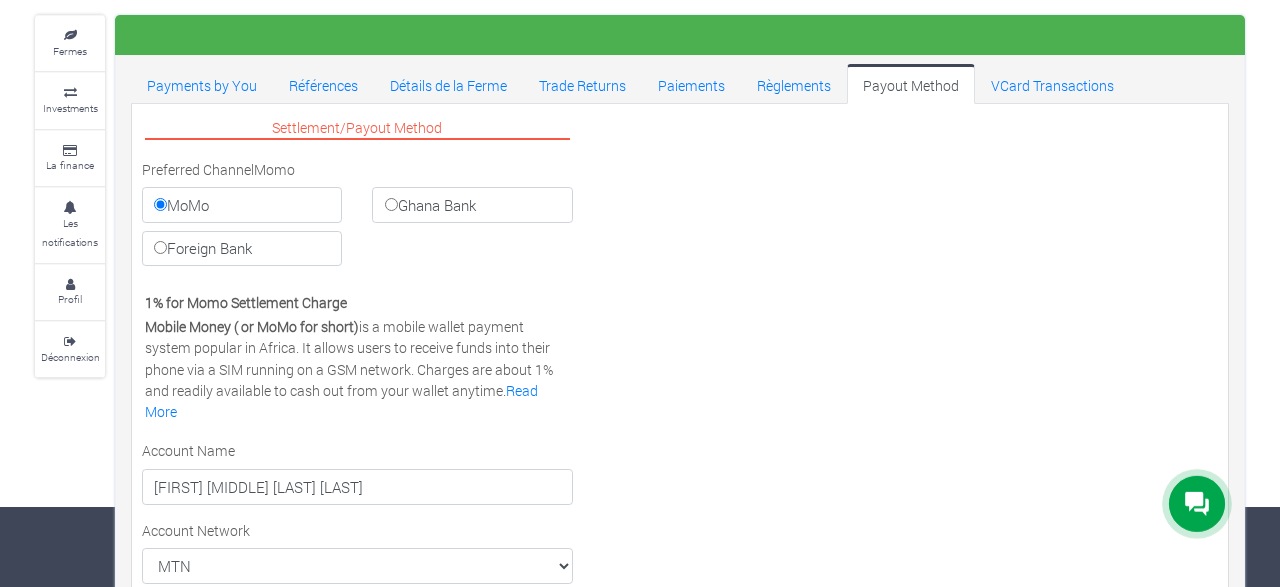 click on "Foreign Bank" at bounding box center [242, 249] 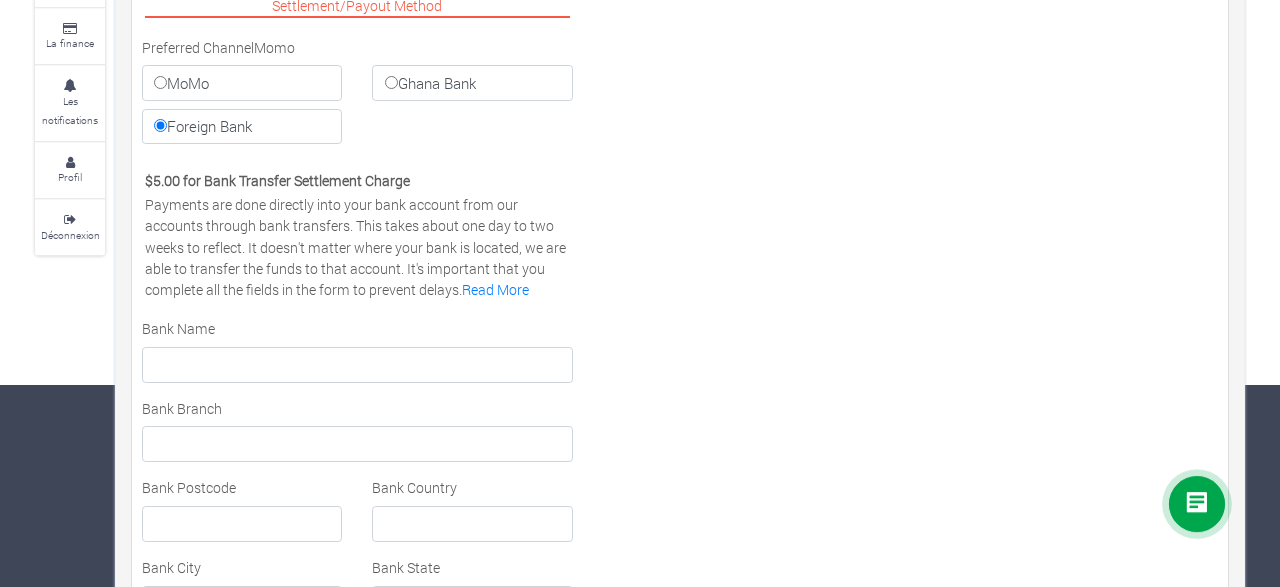 scroll, scrollTop: 207, scrollLeft: 0, axis: vertical 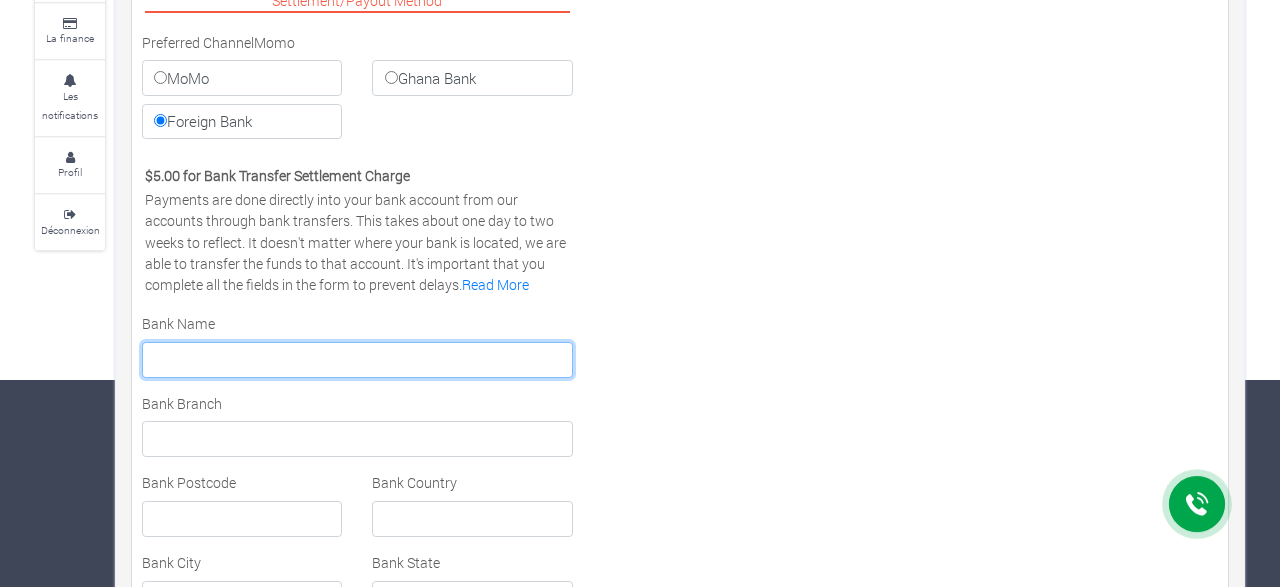 click at bounding box center [357, 360] 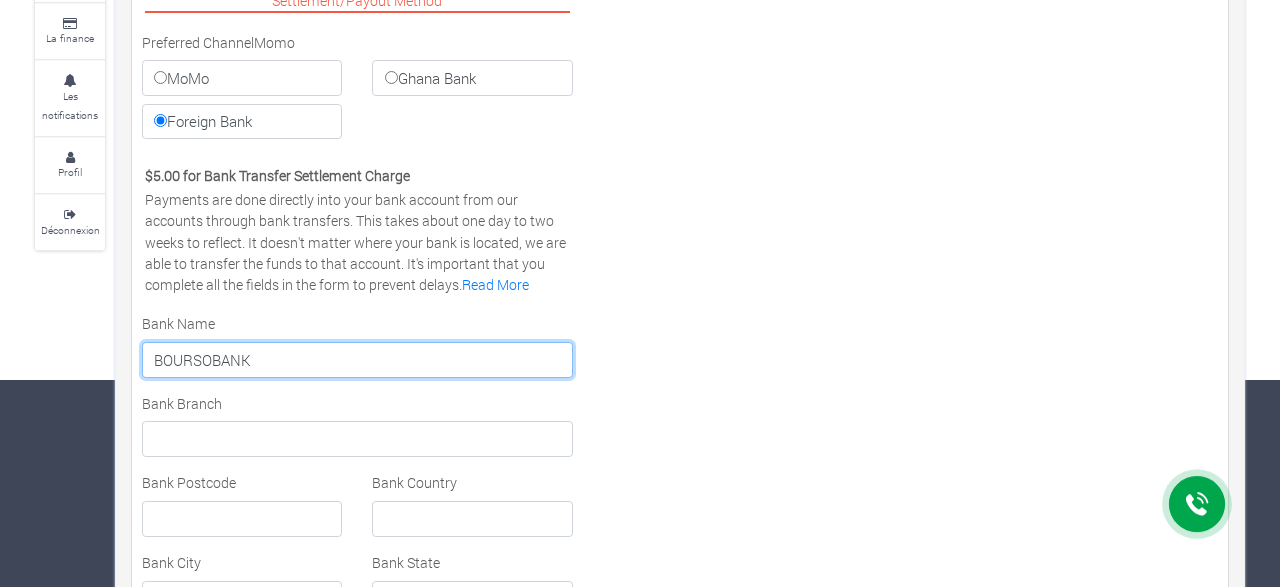 type on "BOURSOBANK" 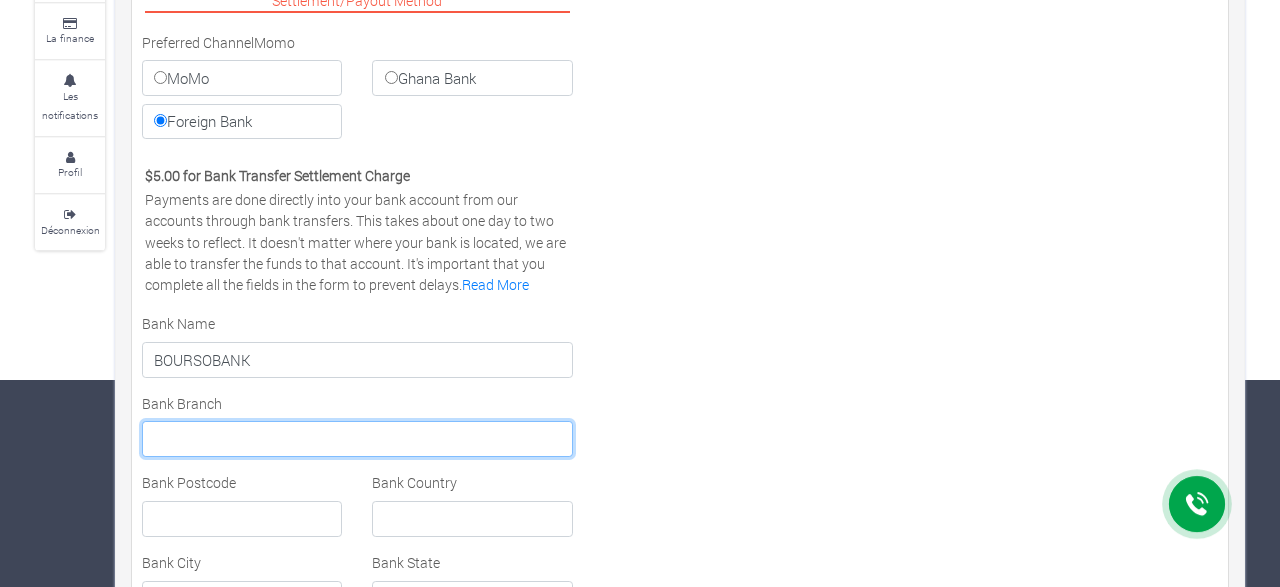 click at bounding box center (357, 439) 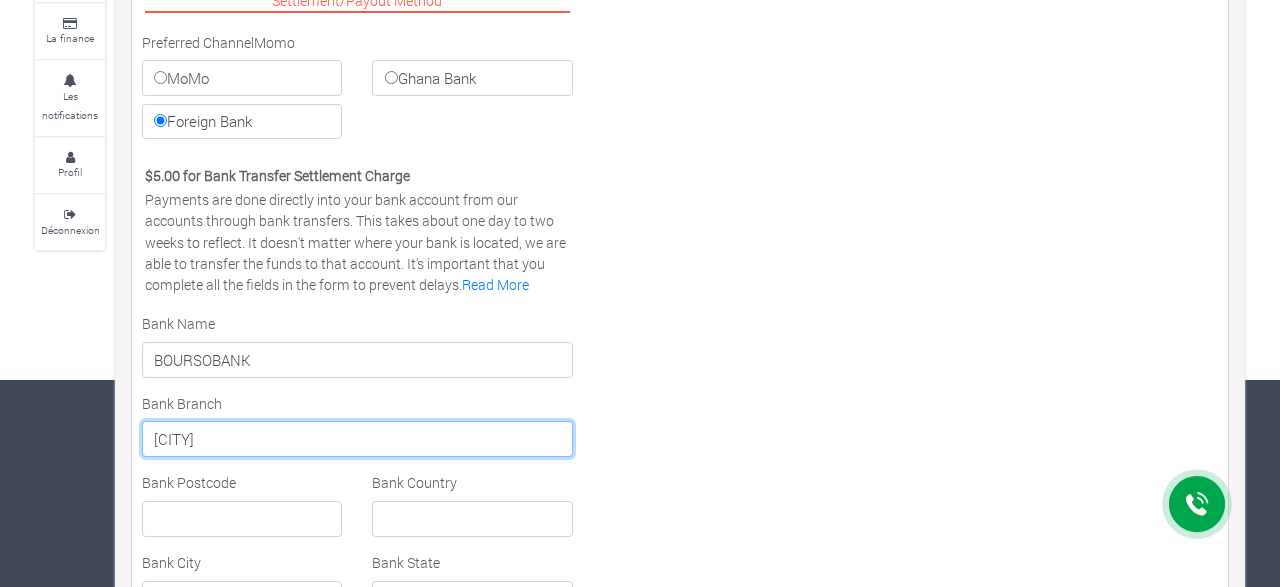 type on "BOULOGNE-BILLANCOURT" 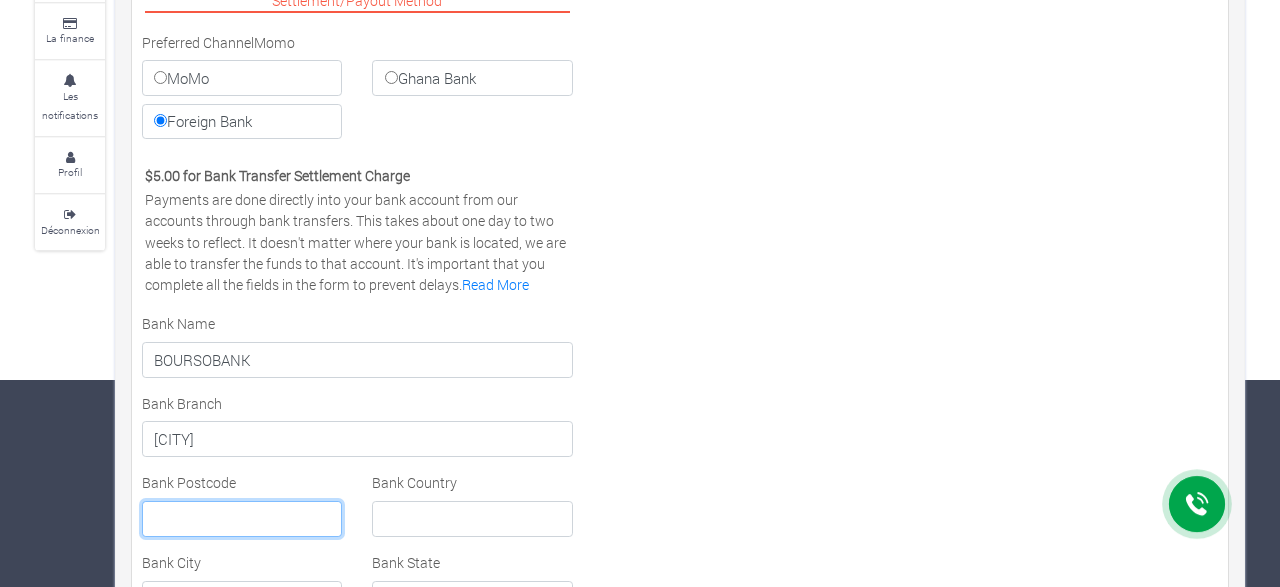 click at bounding box center [242, 519] 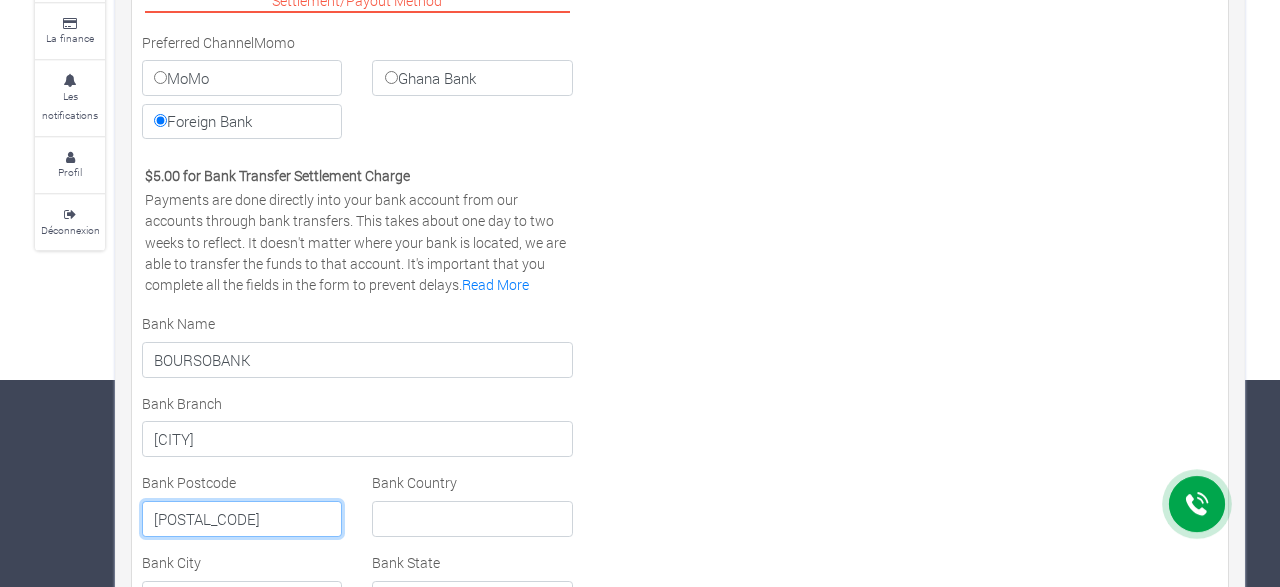 type on "92772" 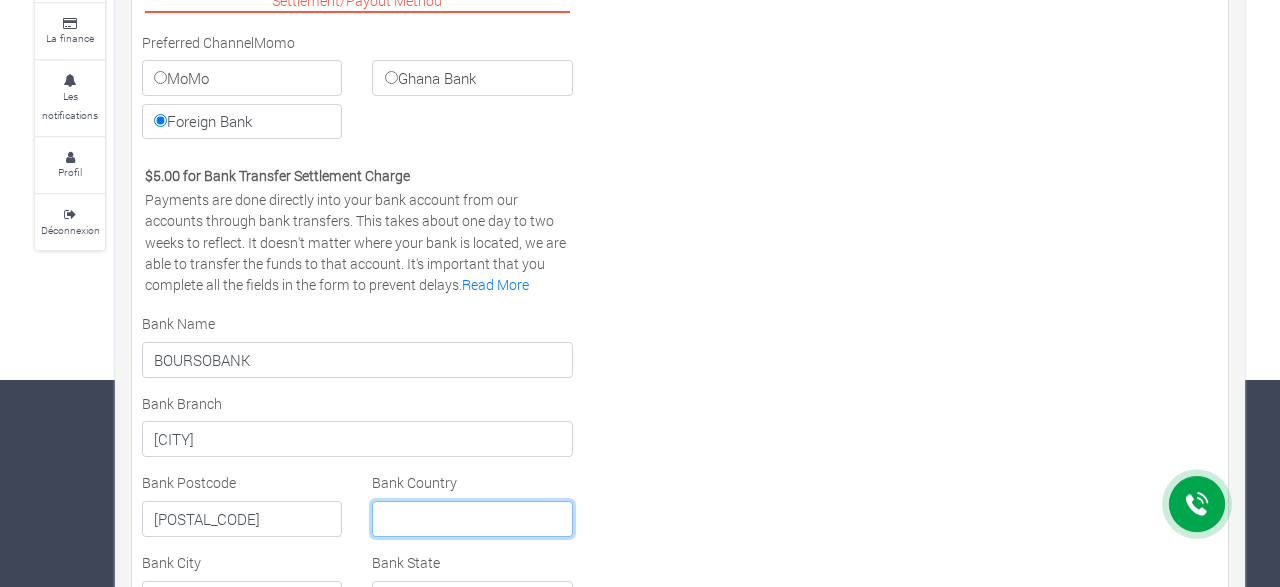 click at bounding box center (472, 519) 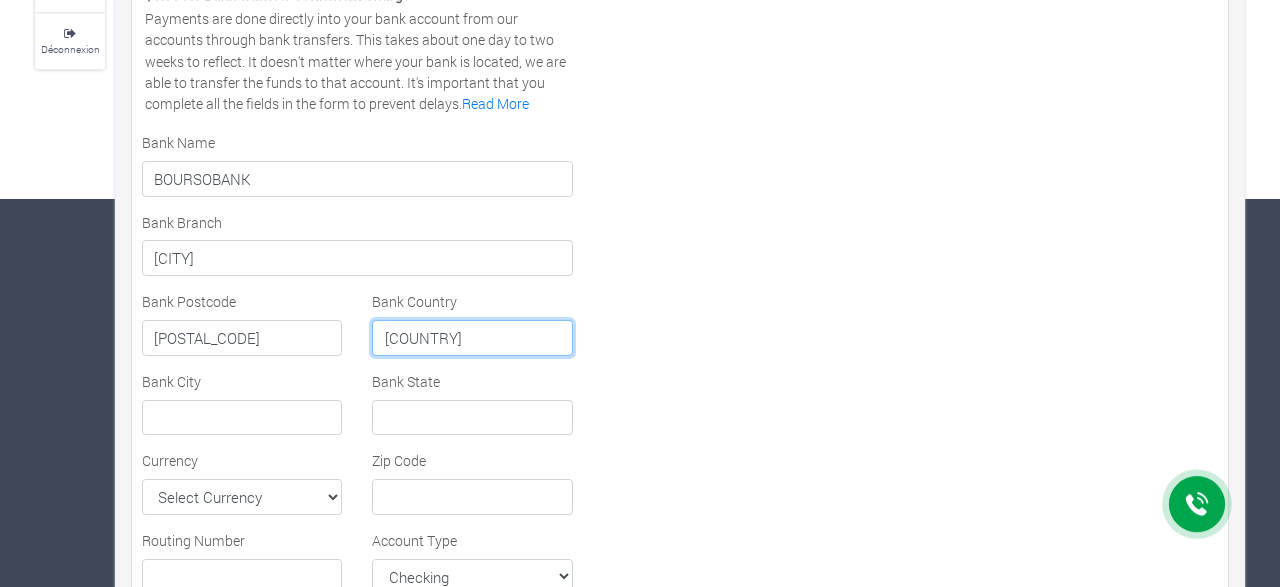 scroll, scrollTop: 400, scrollLeft: 0, axis: vertical 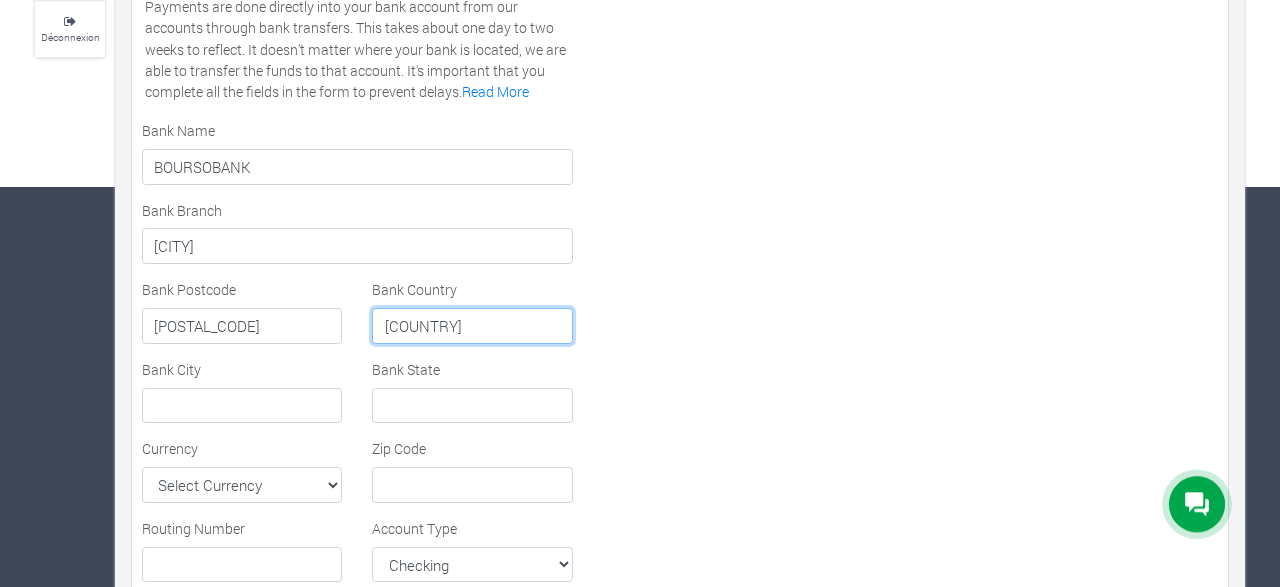 type on "FRANCE" 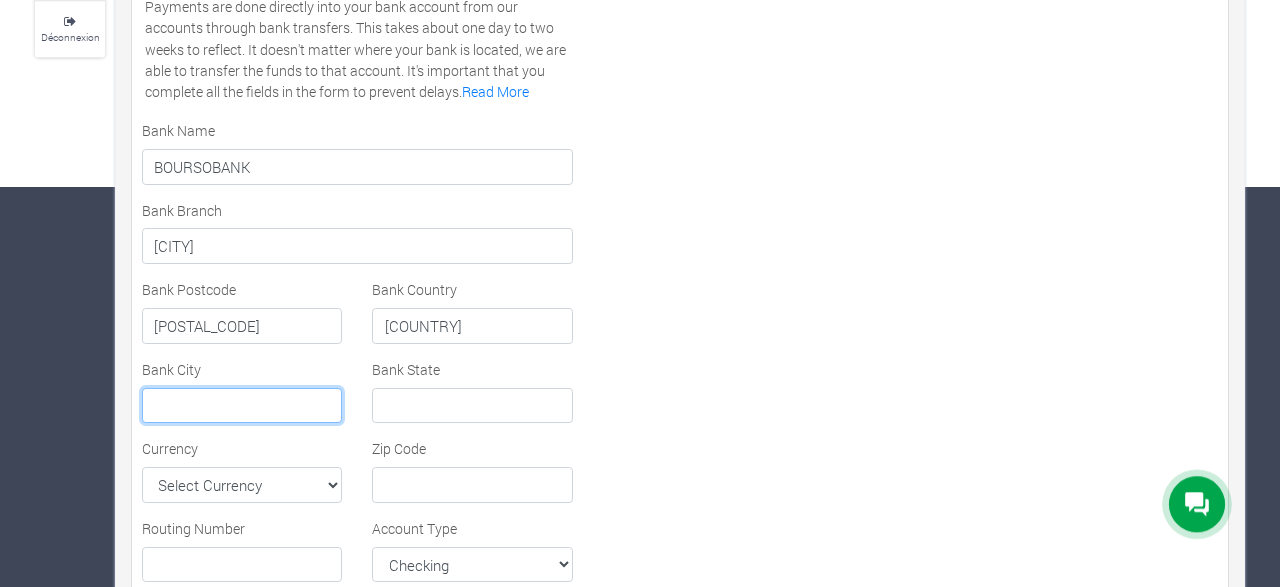 click at bounding box center [242, 406] 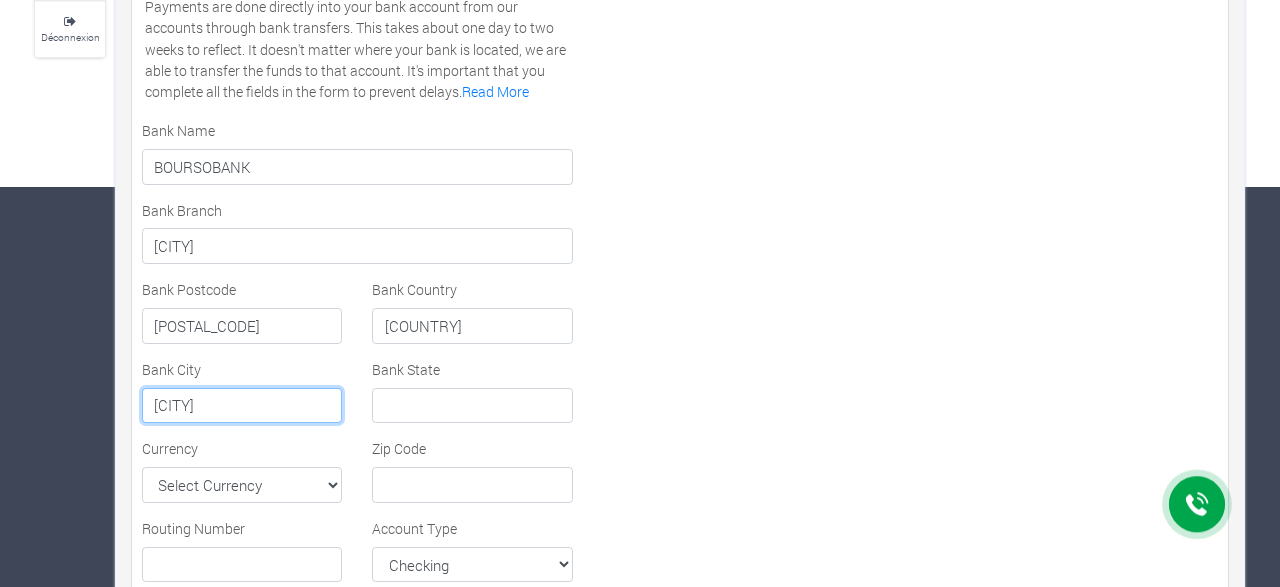 type on "PARIS" 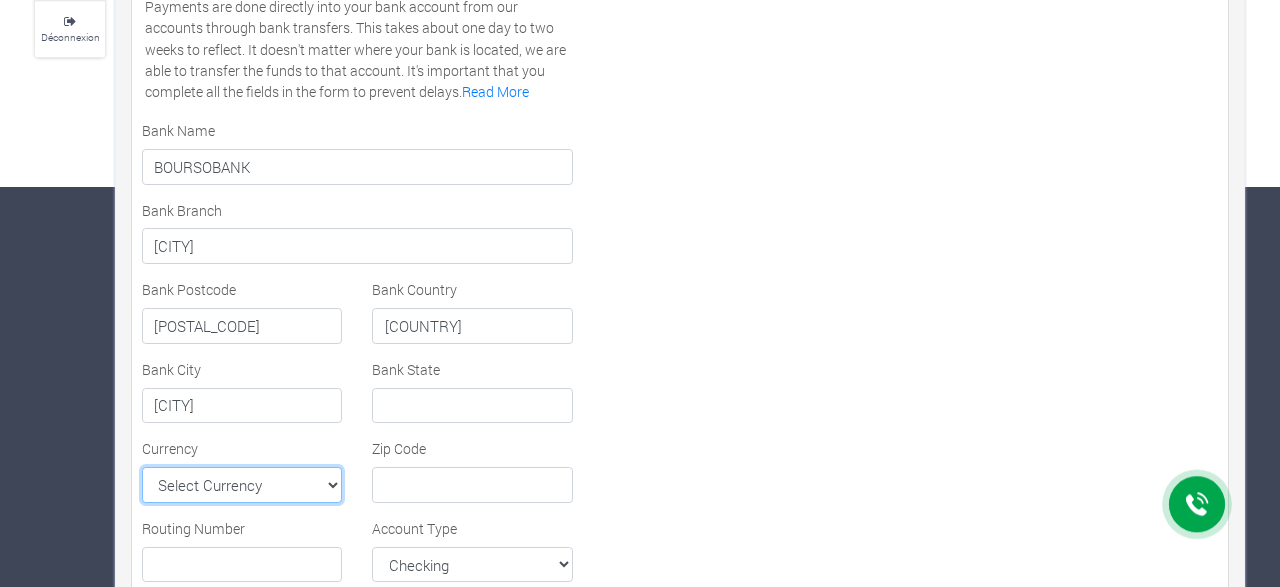 click on "Select Currency
AFN
ALL
DZD
AOA
ARS
AMD
AWG
AUD
AZN
BHD
BSD
BDT
BBD
BYN
BZD
BMD
BTN
BOB
BAM
BWP
BRL
GBP
BND MMK" at bounding box center (242, 485) 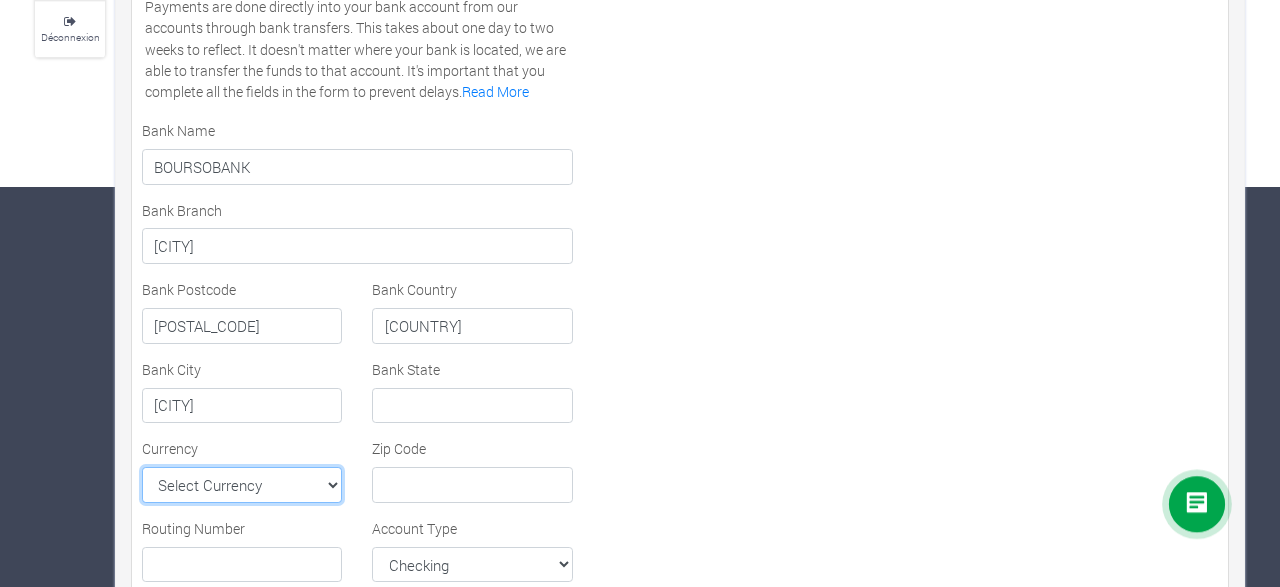 select on "EUR" 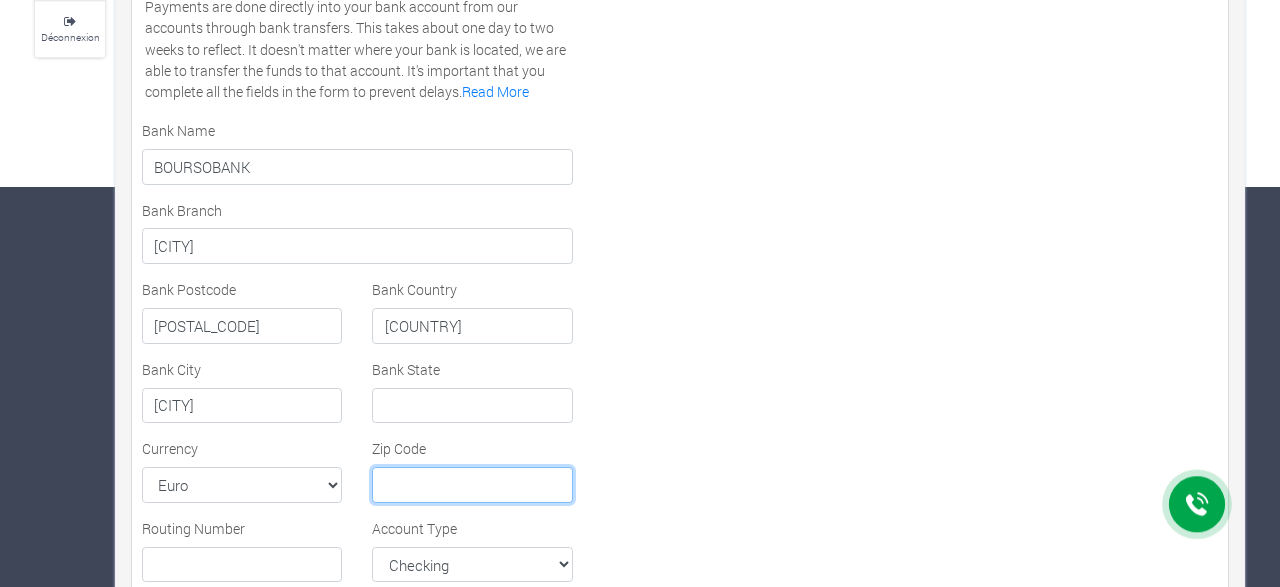 click at bounding box center [472, 485] 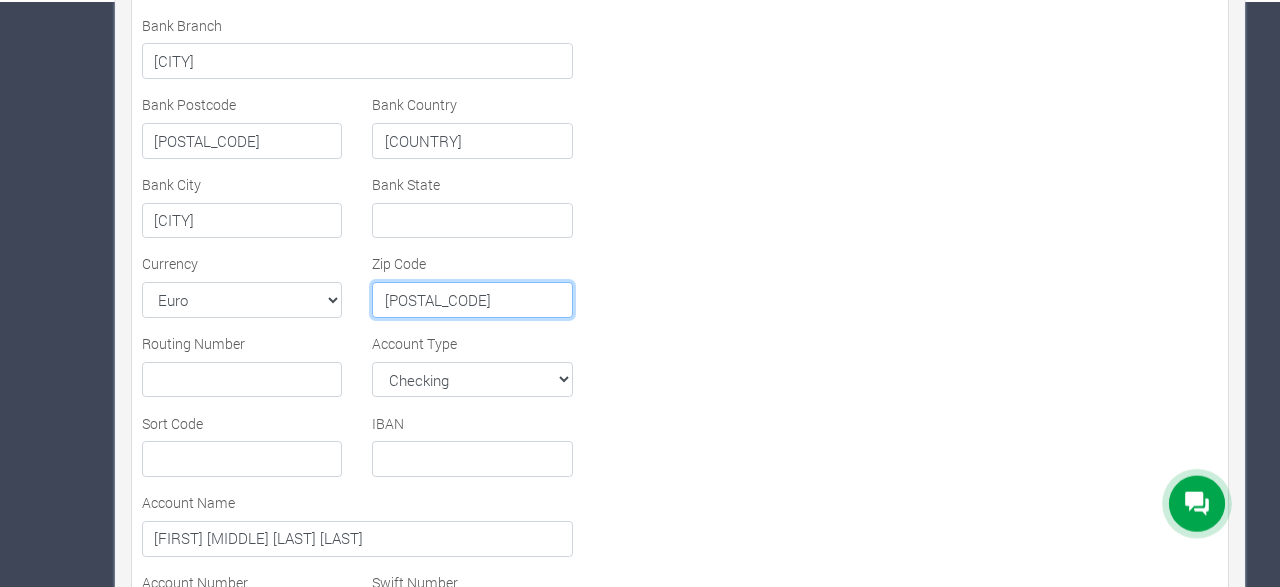 scroll, scrollTop: 588, scrollLeft: 0, axis: vertical 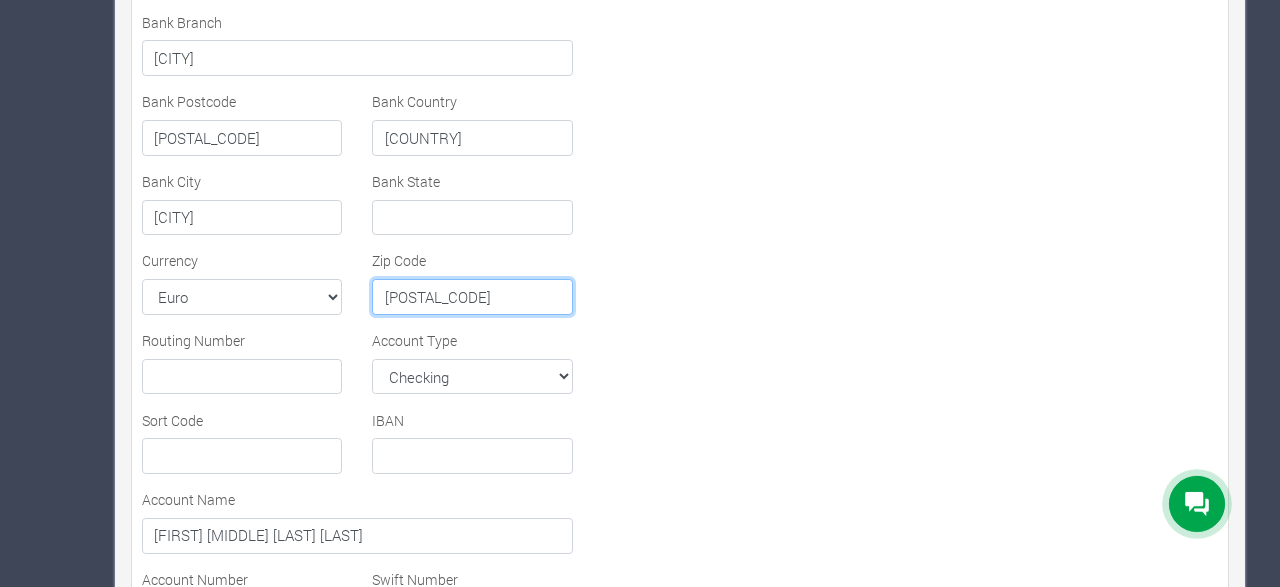 type on "92772" 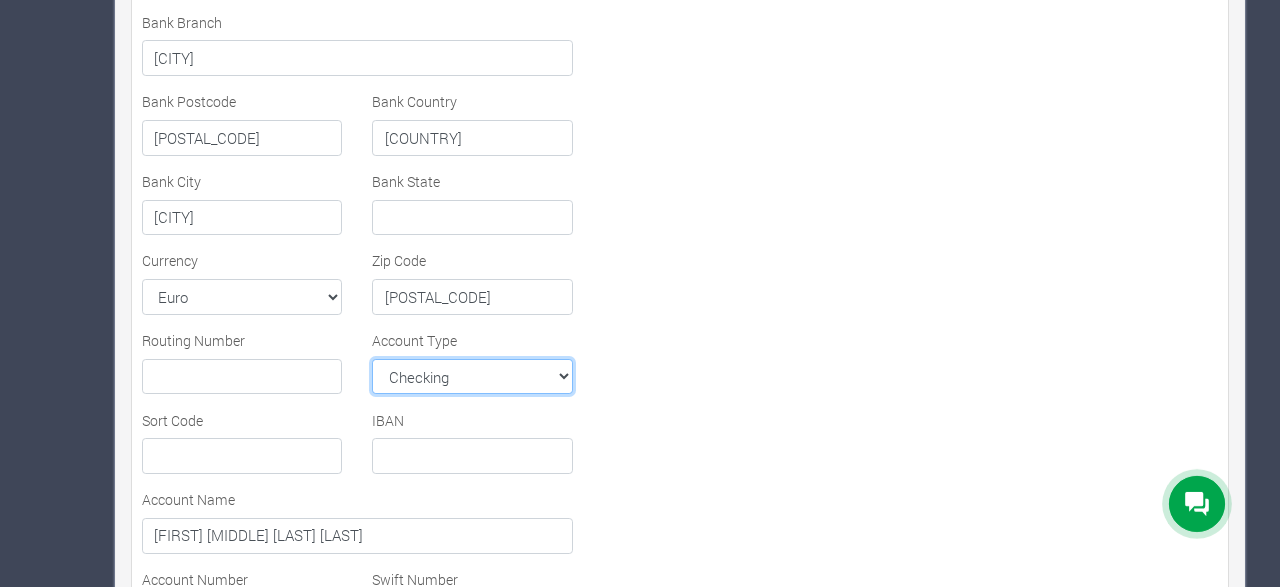 click on "Checking
Savings
MMA Checking
MMA Savings" at bounding box center (472, 377) 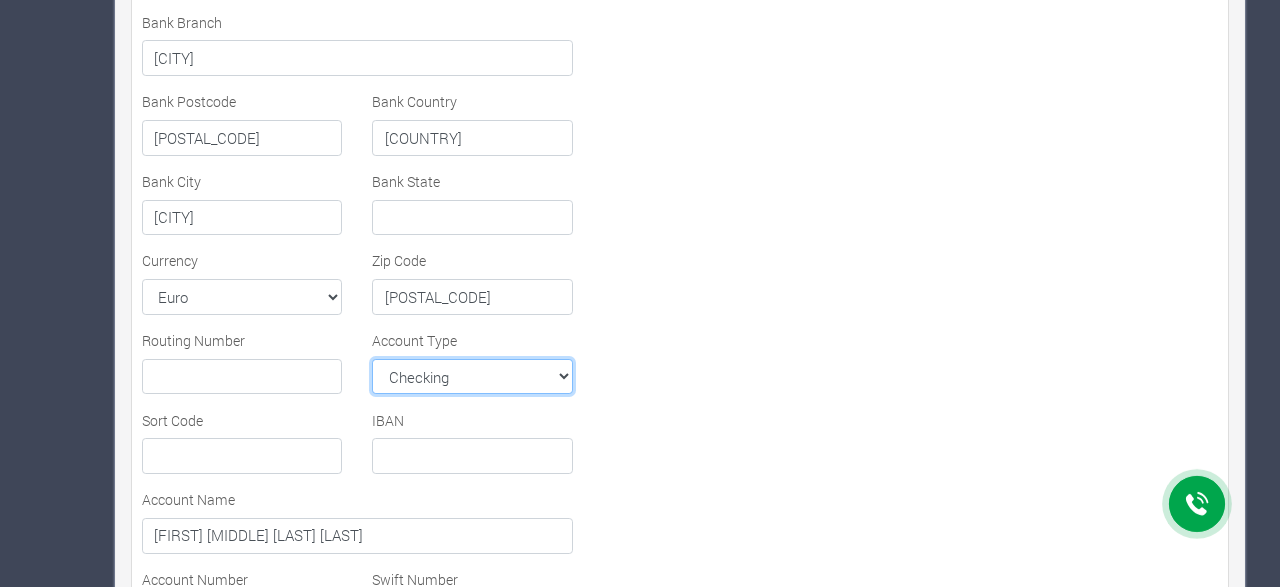 click on "Checking" at bounding box center (0, 0) 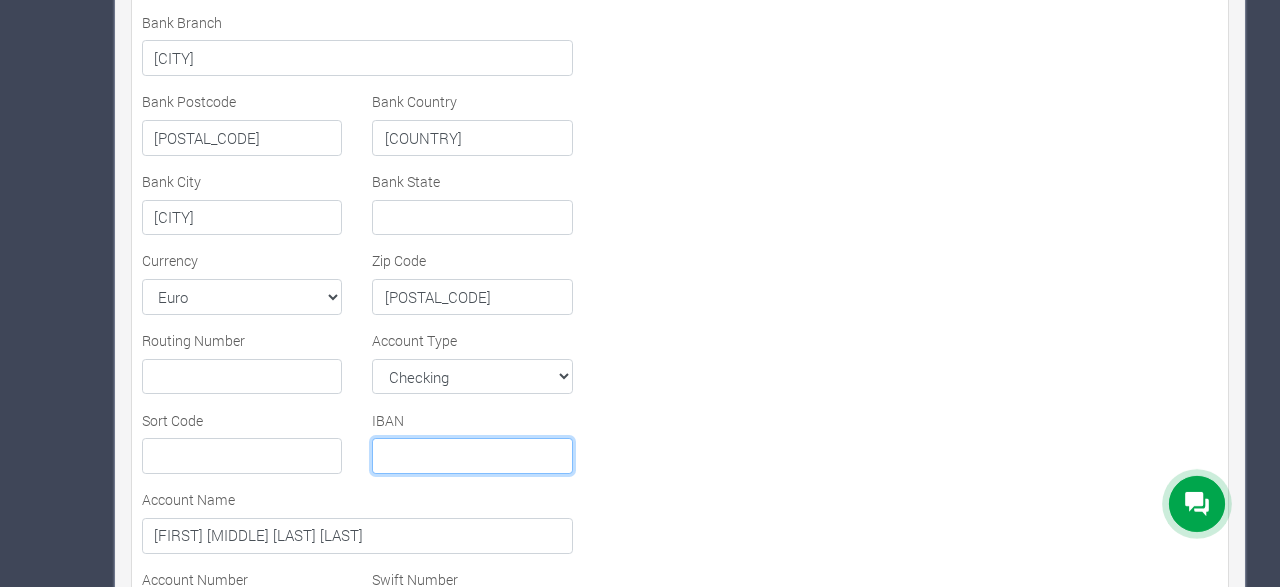 click at bounding box center [472, 456] 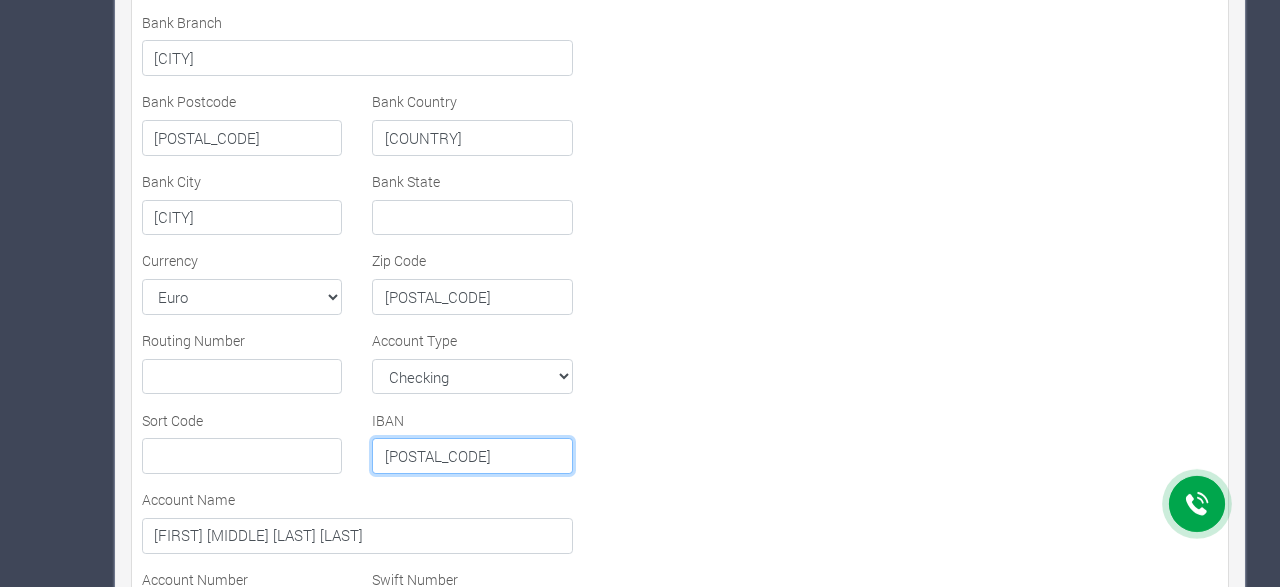 scroll, scrollTop: 0, scrollLeft: 53, axis: horizontal 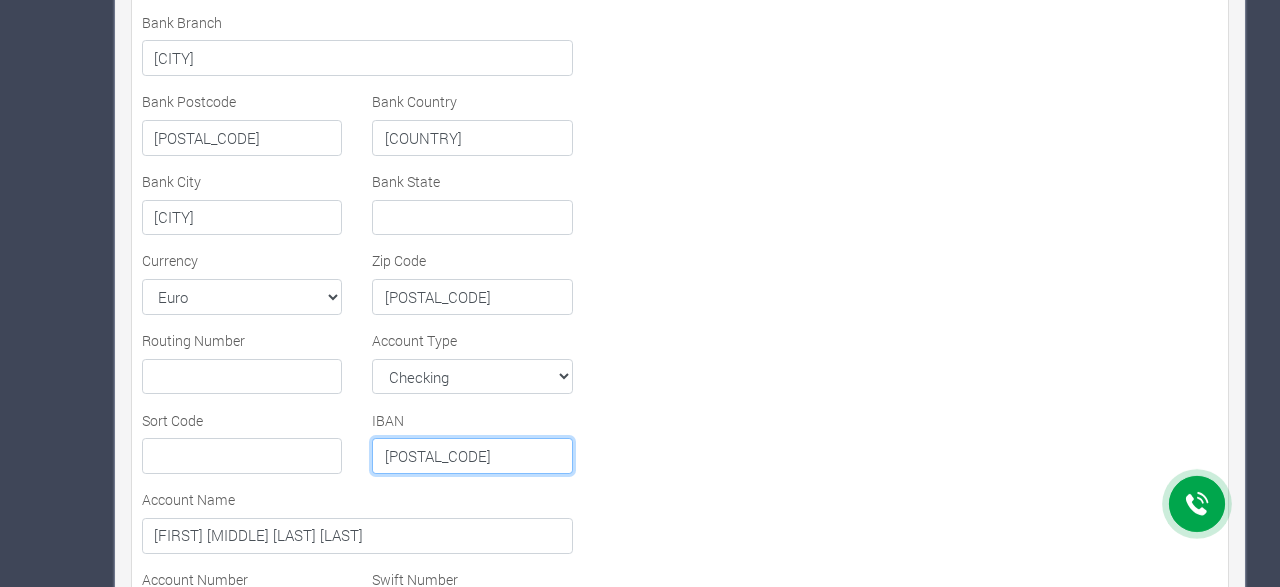 type on "FR7640618803840004034091719" 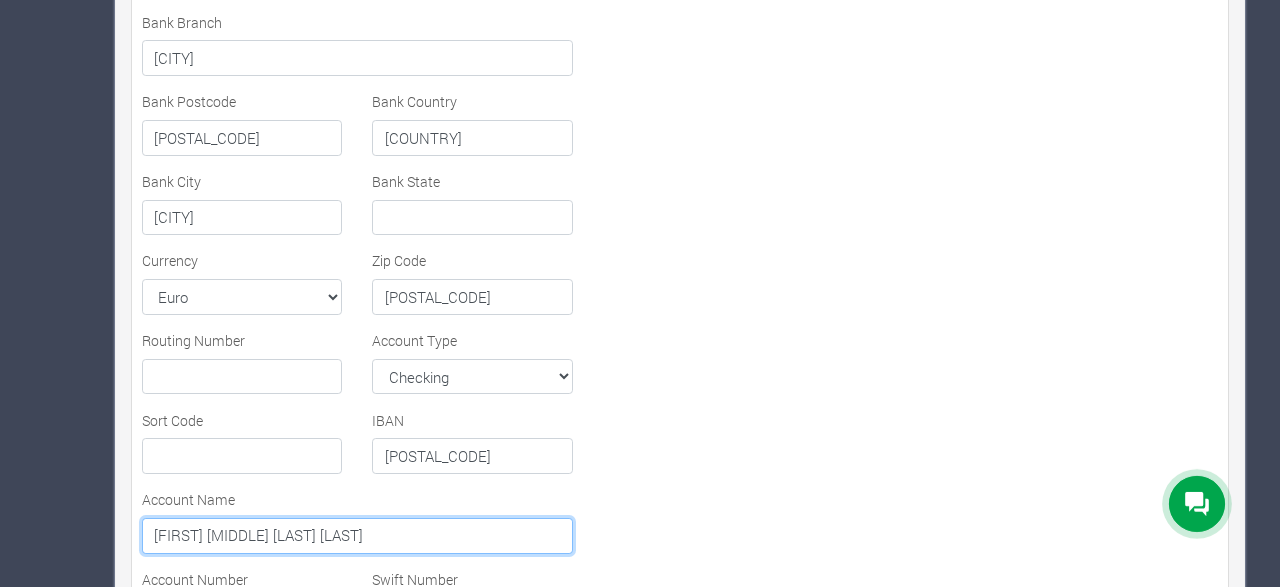 drag, startPoint x: 253, startPoint y: 525, endPoint x: 193, endPoint y: 528, distance: 60.074955 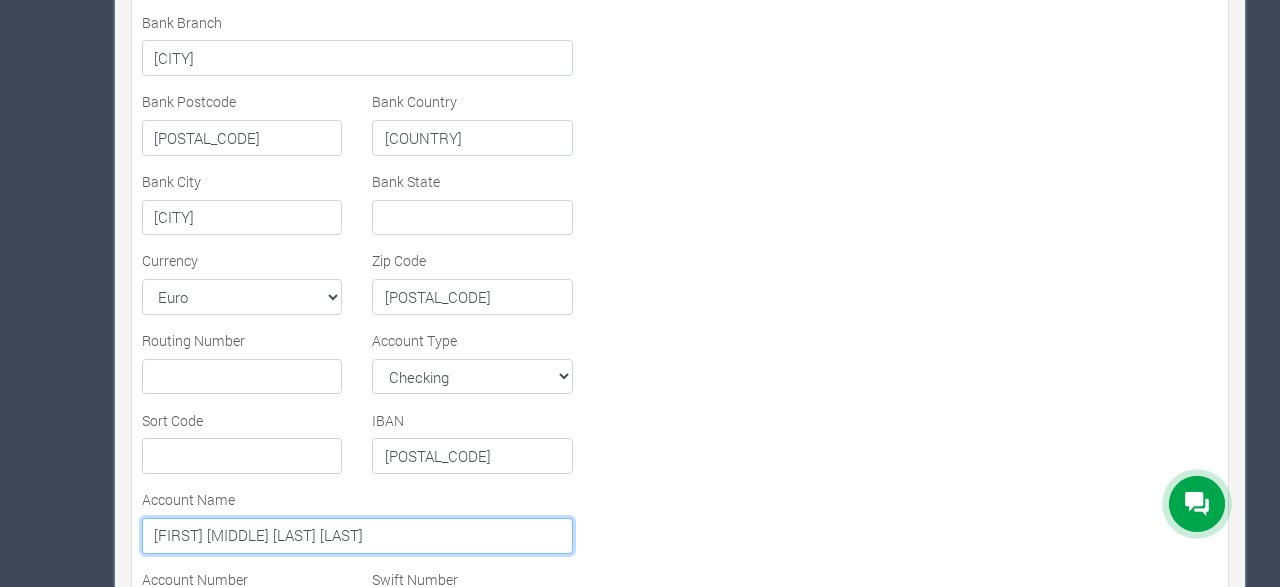 click on "Steve Christian Ond Ond" at bounding box center [357, 536] 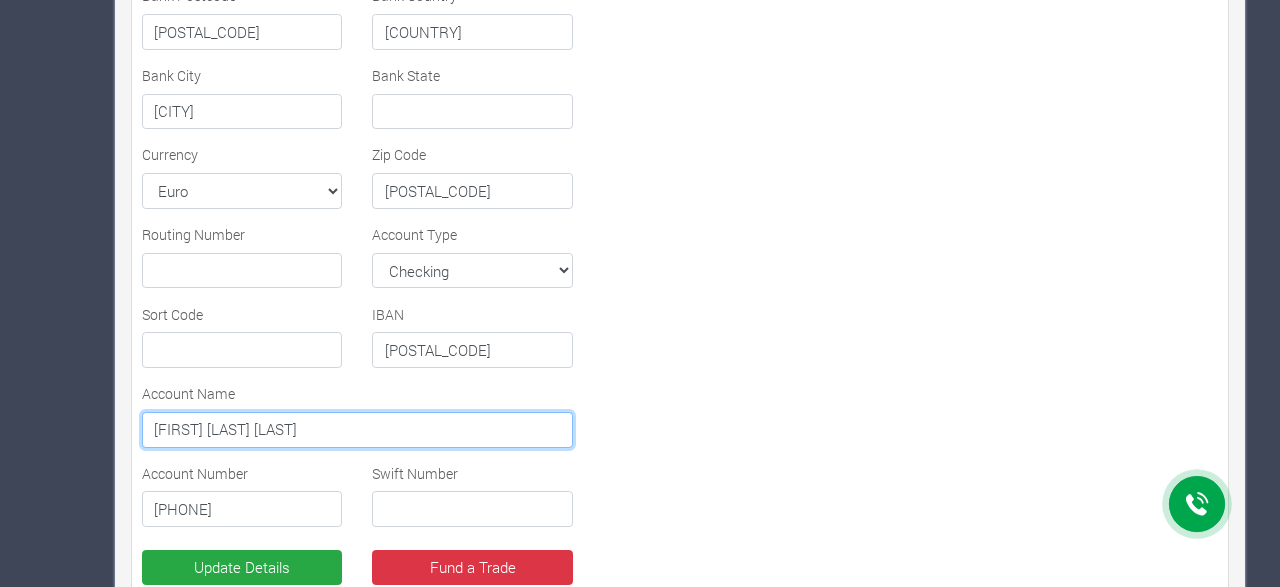 scroll, scrollTop: 726, scrollLeft: 0, axis: vertical 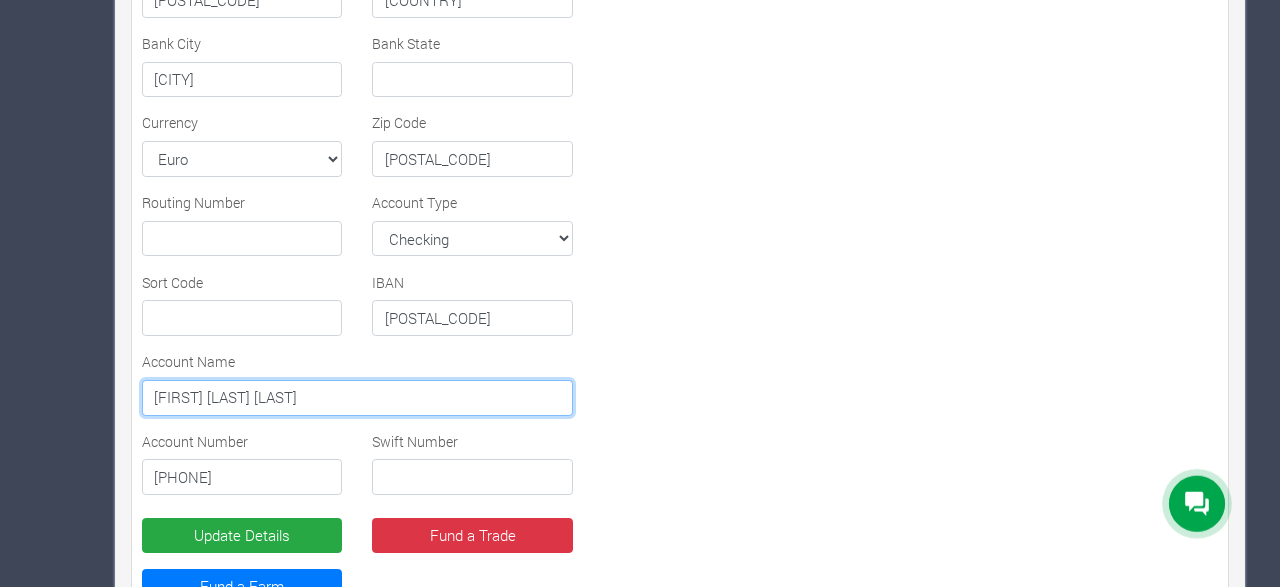 type on "Steve Ond Ond" 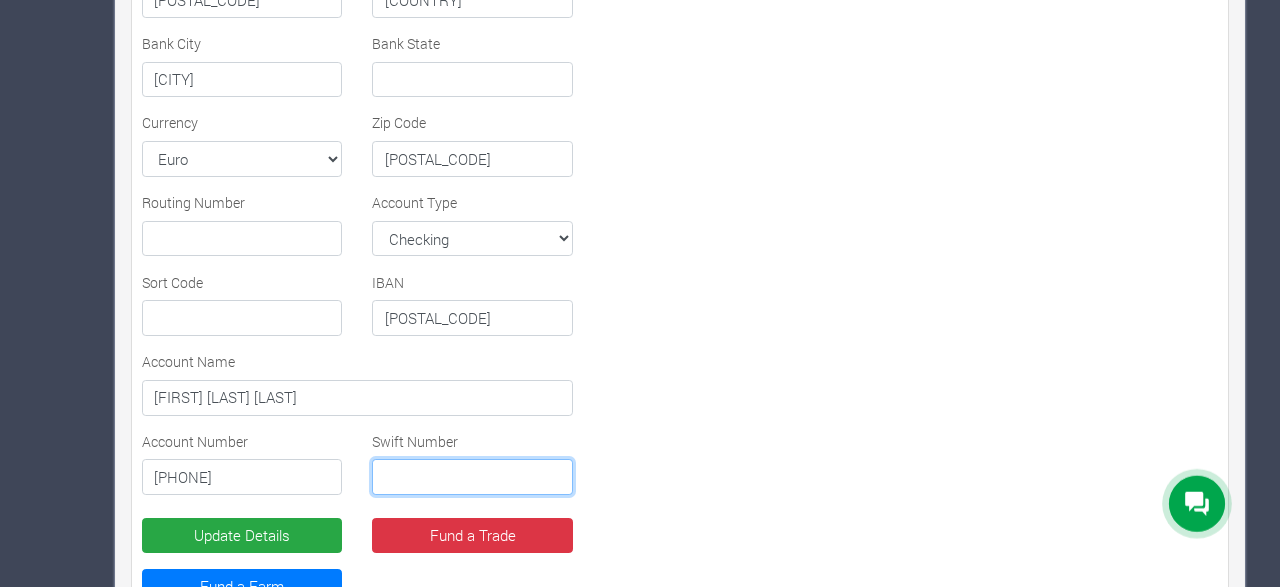 click at bounding box center [472, 477] 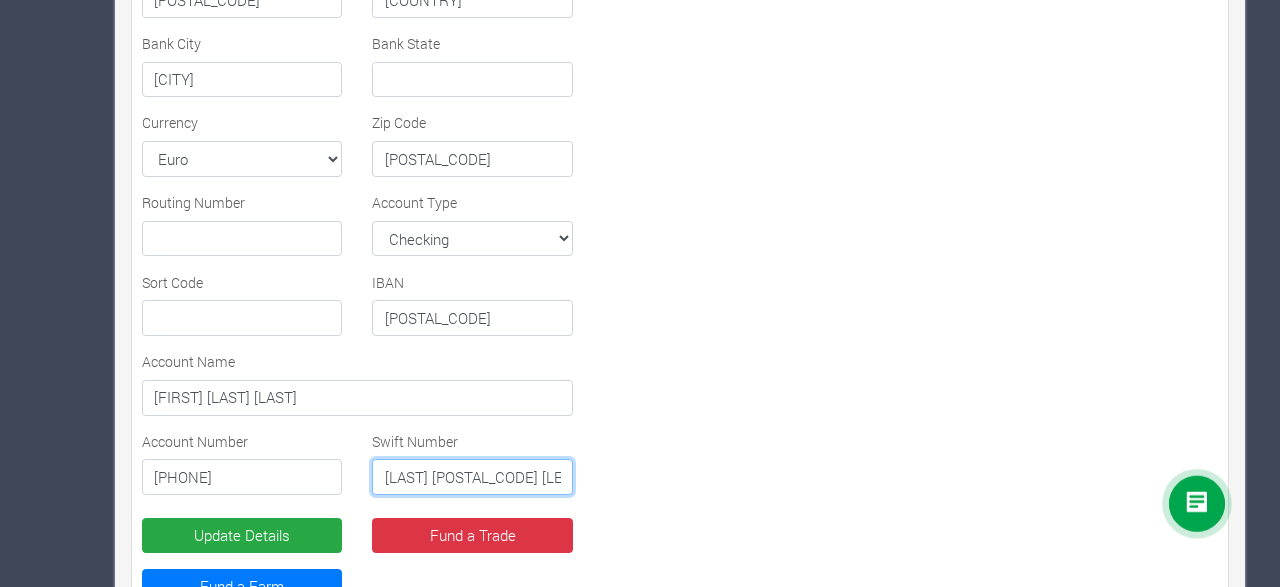 type on "BOUS FRPP XXX" 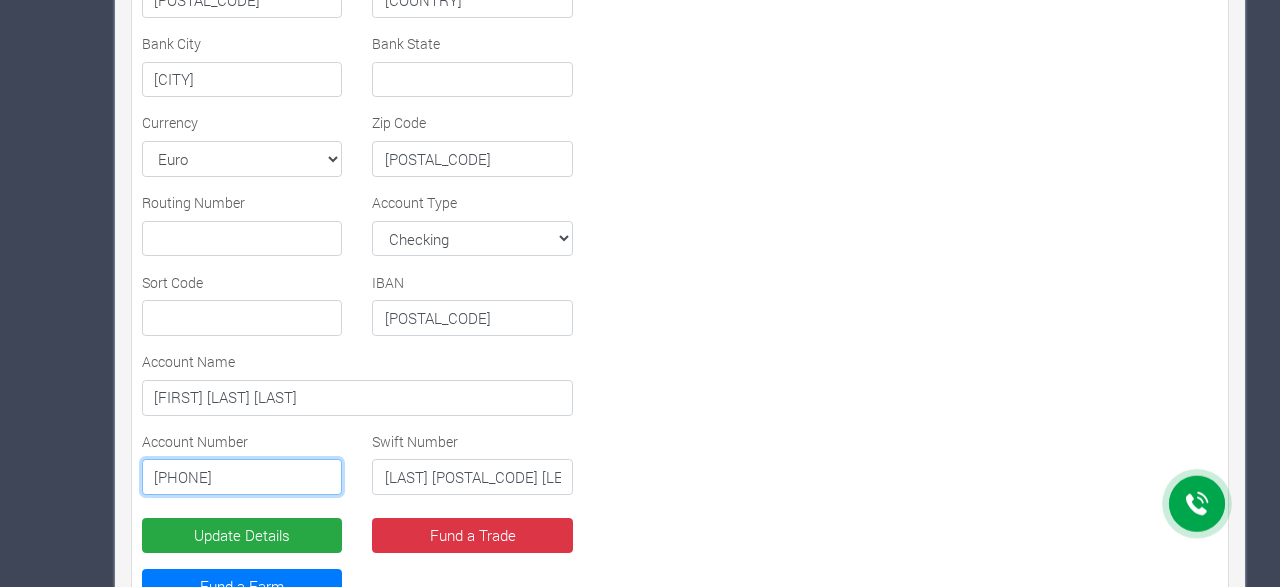 drag, startPoint x: 246, startPoint y: 472, endPoint x: 83, endPoint y: 481, distance: 163.24828 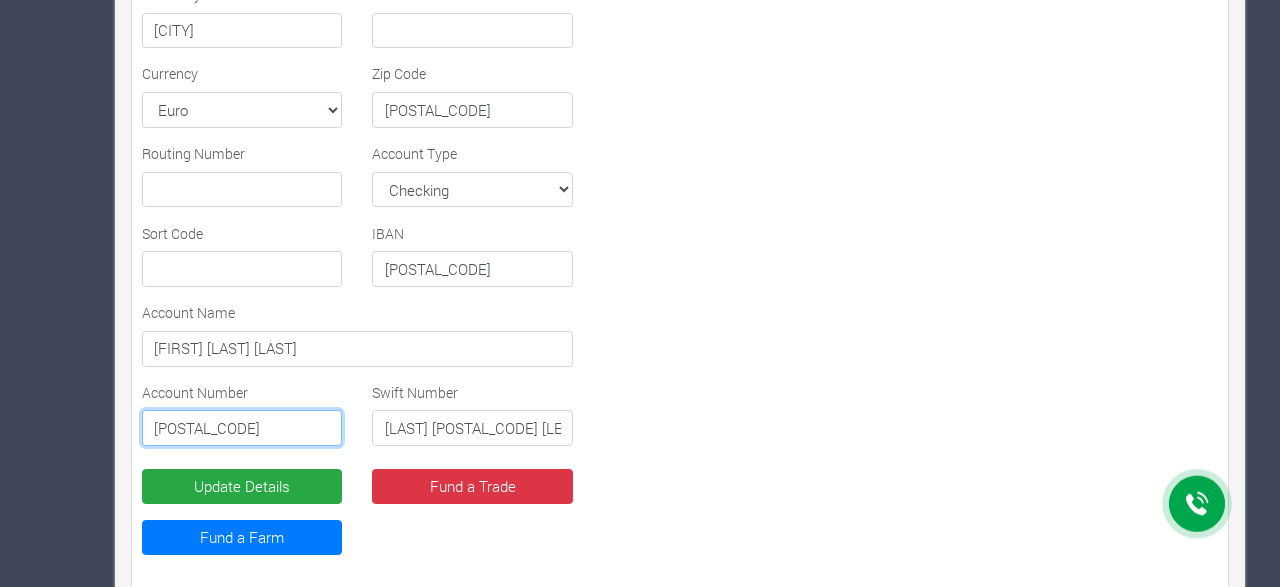 scroll, scrollTop: 791, scrollLeft: 0, axis: vertical 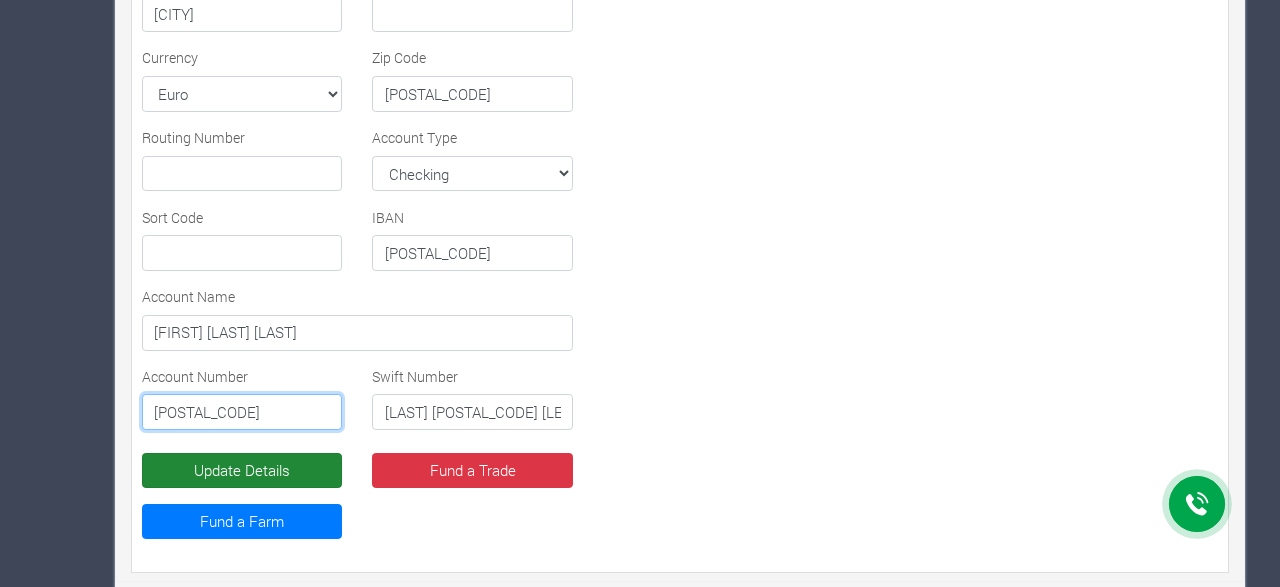 type on "00040340917" 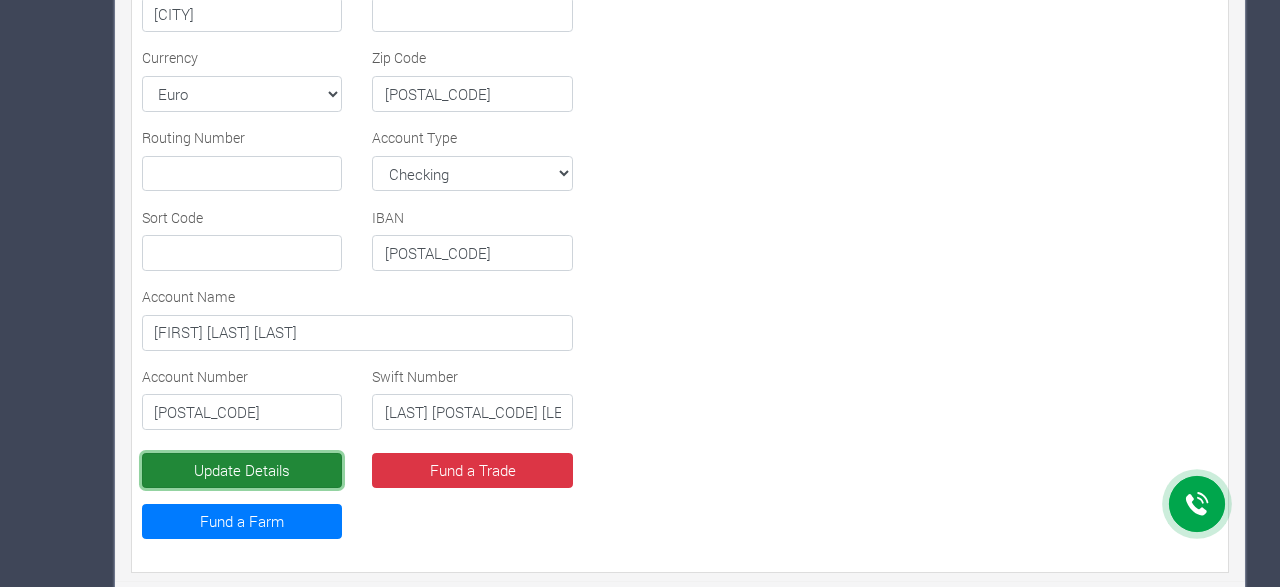click on "Update Details" at bounding box center (242, 471) 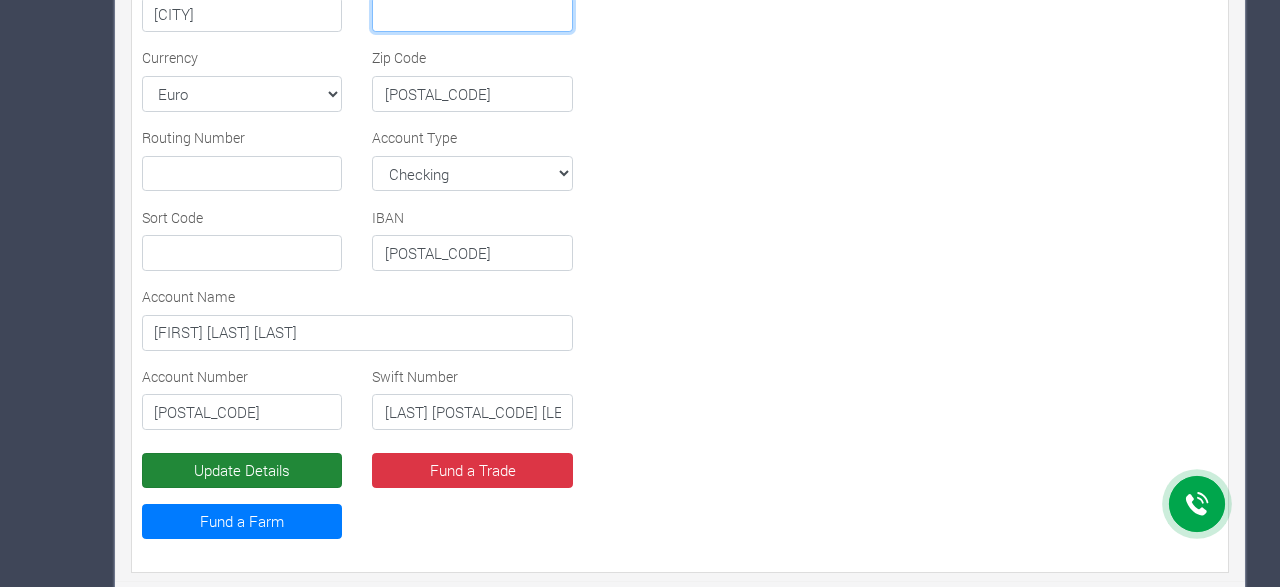 scroll, scrollTop: 789, scrollLeft: 0, axis: vertical 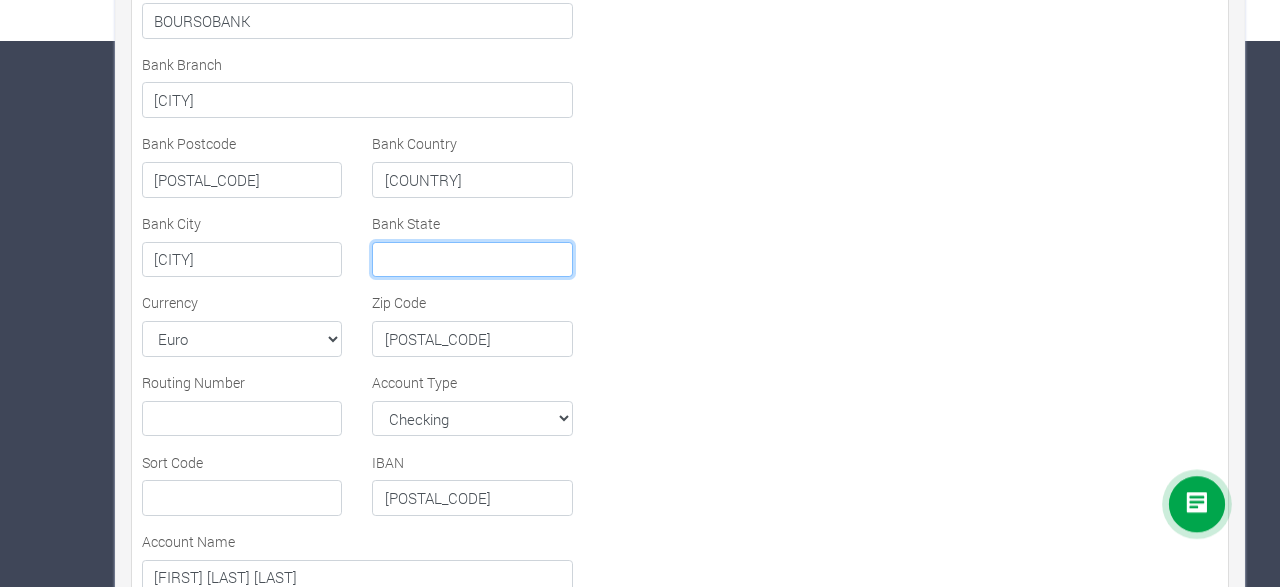 click at bounding box center [472, 260] 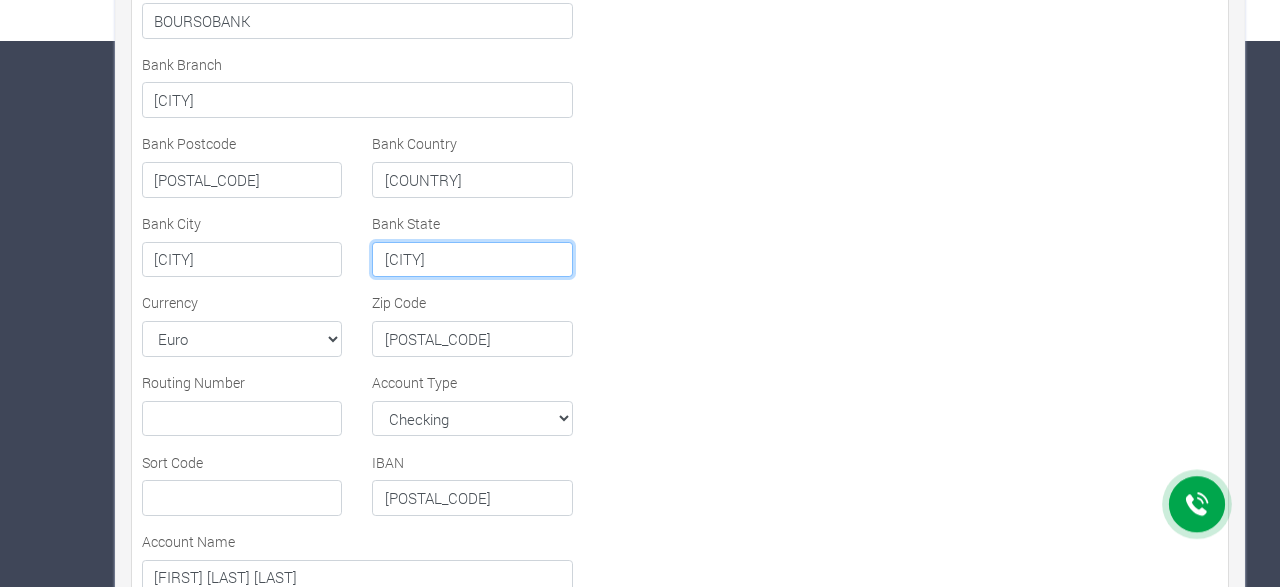 type on "PARIS" 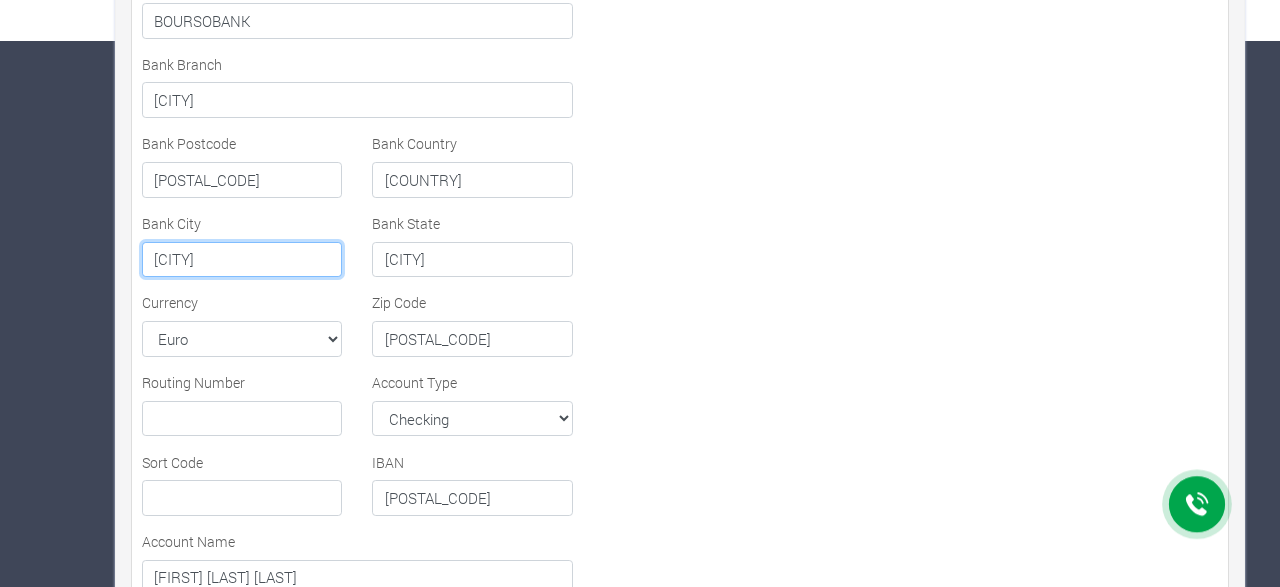 click on "PARIS" at bounding box center (242, 260) 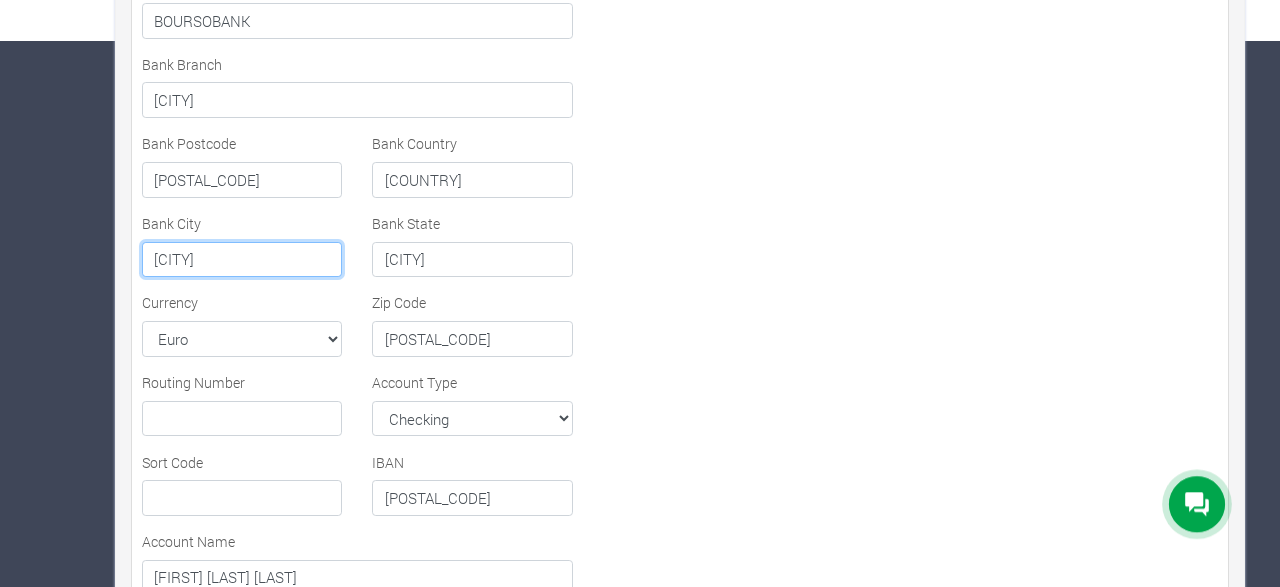 drag, startPoint x: 219, startPoint y: 246, endPoint x: 114, endPoint y: 253, distance: 105.23308 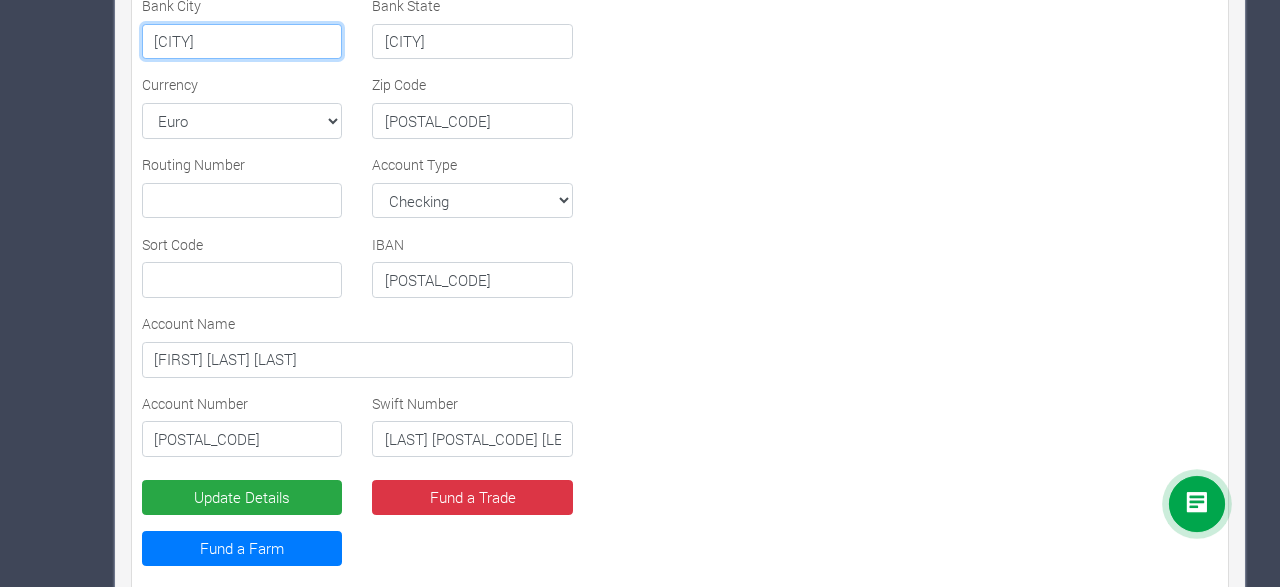scroll, scrollTop: 791, scrollLeft: 0, axis: vertical 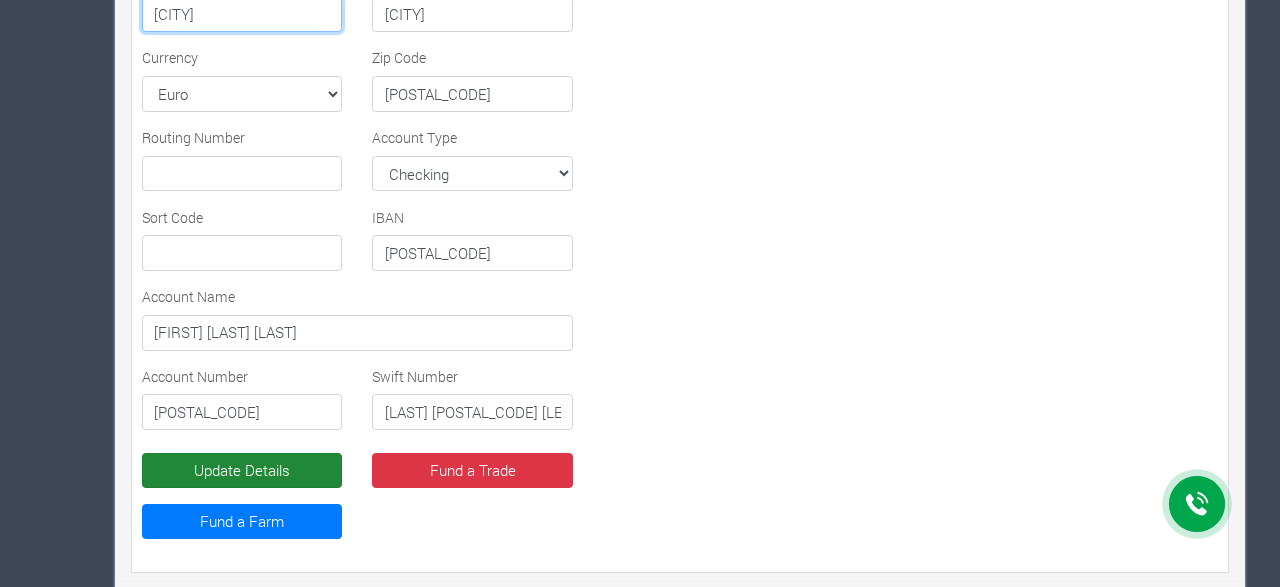 type on "BOULOGNE" 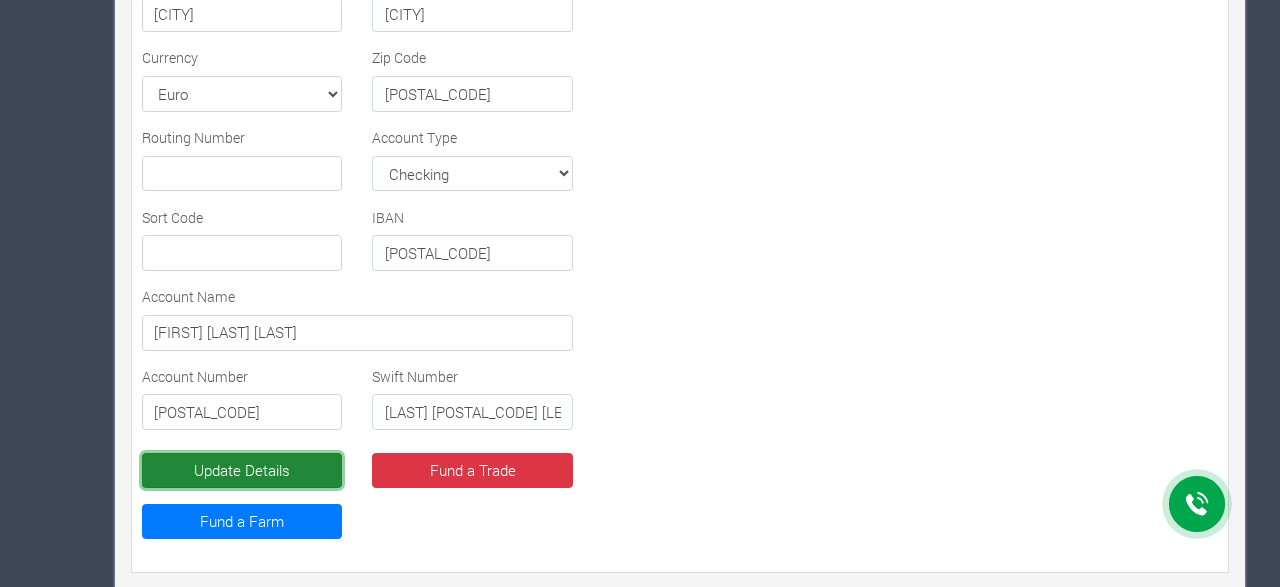 click on "Update Details" at bounding box center (242, 471) 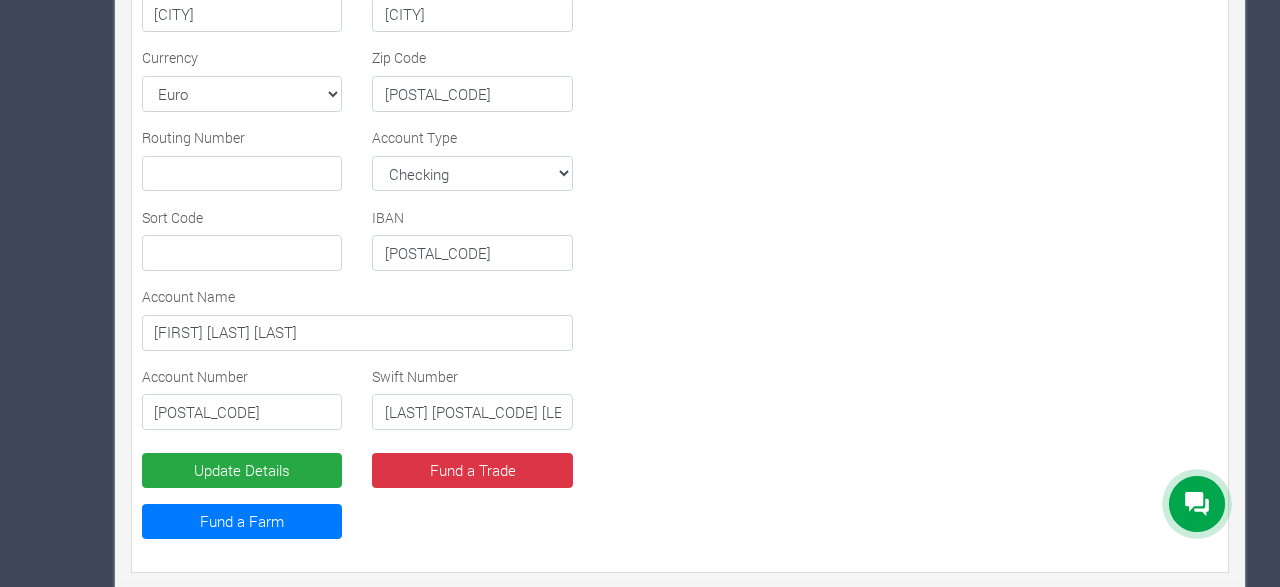 click on "Settlement/Payout Method
Preferred Channel
Momo
MoMo
Ghana Bank
Foreign Bank
Virtual Card Credentials
USD $ NONE Read More" at bounding box center [680, -18] 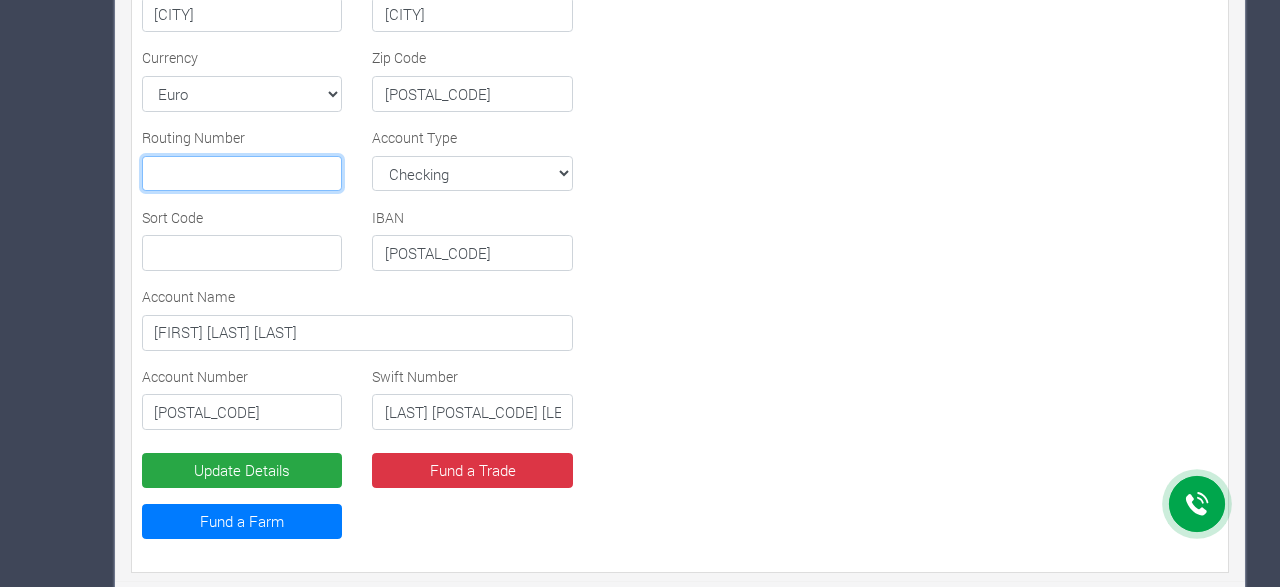 click at bounding box center (242, 174) 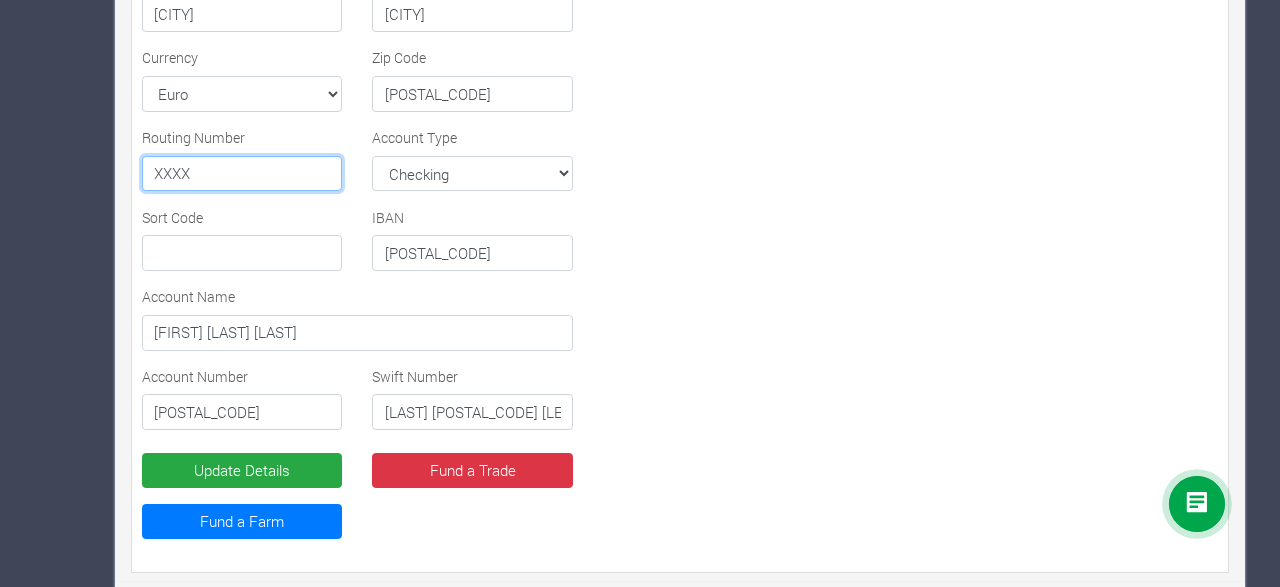 type on "XXXX" 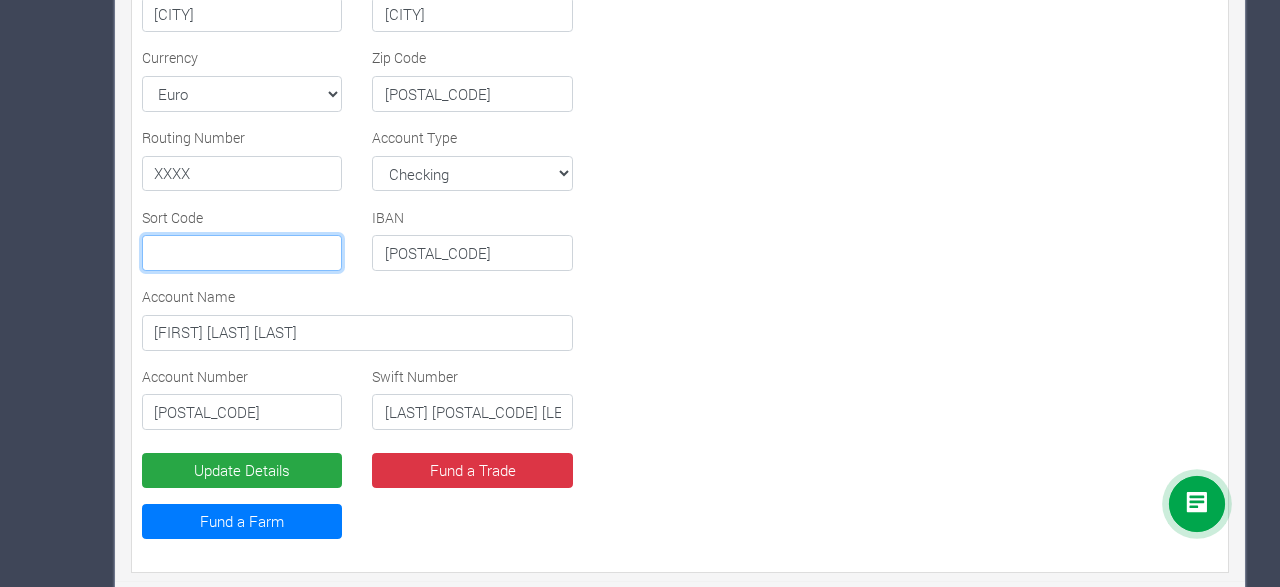 click at bounding box center (242, 253) 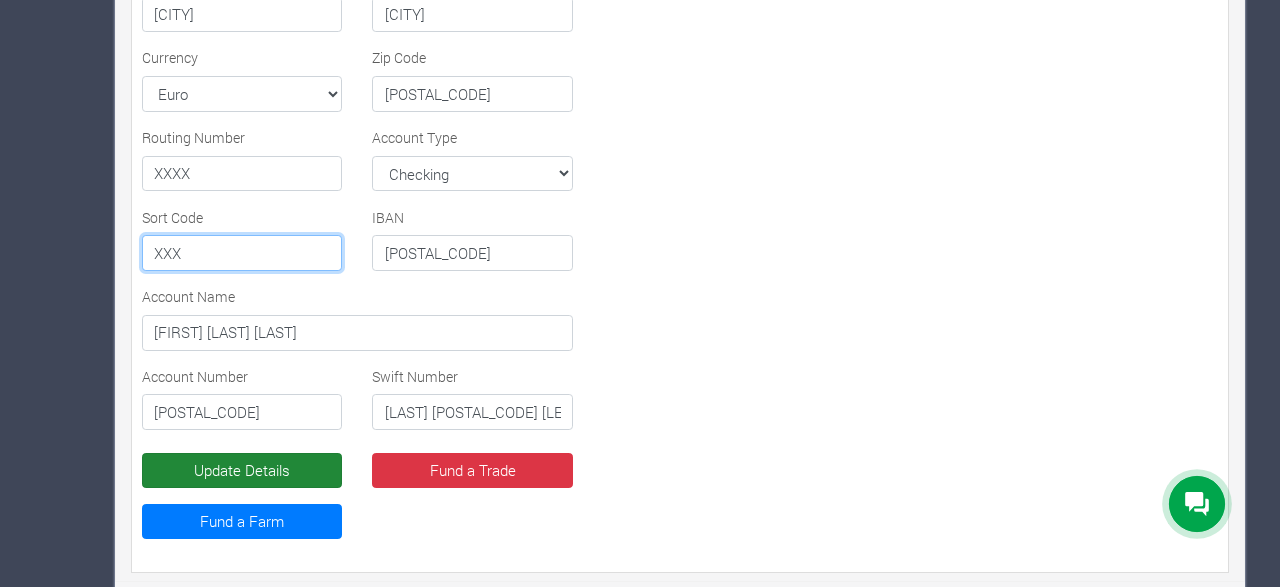 type on "XXX" 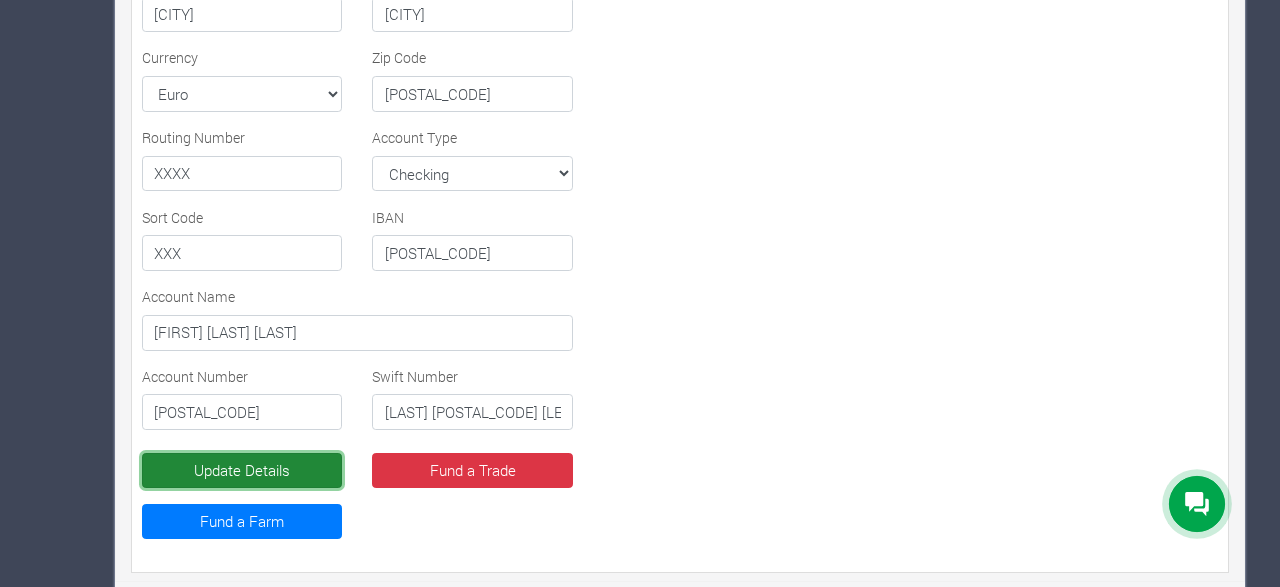 click on "Update Details" at bounding box center (242, 471) 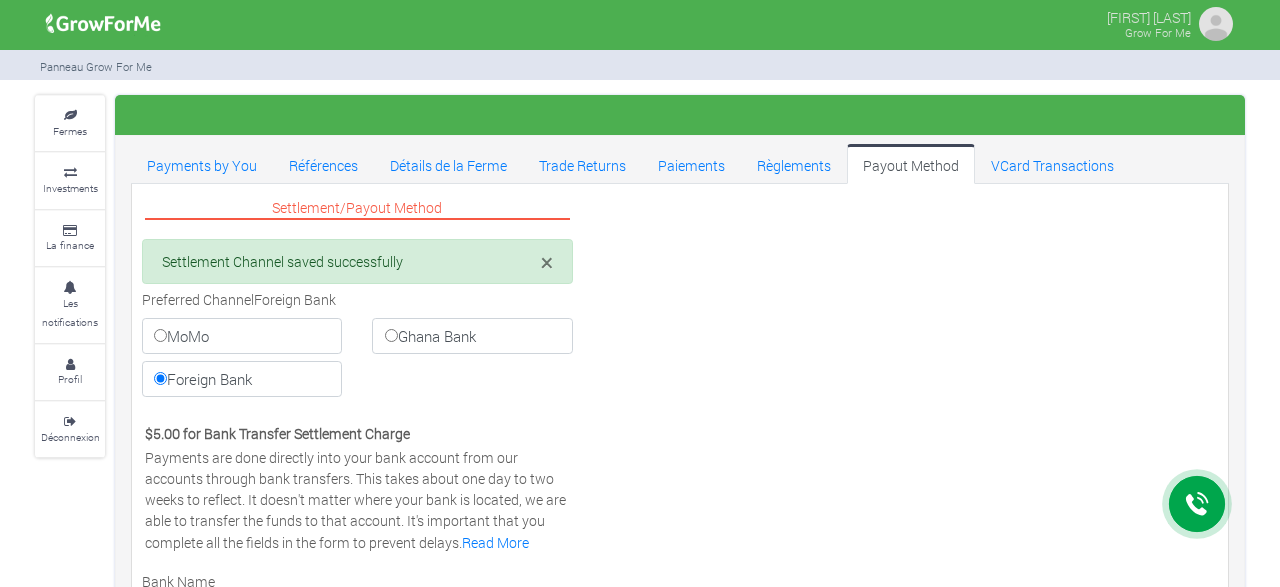 select on "EUR" 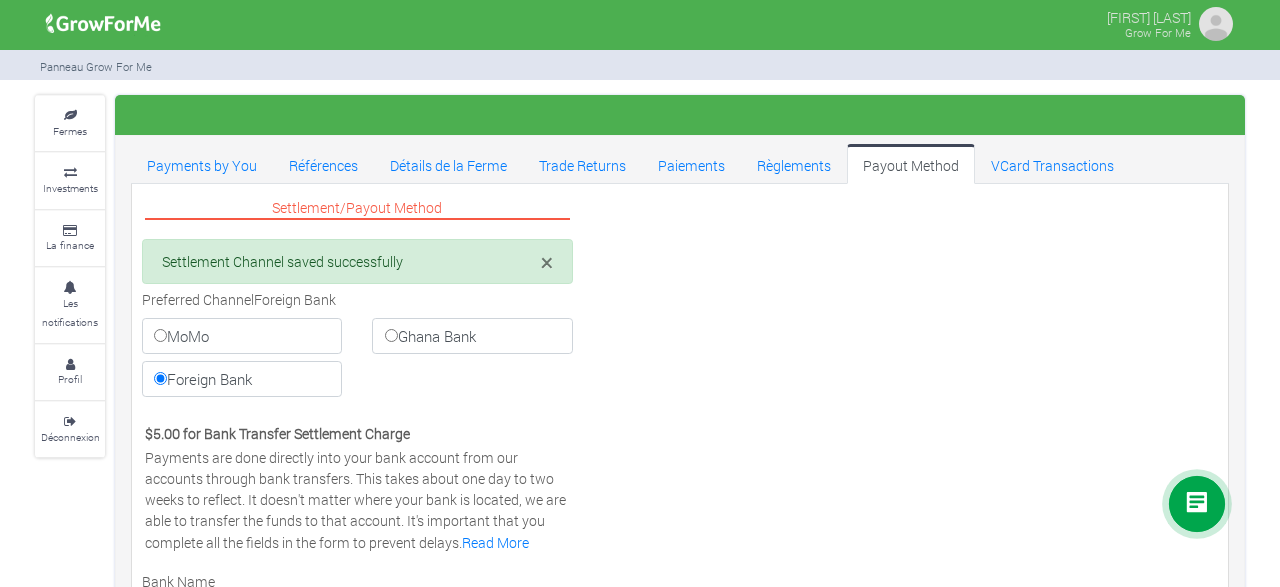 click on "MoMo" at bounding box center [242, 336] 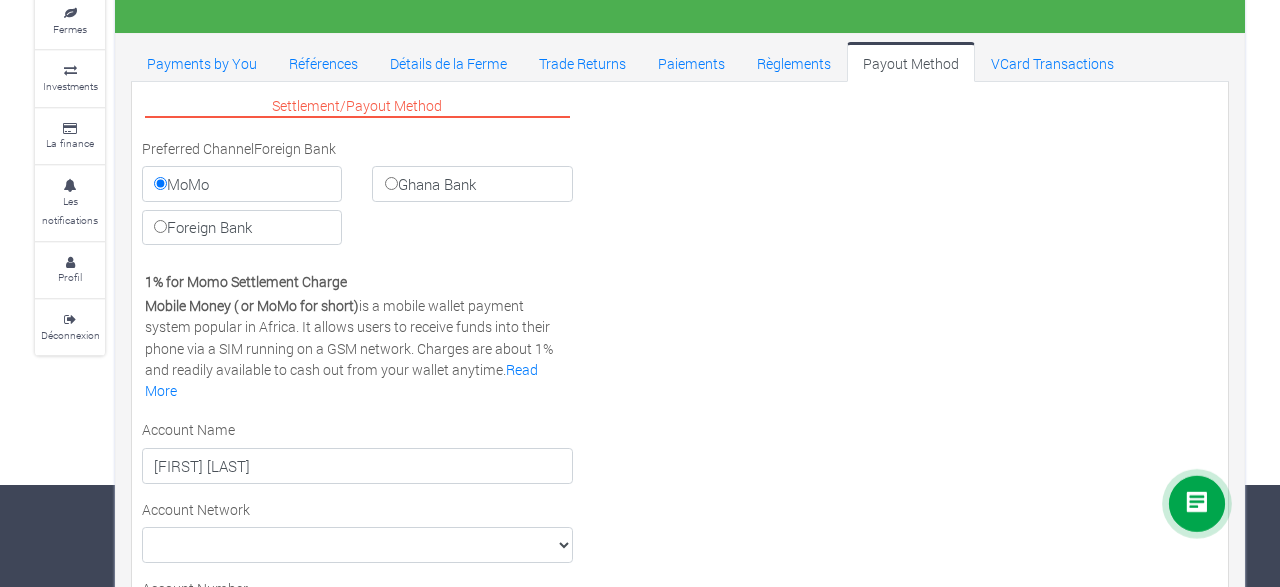 scroll, scrollTop: 29, scrollLeft: 0, axis: vertical 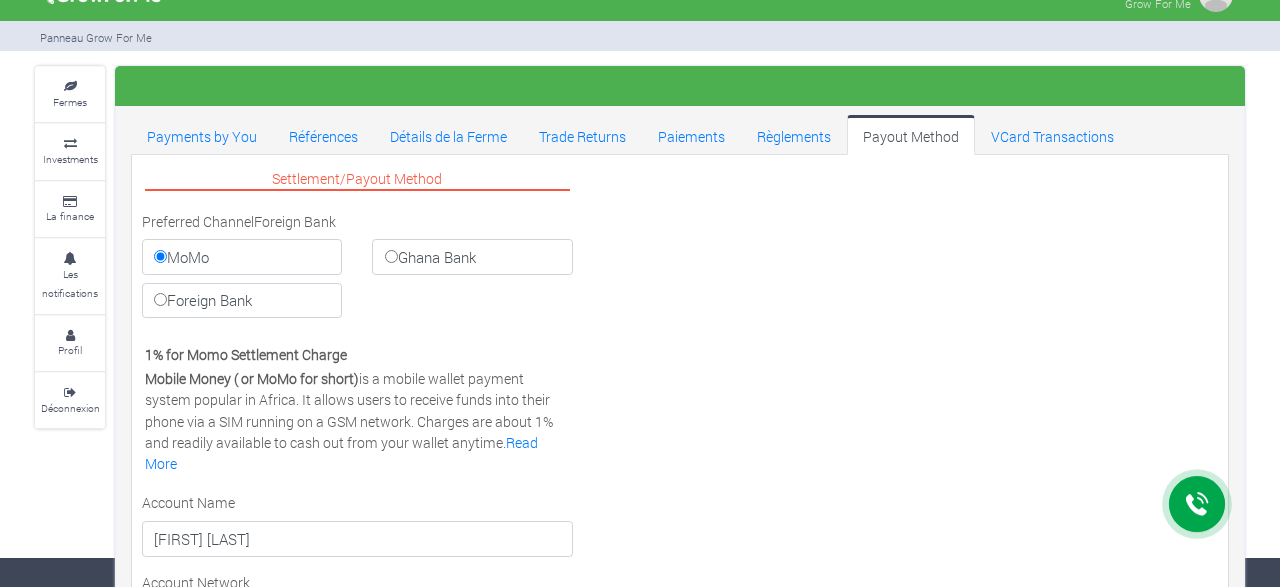 click on "Foreign Bank" at bounding box center (242, 301) 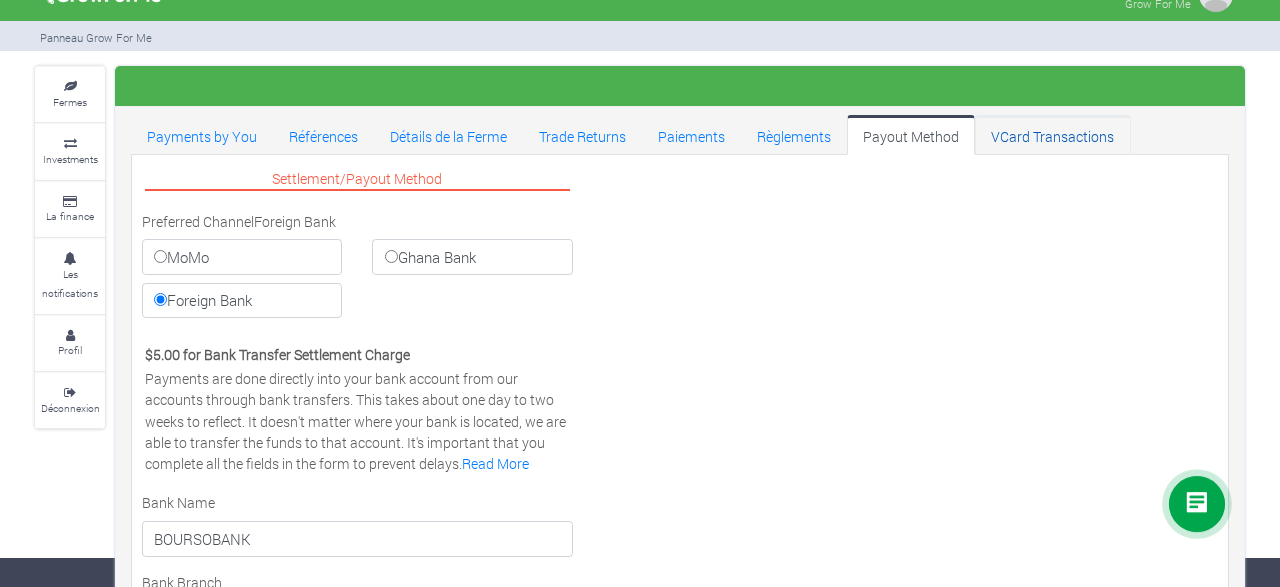 click on "VCard Transactions" at bounding box center [1052, 135] 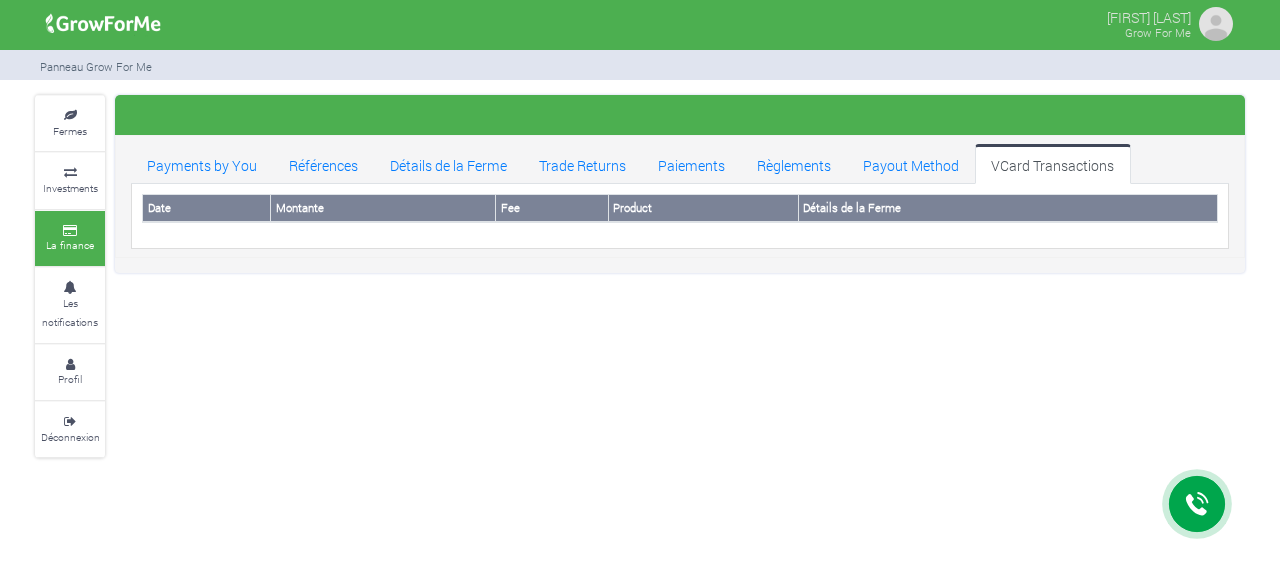 scroll, scrollTop: 0, scrollLeft: 0, axis: both 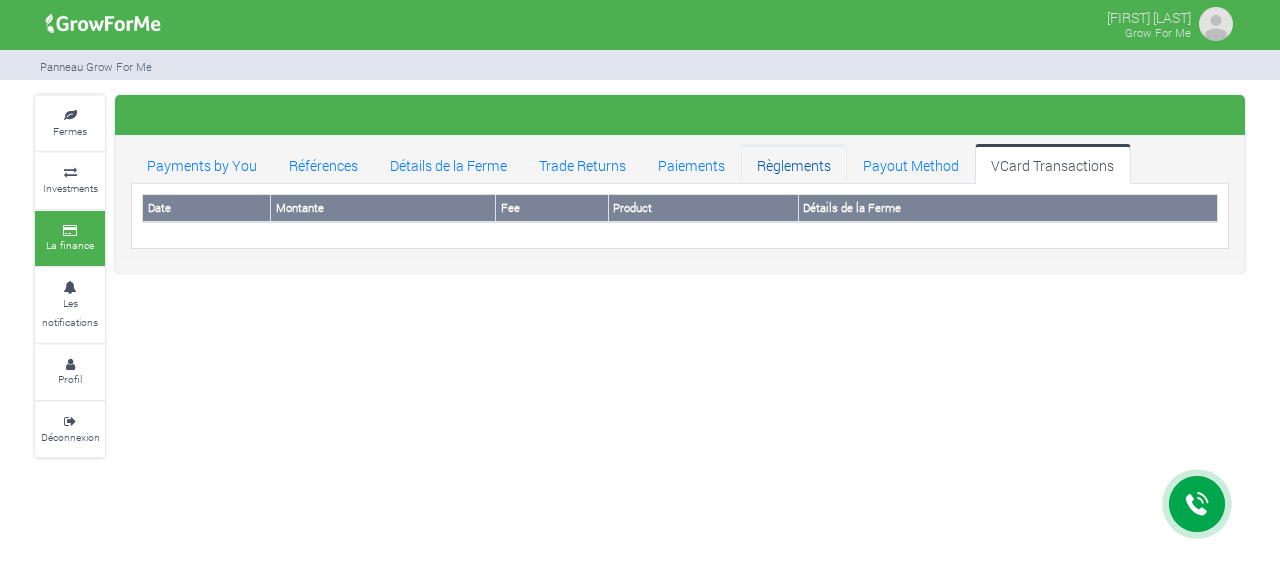 click on "Règlements" at bounding box center [794, 164] 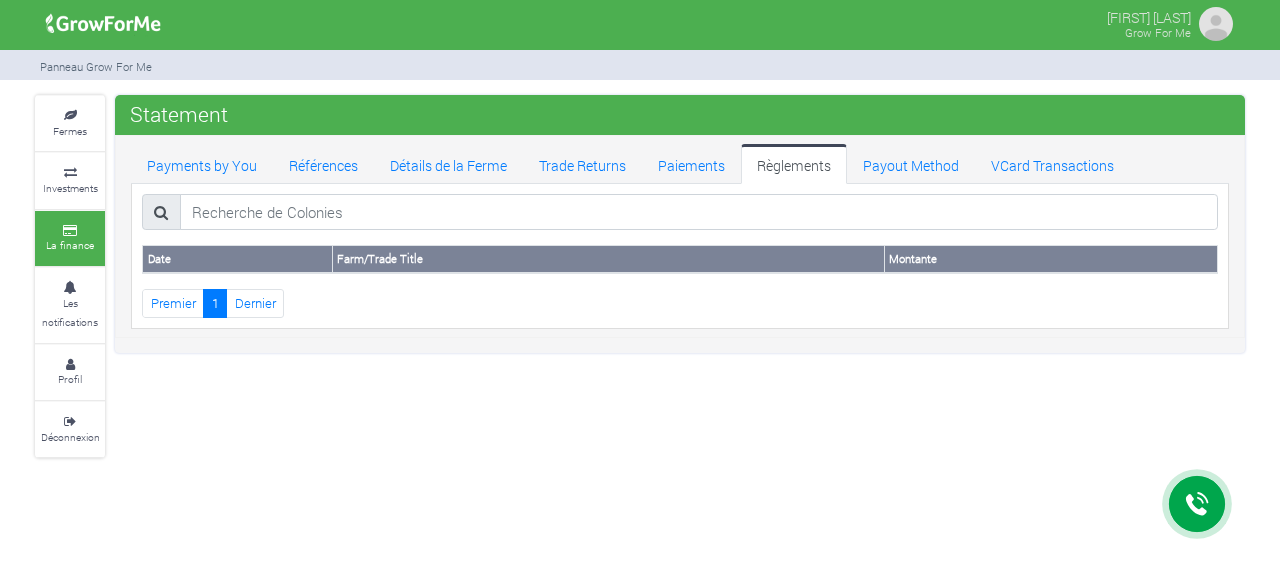 scroll, scrollTop: 0, scrollLeft: 0, axis: both 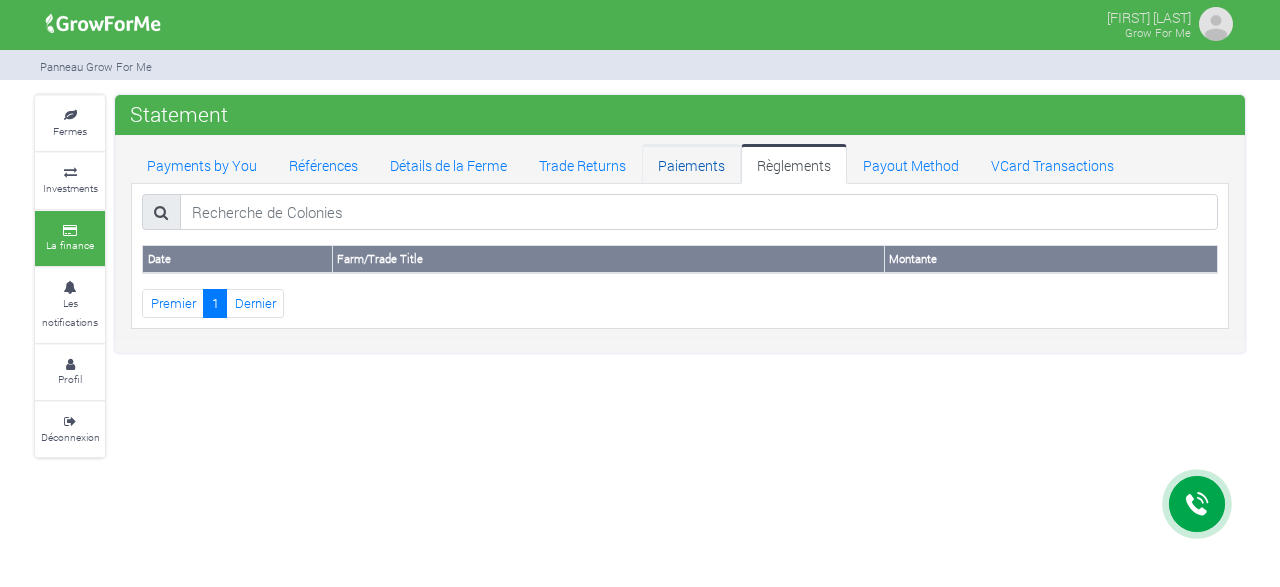 click on "Paiements" at bounding box center (691, 164) 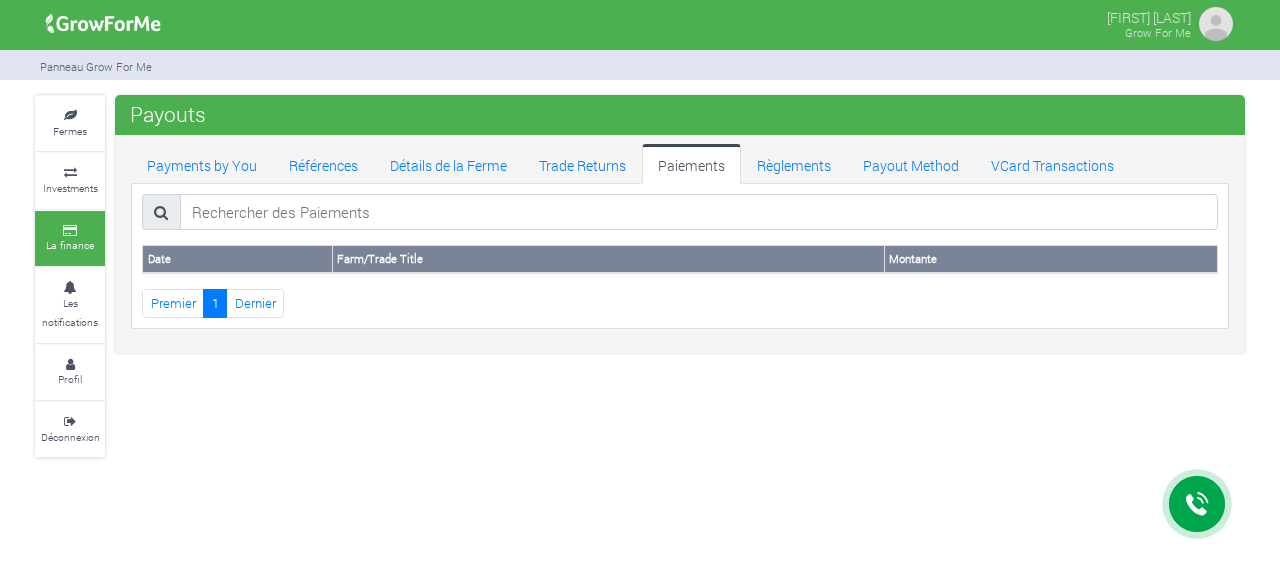 scroll, scrollTop: 0, scrollLeft: 0, axis: both 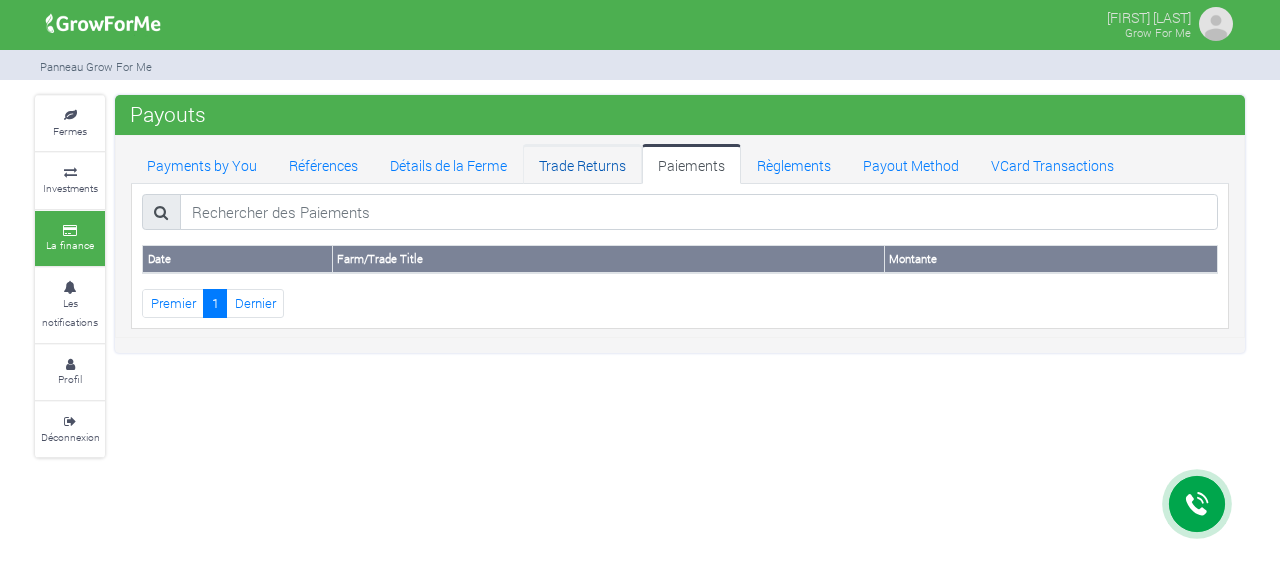 click on "Trade Returns" at bounding box center (582, 164) 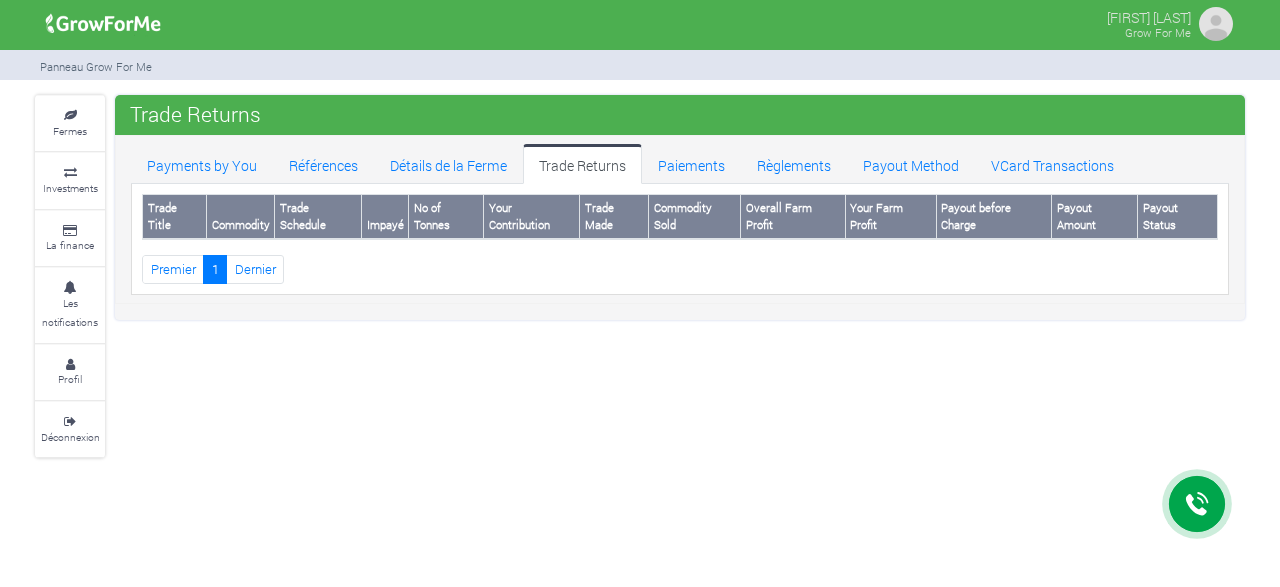 scroll, scrollTop: 0, scrollLeft: 0, axis: both 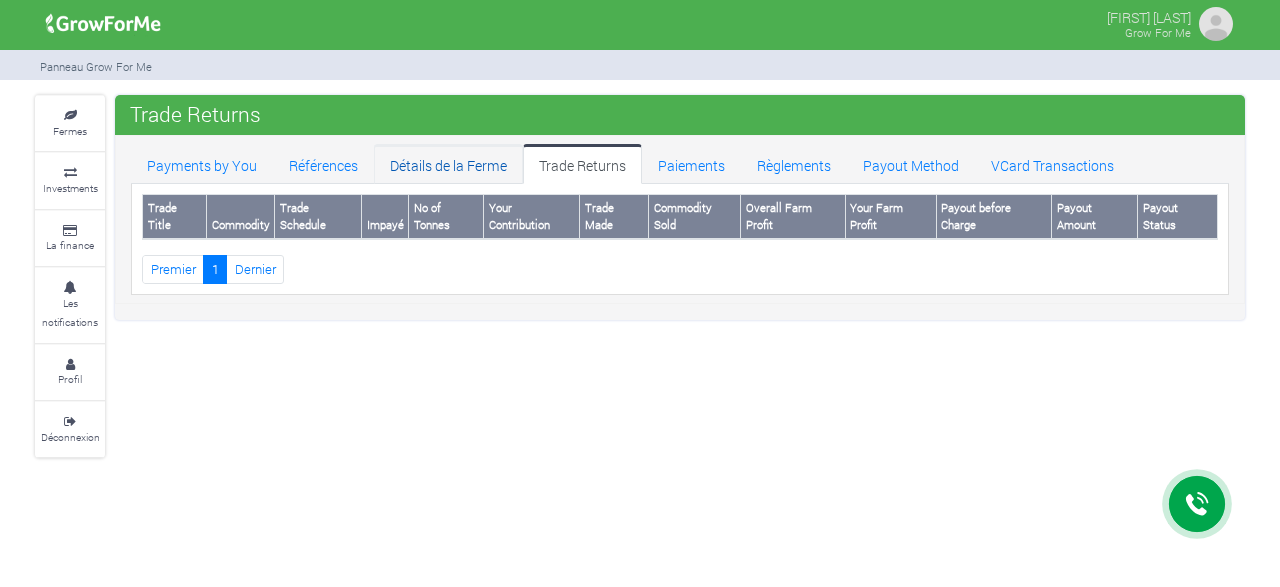 click on "Détails de la Ferme" at bounding box center [448, 164] 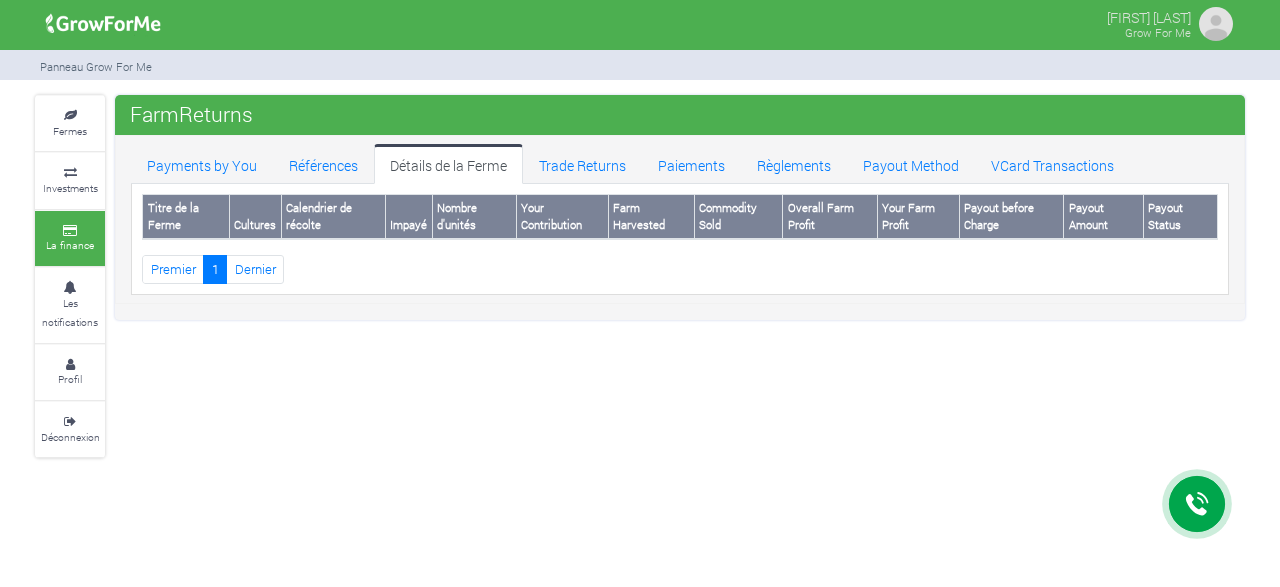 scroll, scrollTop: 0, scrollLeft: 0, axis: both 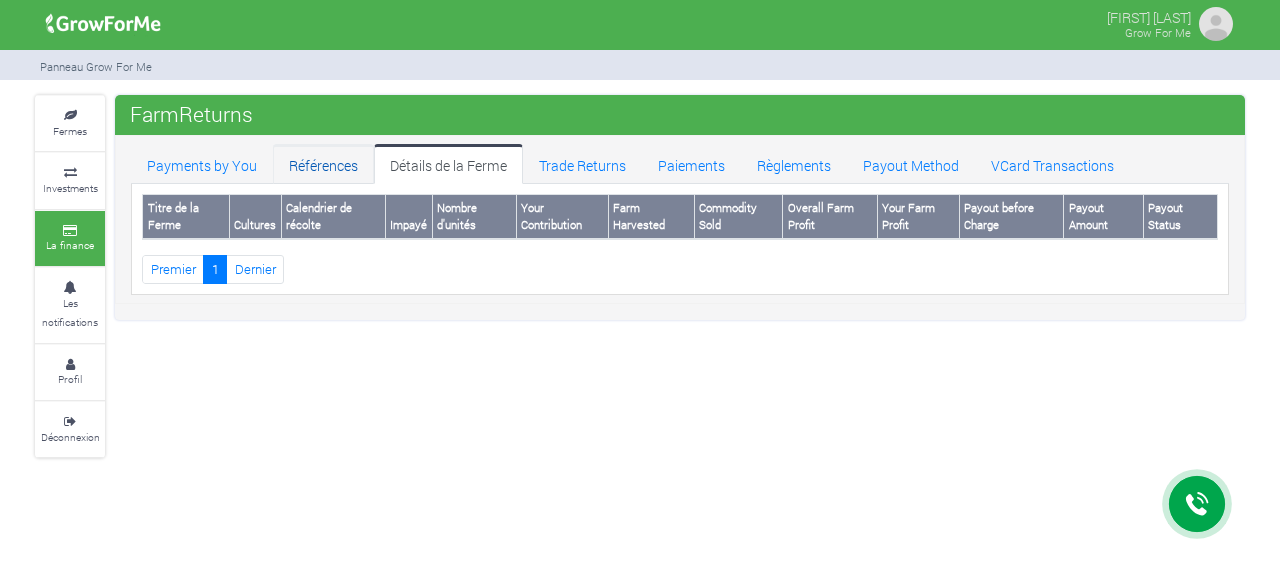 click on "Références" at bounding box center [323, 164] 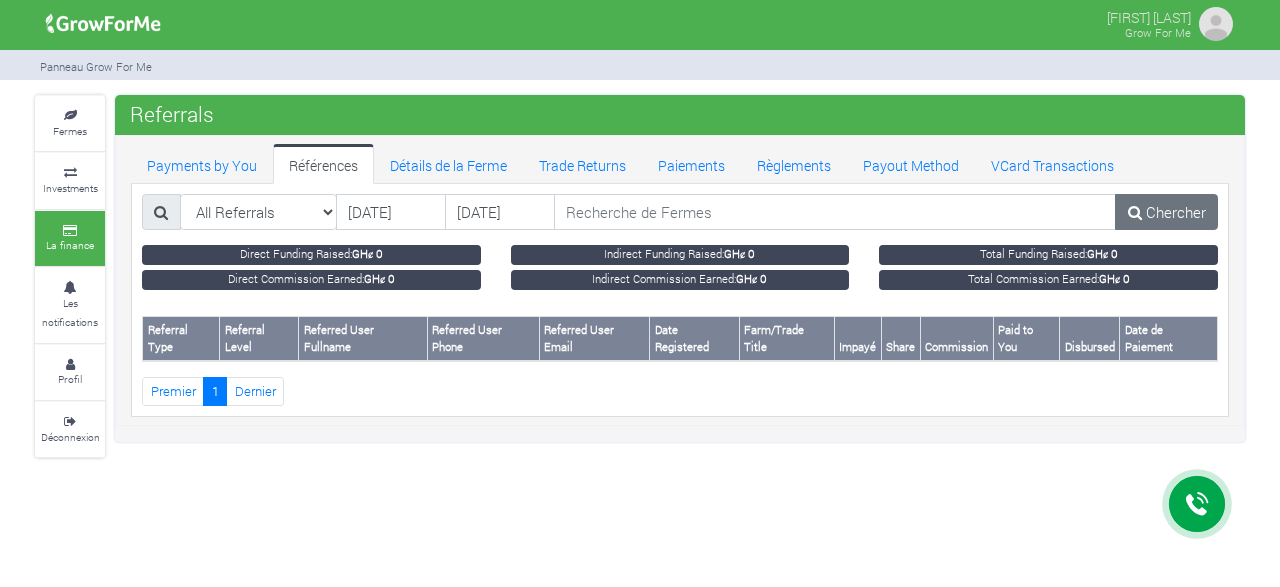 scroll, scrollTop: 0, scrollLeft: 0, axis: both 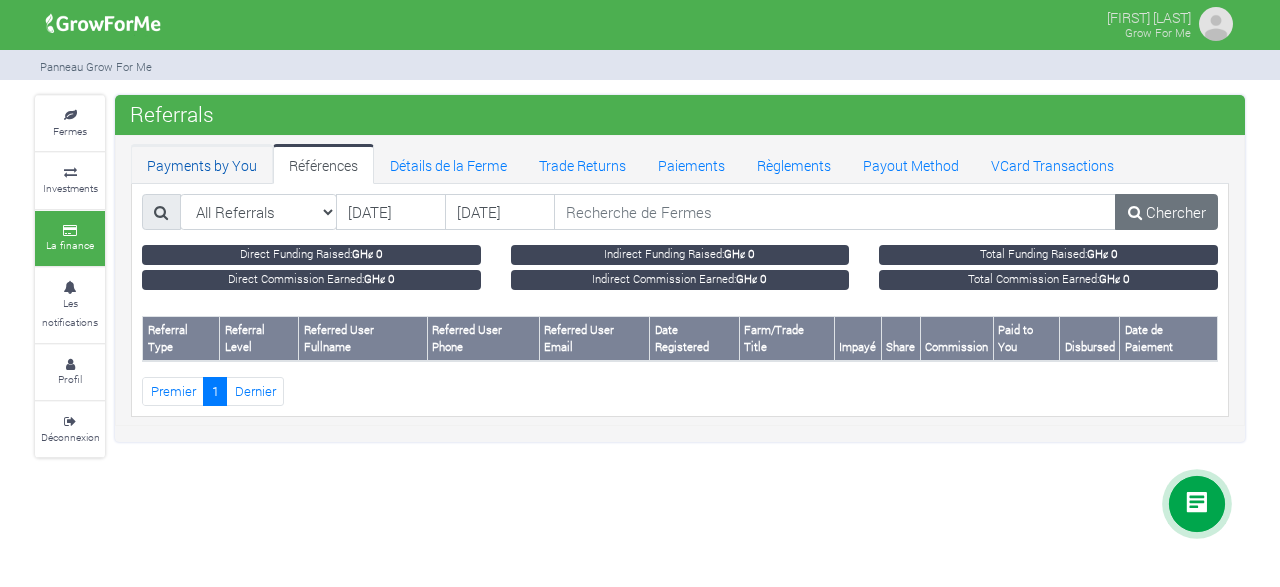 click on "Payments by You" at bounding box center [202, 164] 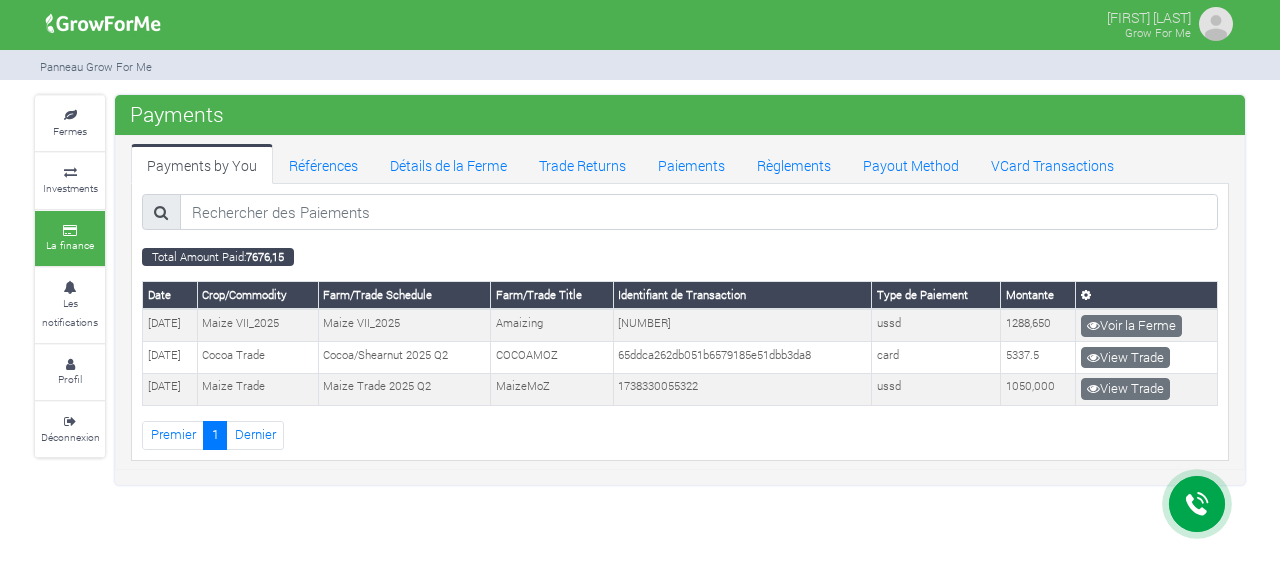 scroll, scrollTop: 0, scrollLeft: 0, axis: both 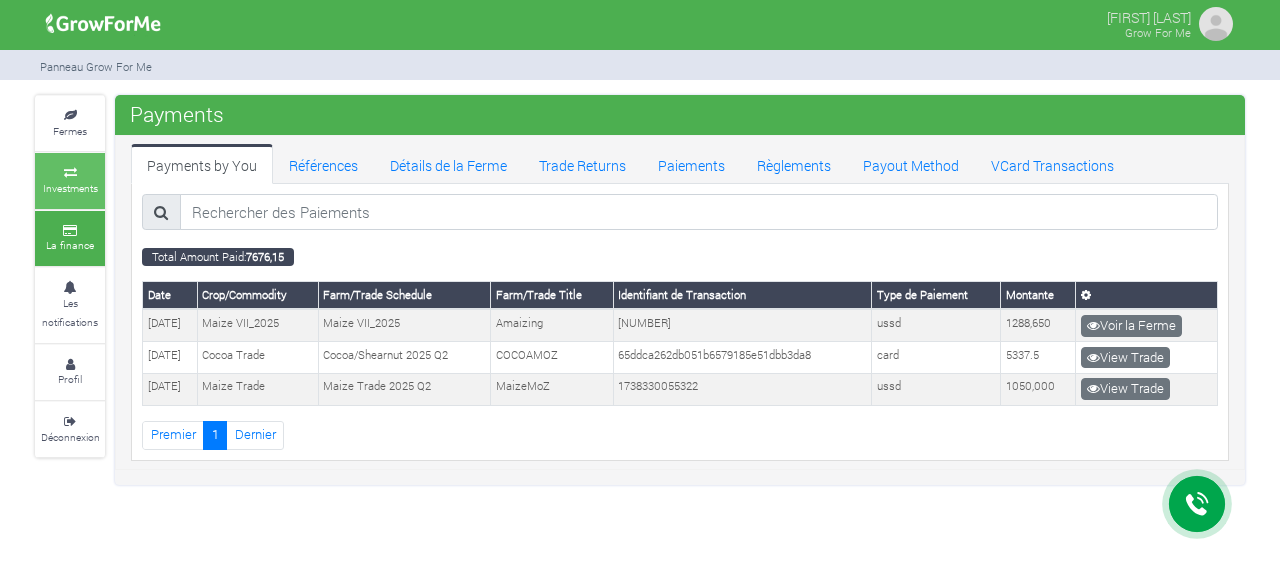 click on "Investments" at bounding box center [70, 188] 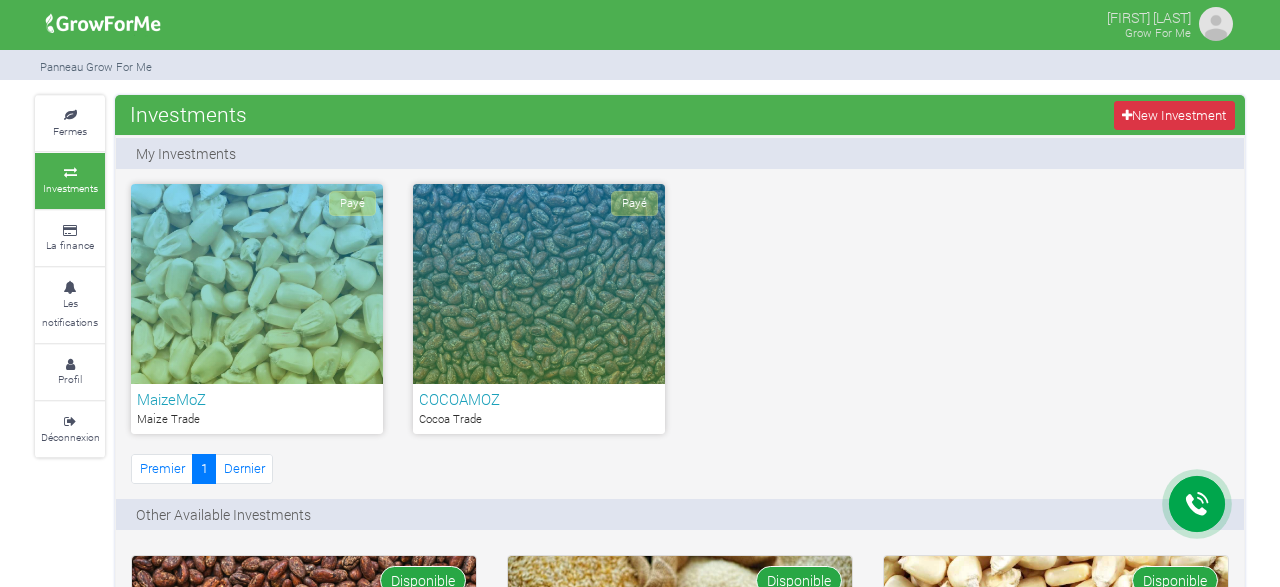 scroll, scrollTop: 0, scrollLeft: 0, axis: both 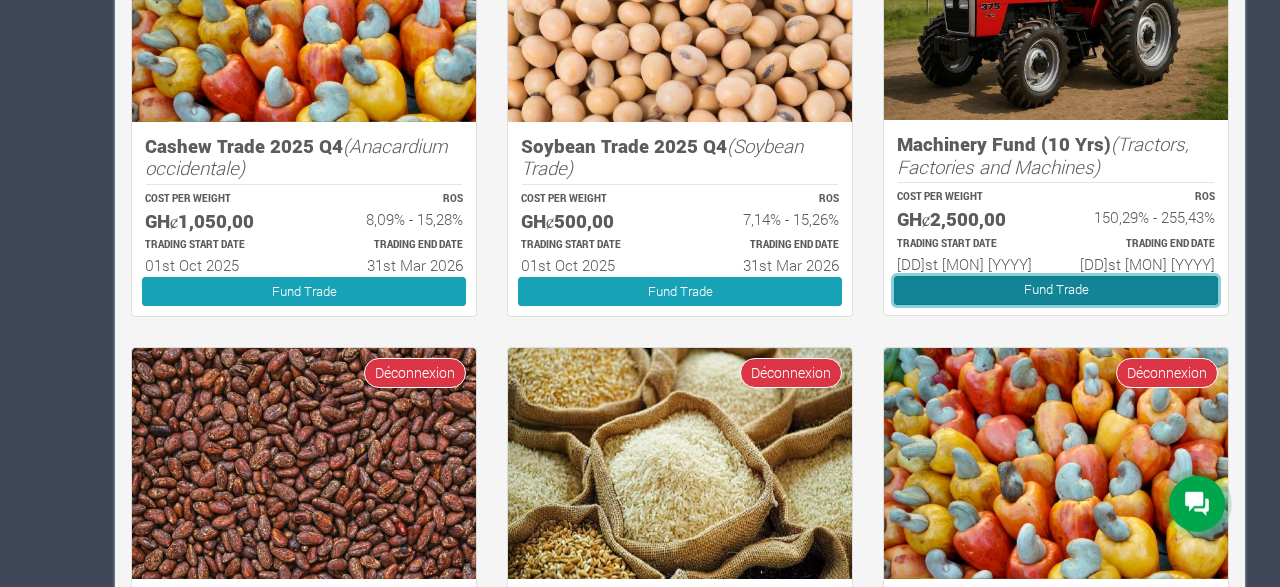 click on "Fund Trade" at bounding box center (1056, 290) 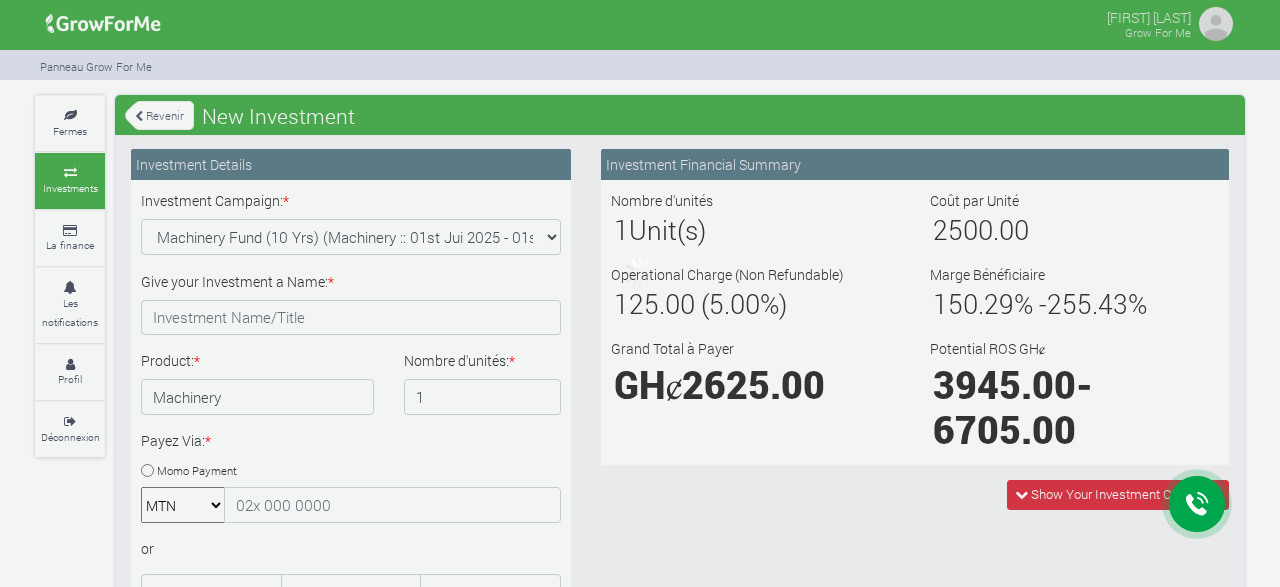 scroll, scrollTop: 0, scrollLeft: 0, axis: both 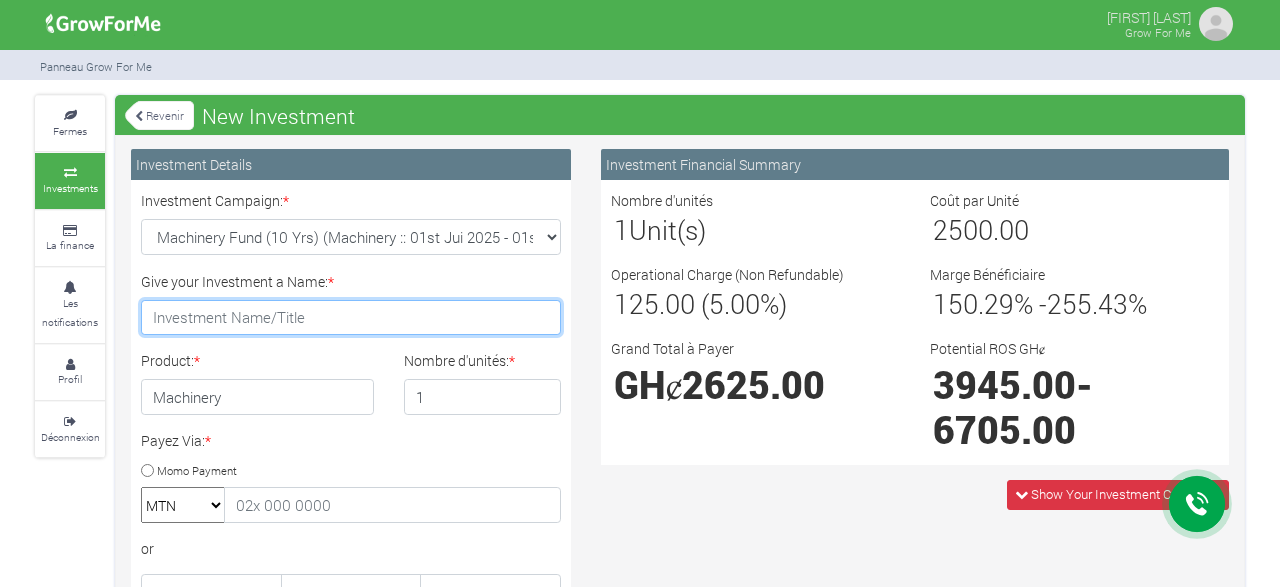 click on "Give your Investment a Name:  *" at bounding box center [351, 318] 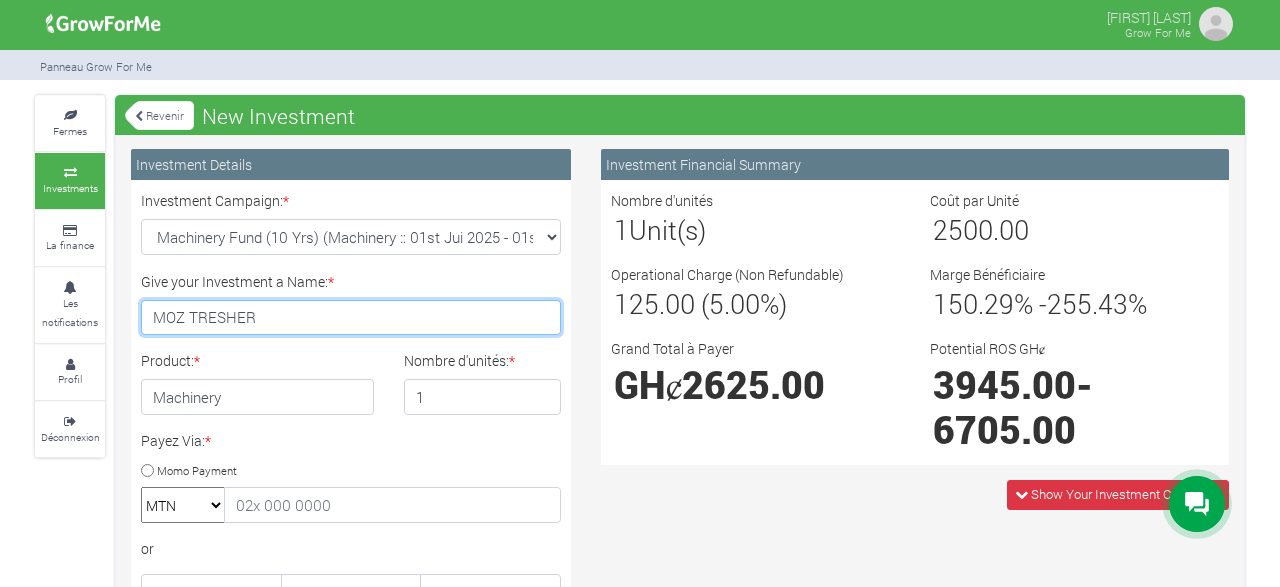 type on "MOZ TRESHER" 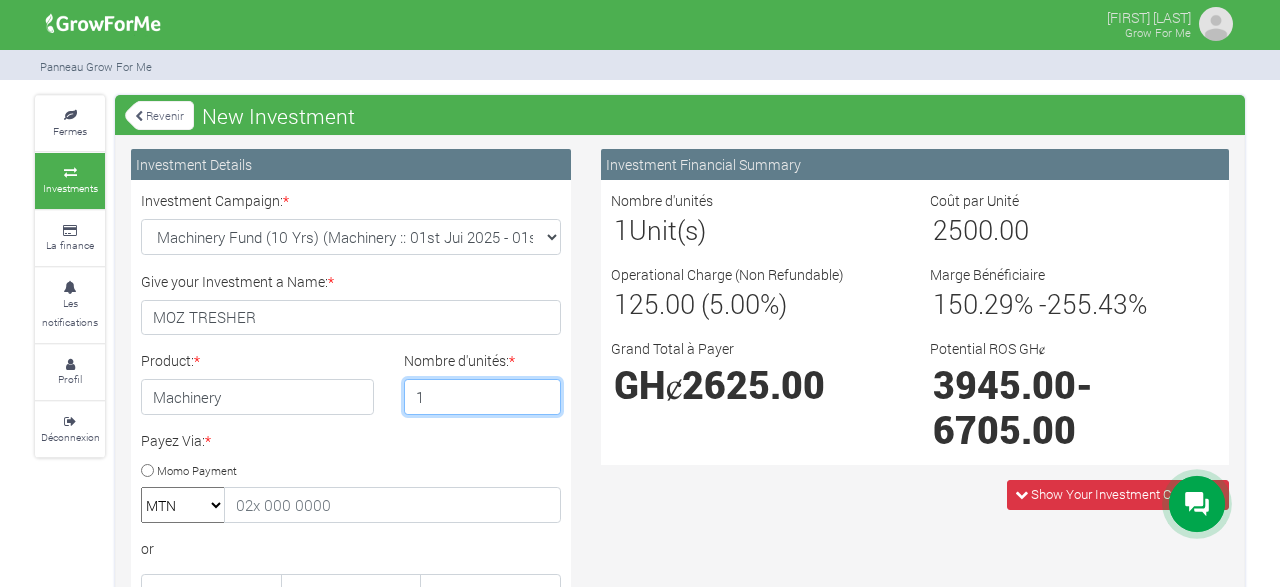 click on "1" at bounding box center [483, 397] 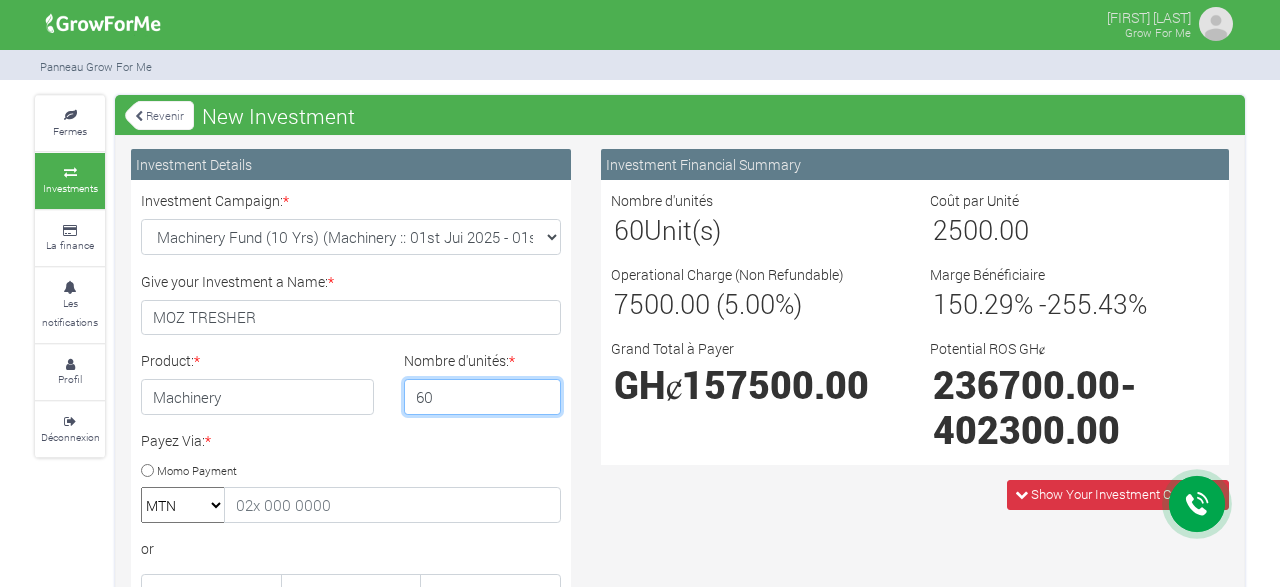 type on "6" 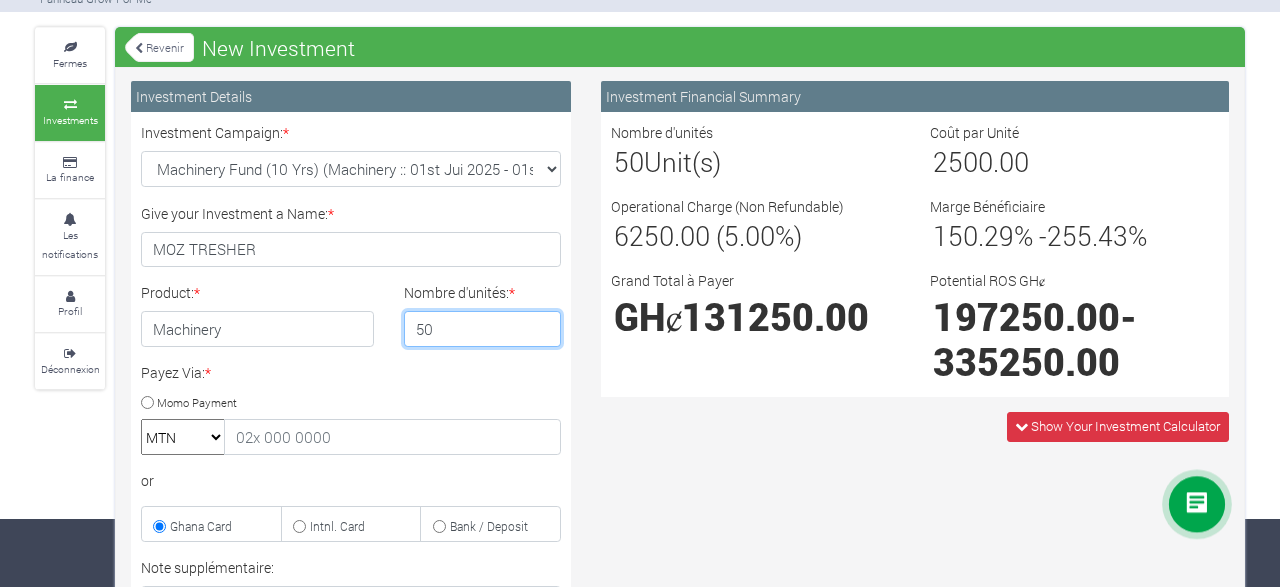 scroll, scrollTop: 73, scrollLeft: 0, axis: vertical 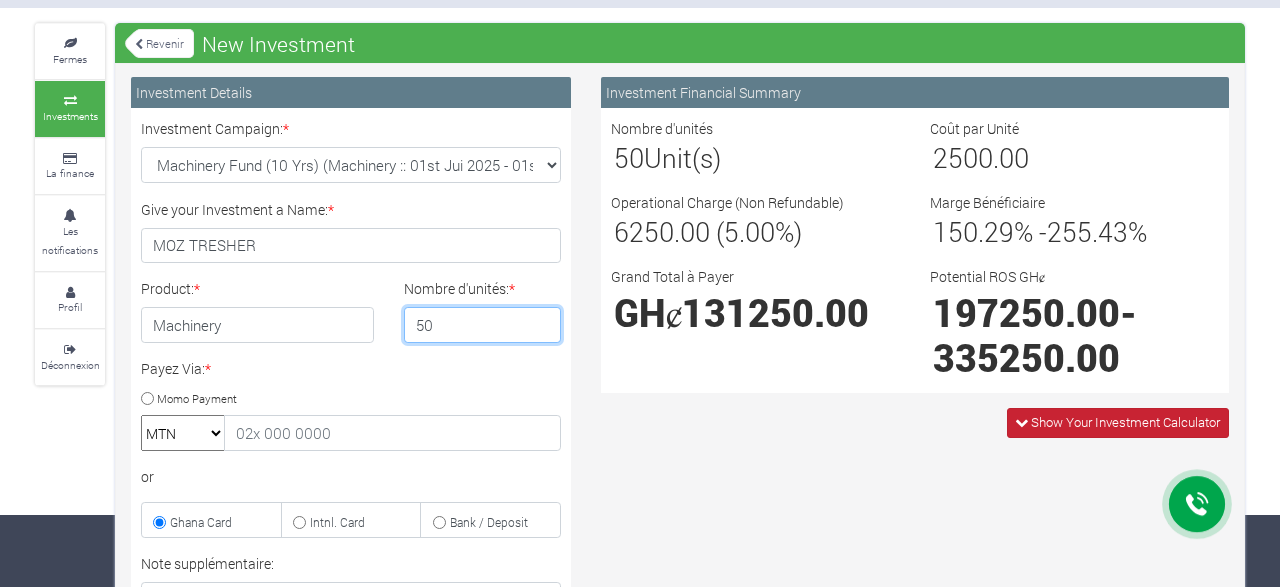type on "50" 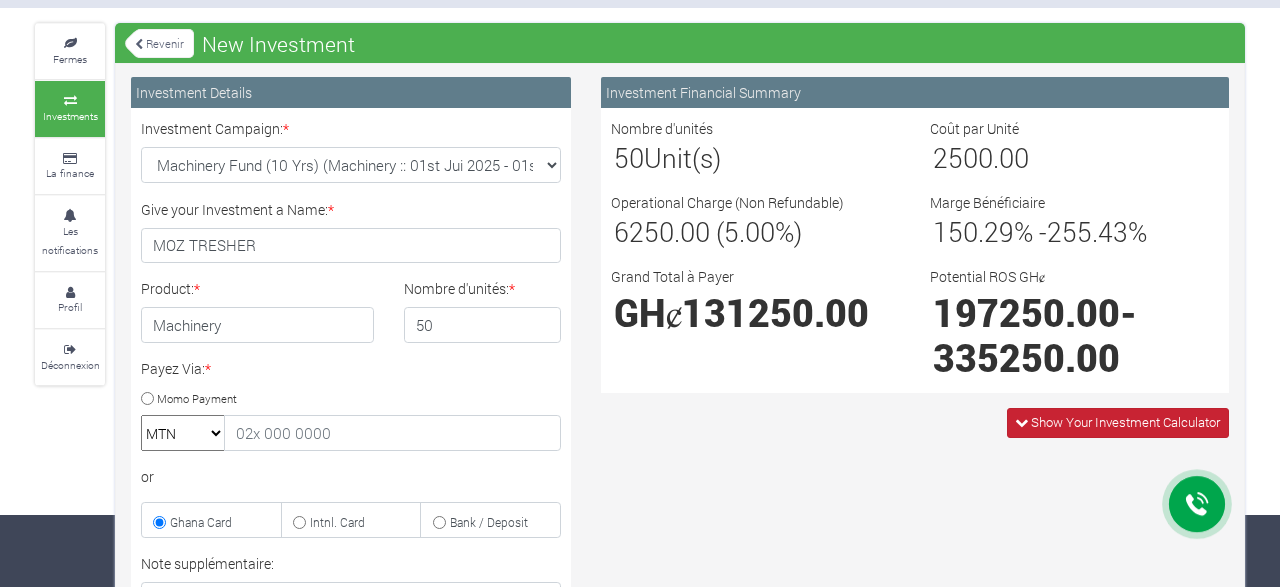 click at bounding box center (1021, 422) 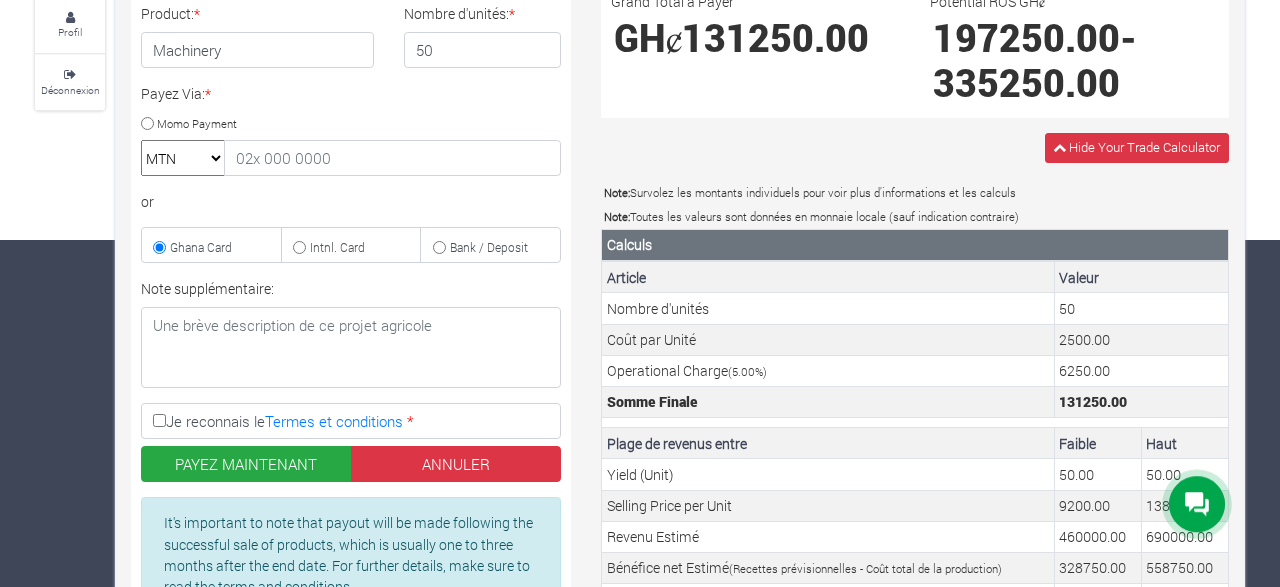 scroll, scrollTop: 330, scrollLeft: 0, axis: vertical 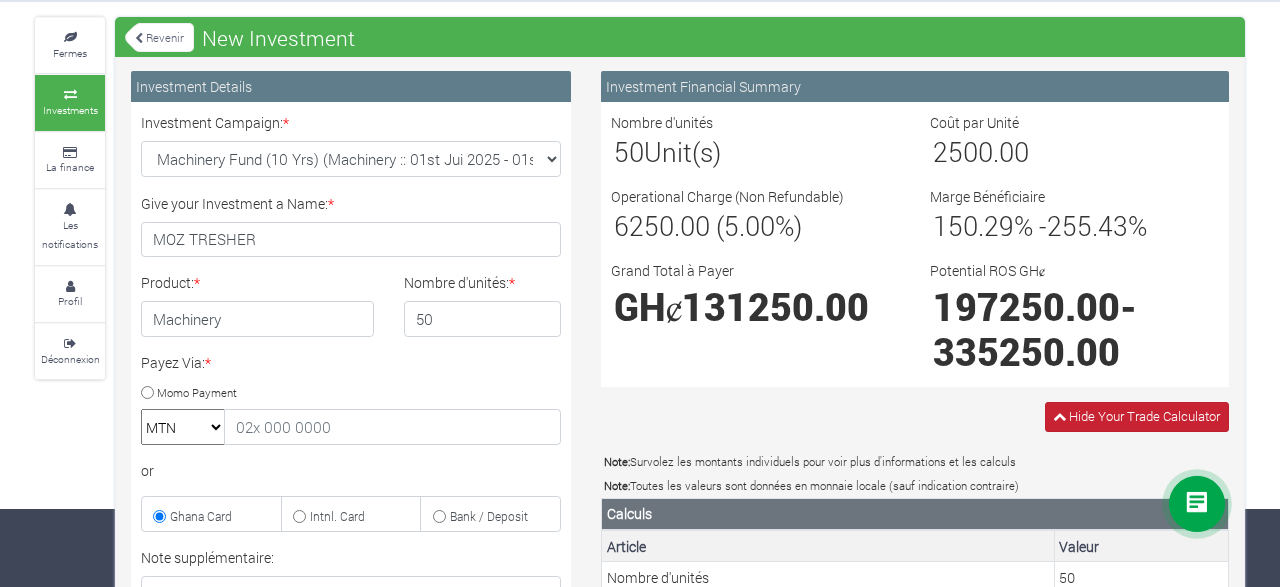 click at bounding box center [1059, 416] 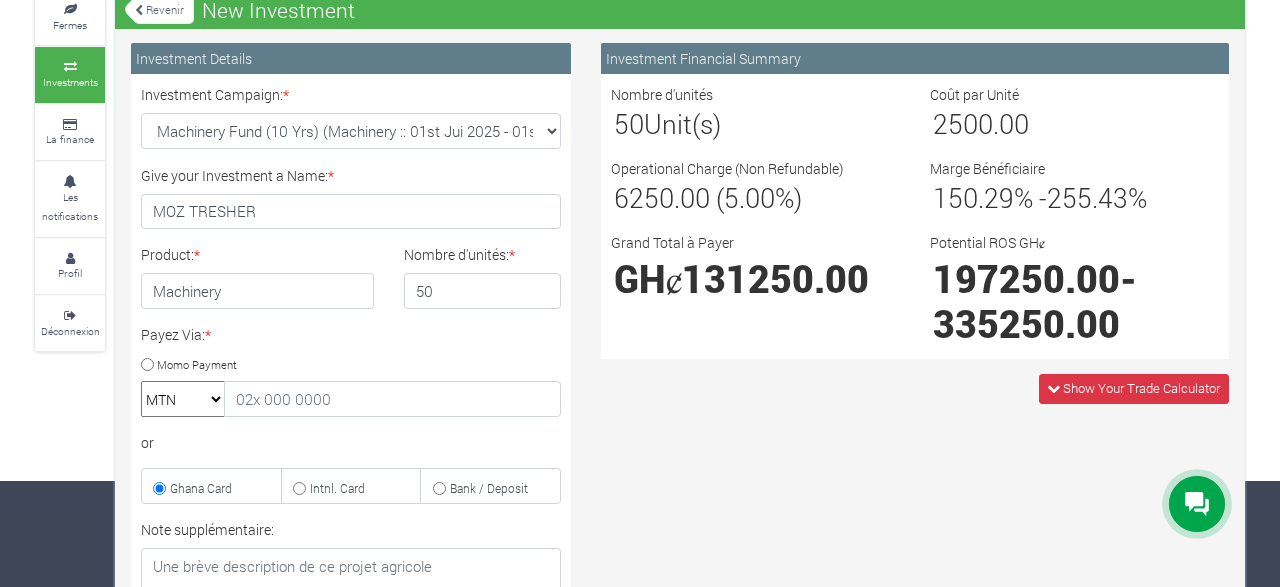 scroll, scrollTop: 108, scrollLeft: 0, axis: vertical 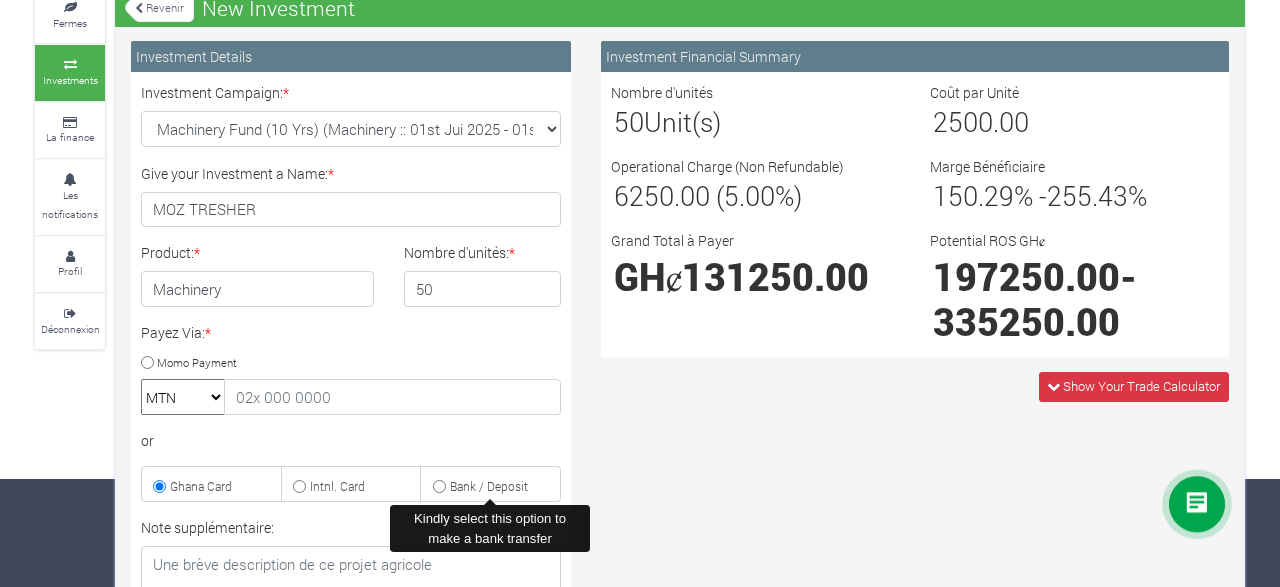 click on "Bank / Deposit" at bounding box center [490, 484] 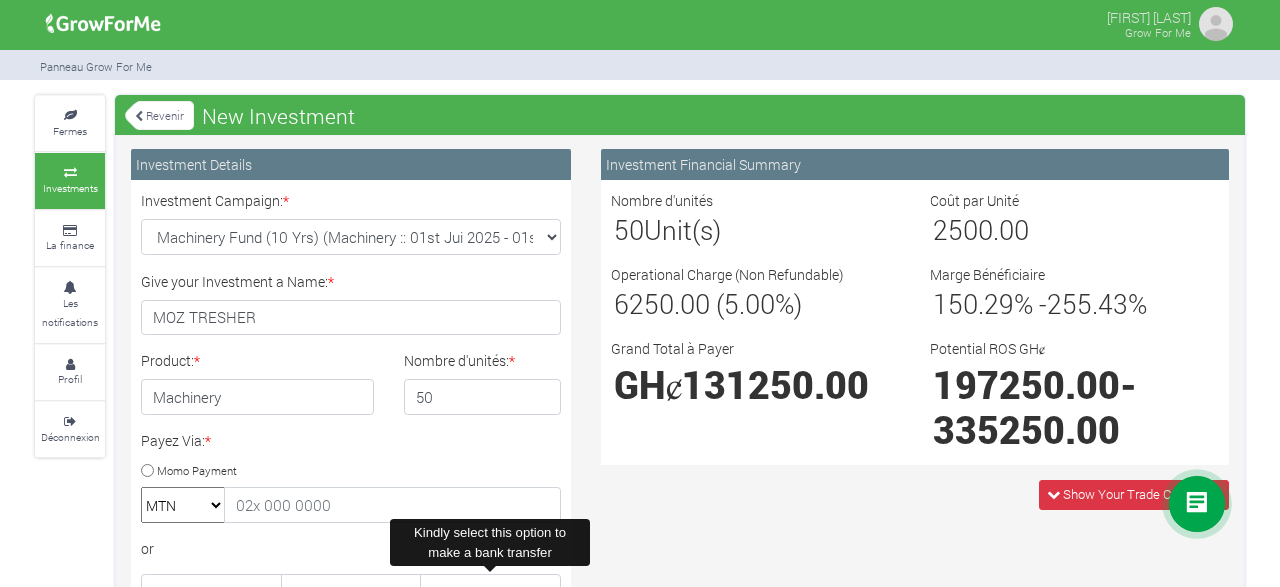 scroll, scrollTop: 6, scrollLeft: 0, axis: vertical 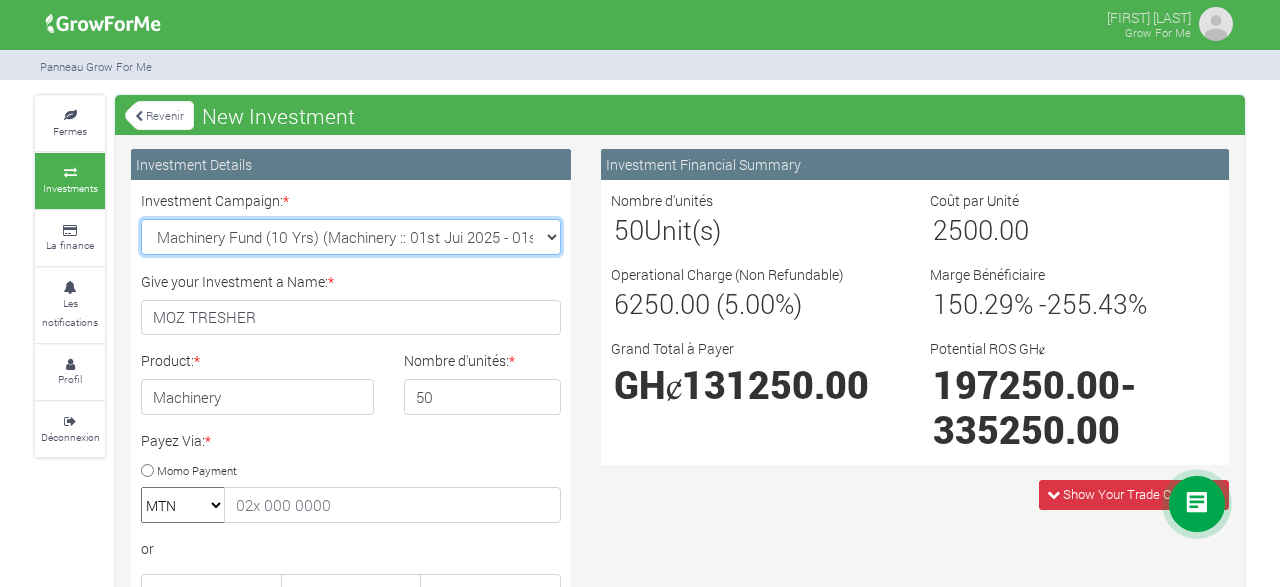 click on "Machinery Fund (10 Yrs) (Machinery :: 01st Jui 2025 - 01st Jui 2035)
Maize Trade 2025 Q4 (Maize Trade :: 01st Oct 2025 - 31st Mar 2026)
Cashew Trade 2025 Q4 (Cashew Trade :: 01st Oct 2025 - 31st Mar 2026)
Soybean Trade 2025 Q4 (Soybean Trade :: 01st Oct 2025 - 31st Mar 2026)" at bounding box center (351, 237) 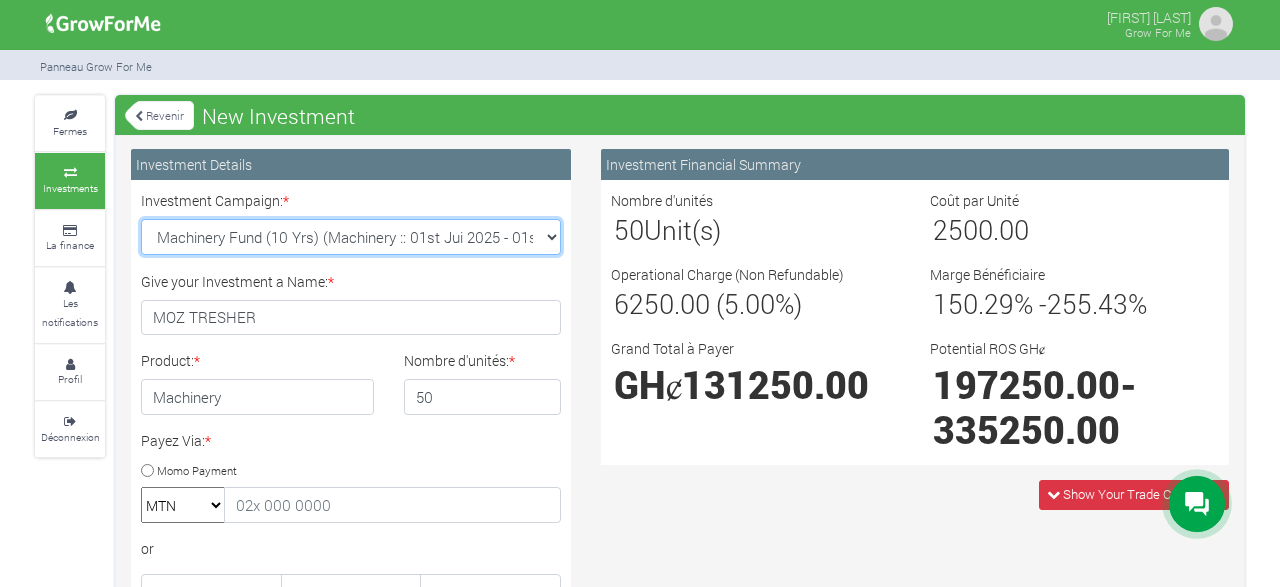 click on "Machinery Fund (10 Yrs) (Machinery :: 01st Jui 2025 - 01st Jui 2035)
Maize Trade 2025 Q4 (Maize Trade :: 01st Oct 2025 - 31st Mar 2026)
Cashew Trade 2025 Q4 (Cashew Trade :: 01st Oct 2025 - 31st Mar 2026)
Soybean Trade 2025 Q4 (Soybean Trade :: 01st Oct 2025 - 31st Mar 2026)" at bounding box center [351, 237] 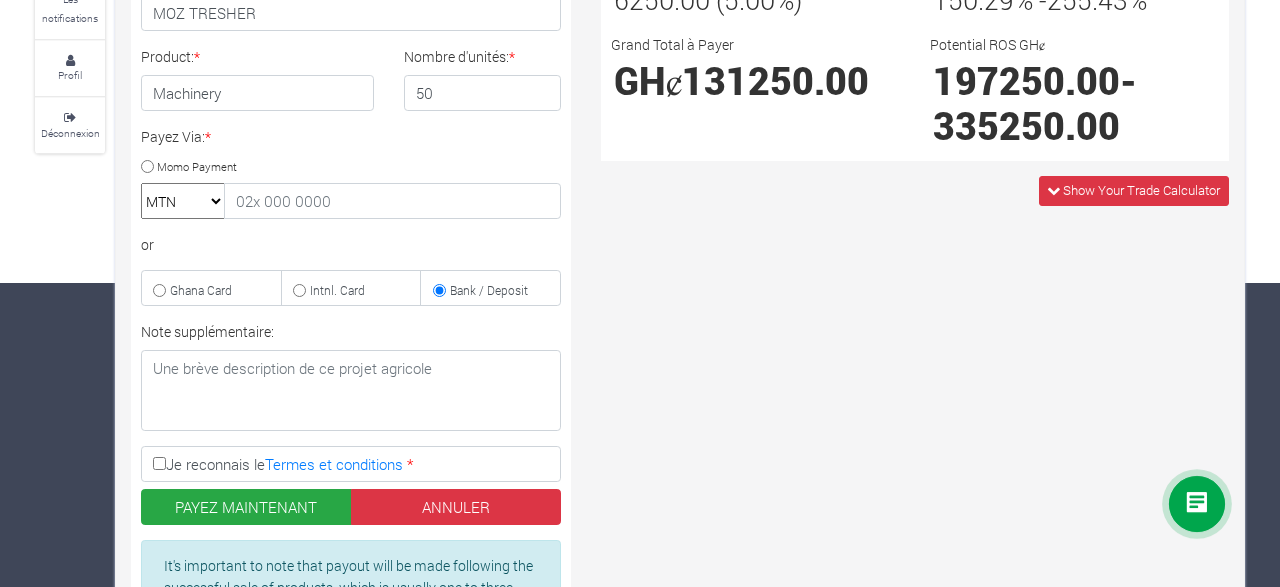 scroll, scrollTop: 301, scrollLeft: 0, axis: vertical 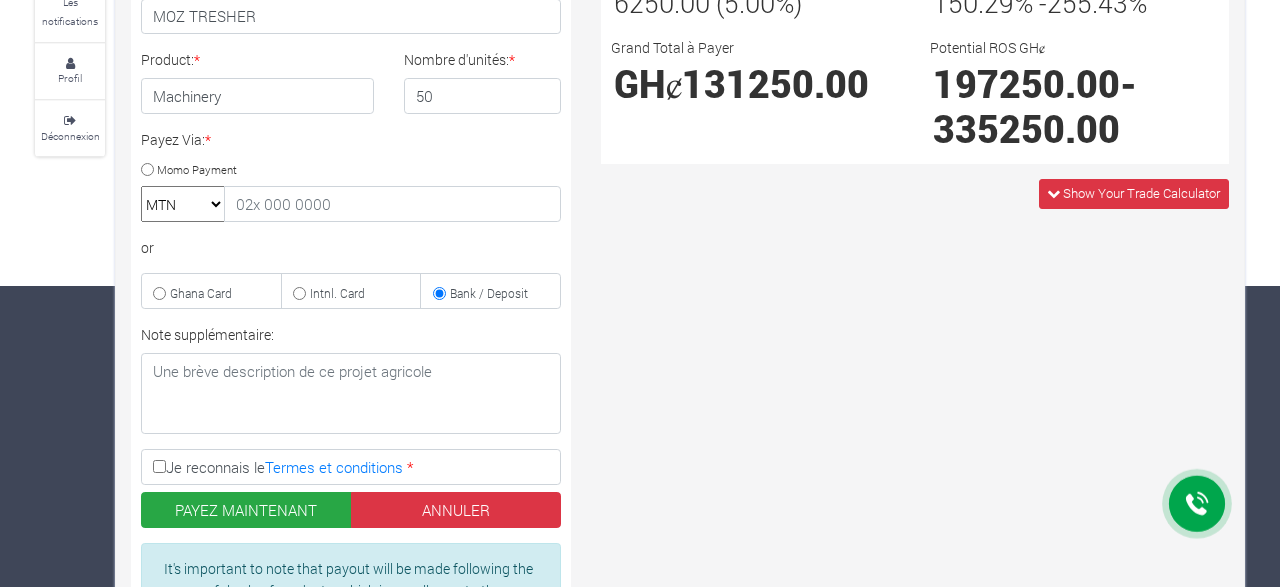 click on "Je reconnais le  Termes et conditions    *" at bounding box center (159, 466) 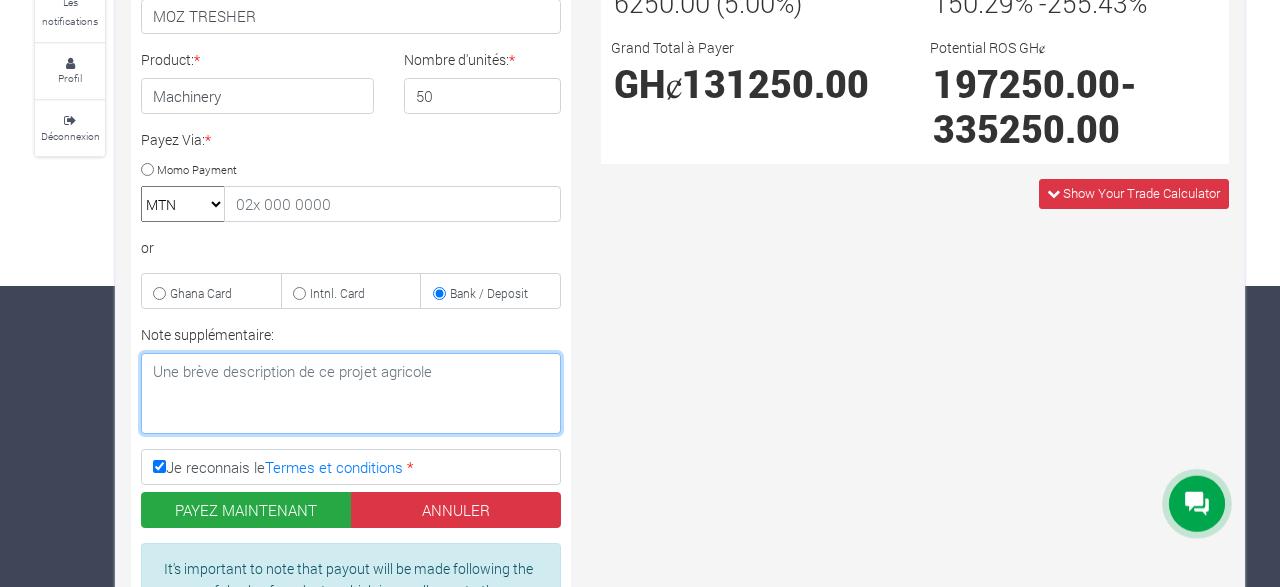 click on "Note supplémentaire:" at bounding box center [351, 393] 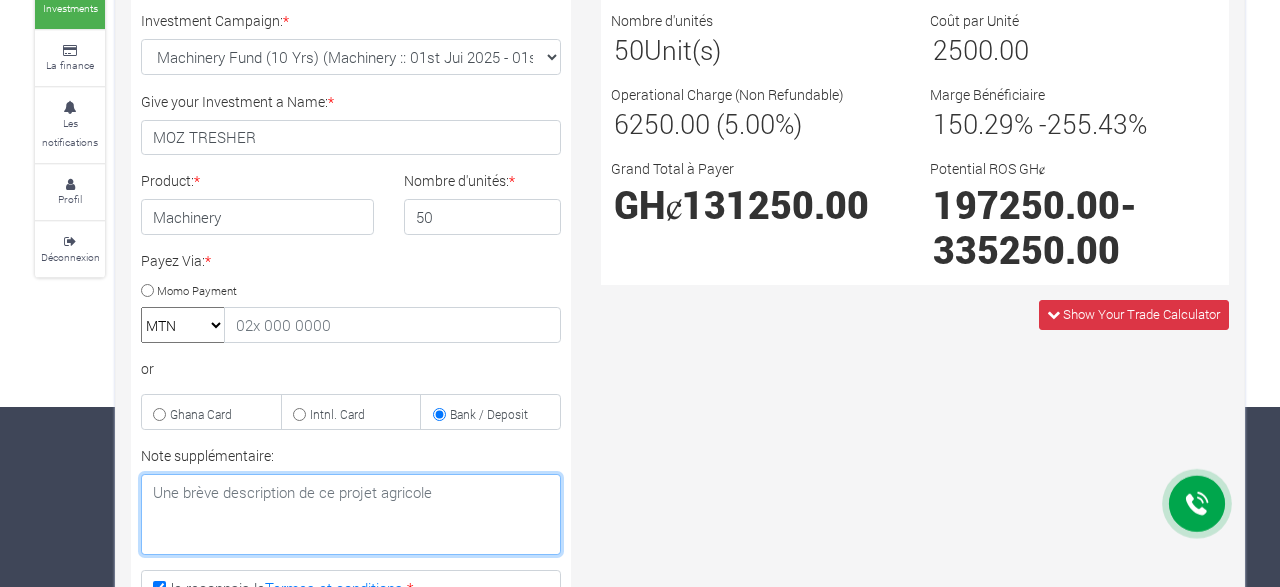 scroll, scrollTop: 194, scrollLeft: 0, axis: vertical 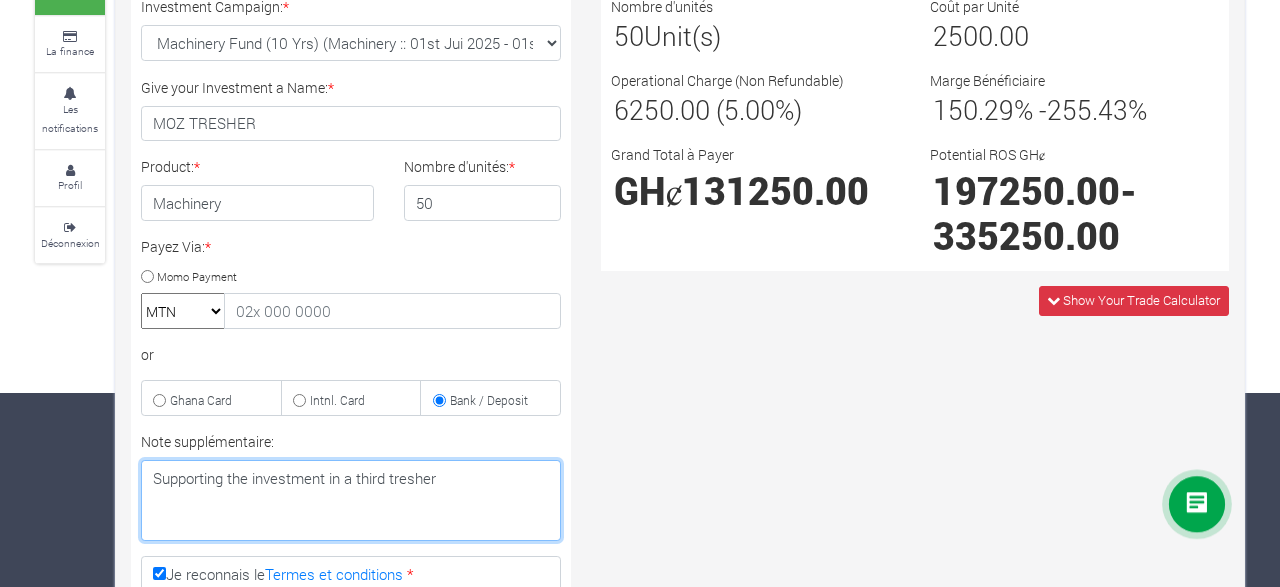 click on "Supporting the investment in a third tresher" at bounding box center (351, 500) 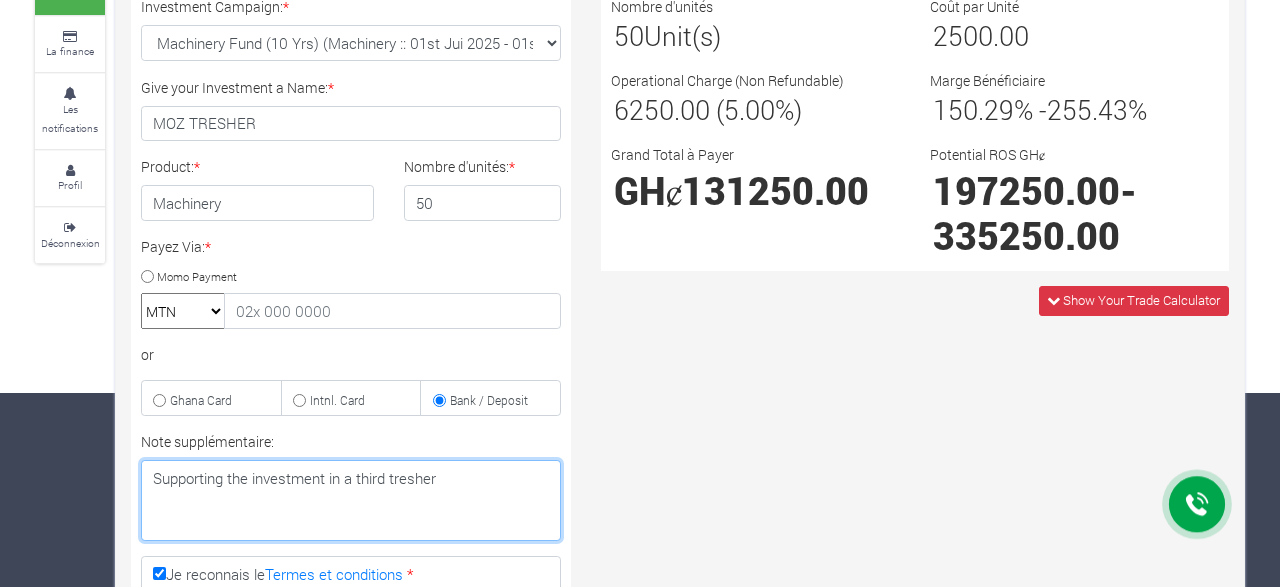 click on "Supporting the investment in a third tresher" at bounding box center [351, 500] 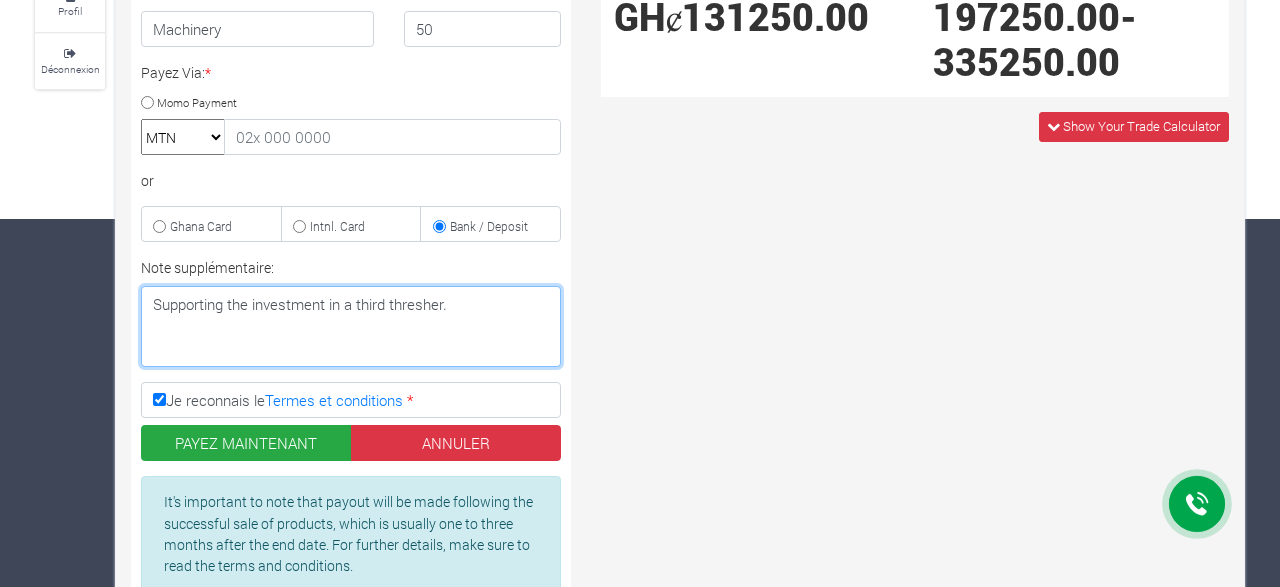 scroll, scrollTop: 372, scrollLeft: 0, axis: vertical 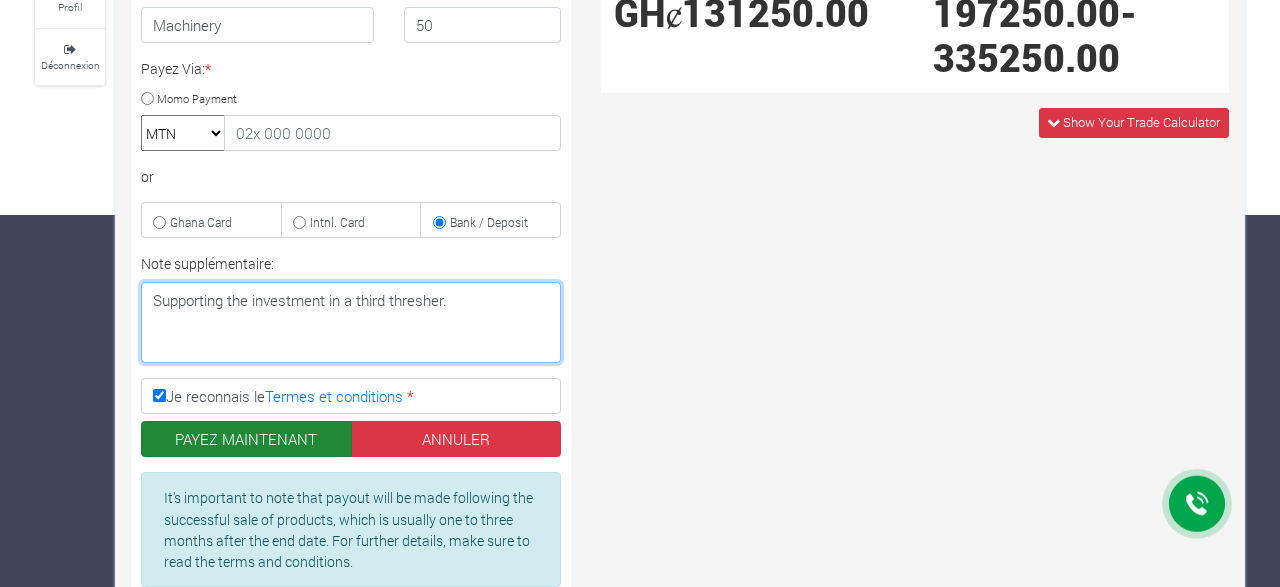 type on "Supporting the investment in a third thresher." 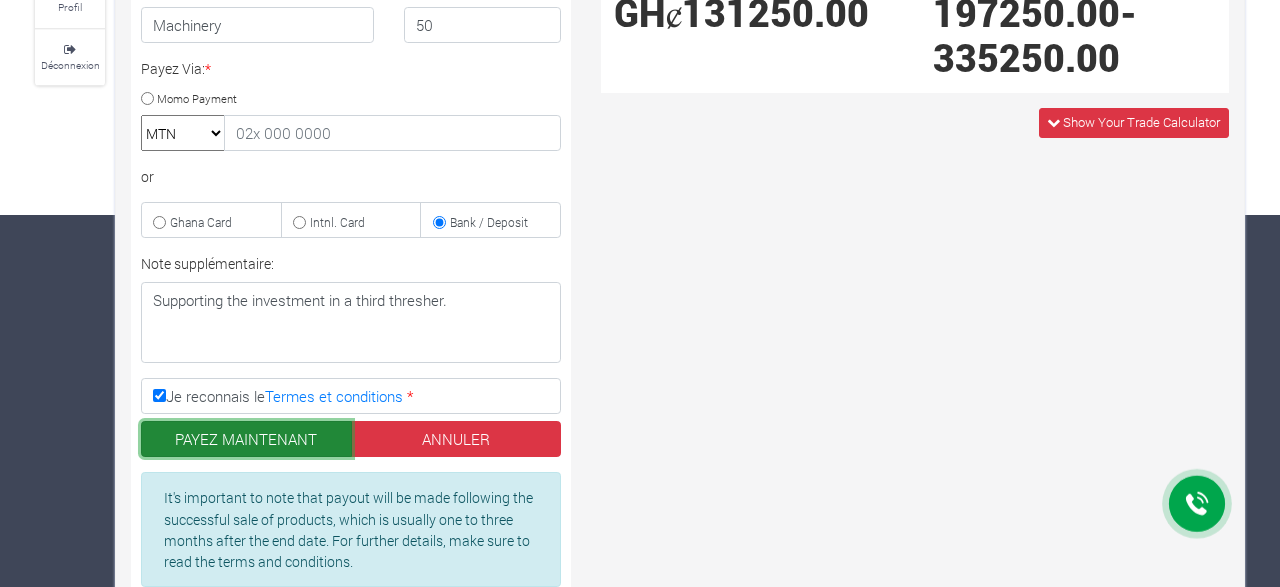 click on "PAYEZ MAINTENANT" at bounding box center (246, 439) 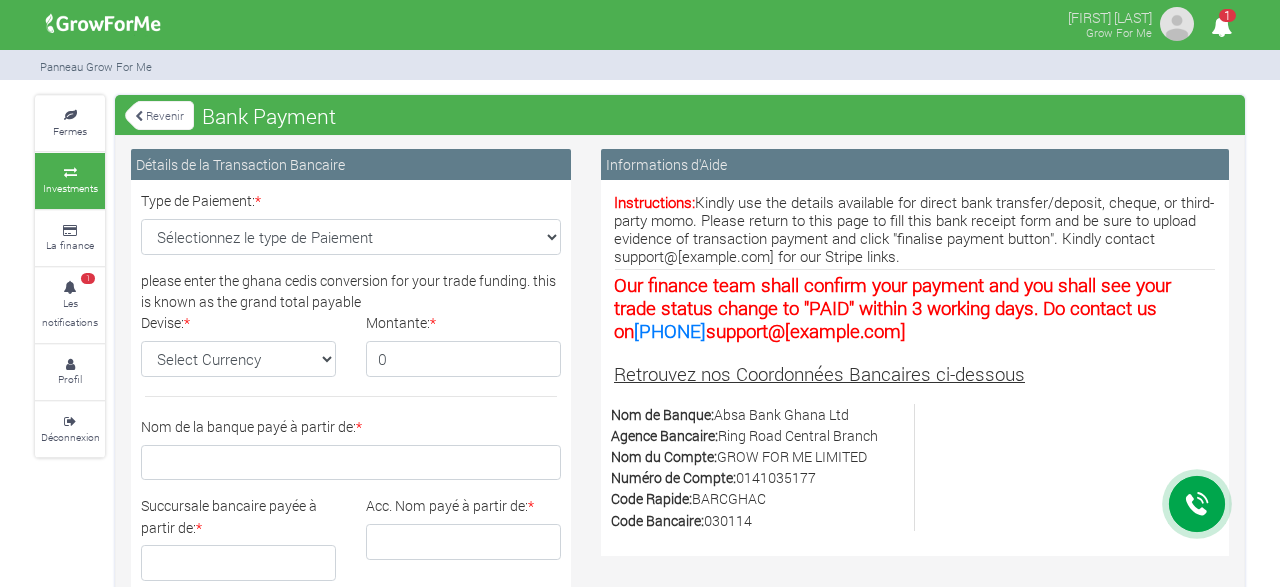 scroll, scrollTop: 0, scrollLeft: 0, axis: both 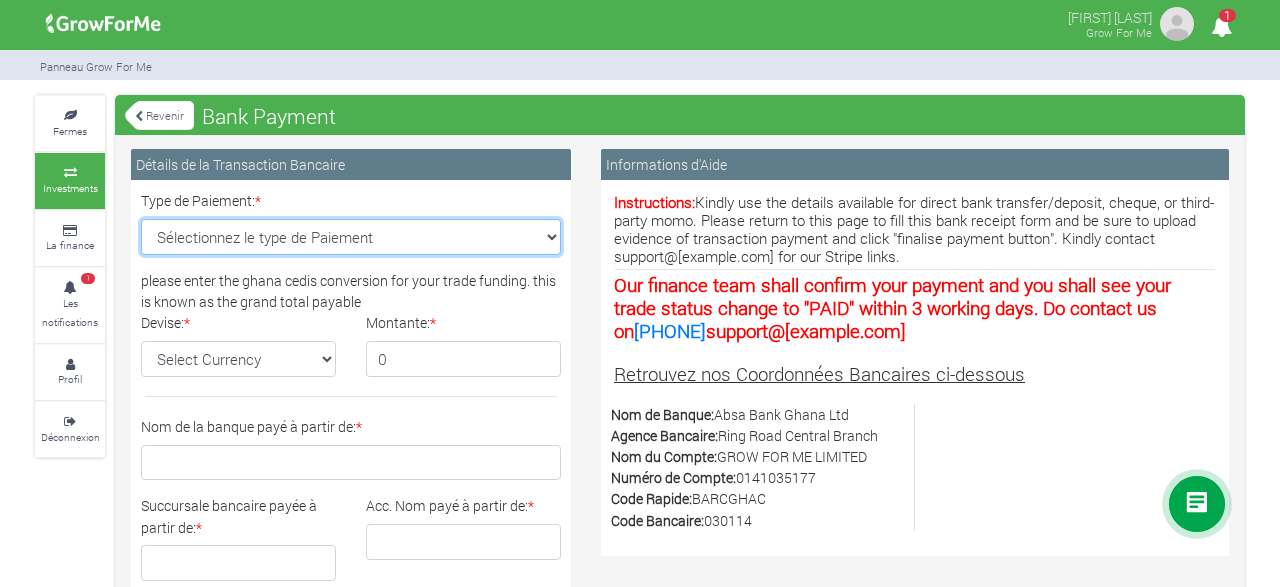 click on "Sélectionnez le type de Paiement
Cash Deposit
Bank Transfer
Cheque
Stripe" at bounding box center [351, 237] 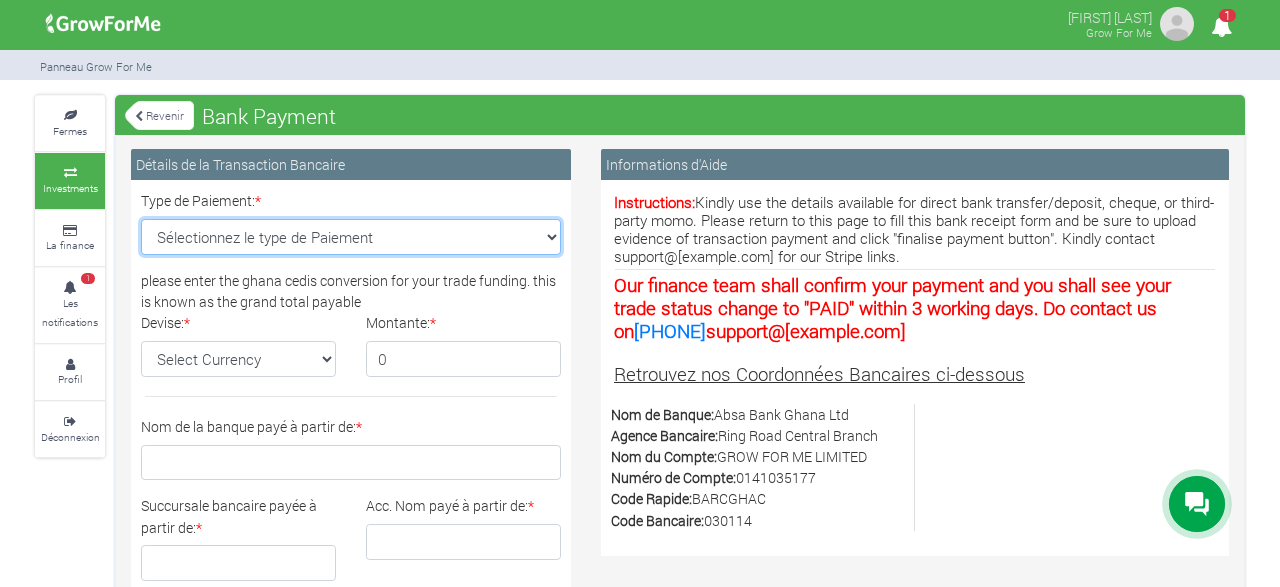select on "Bank Transfer" 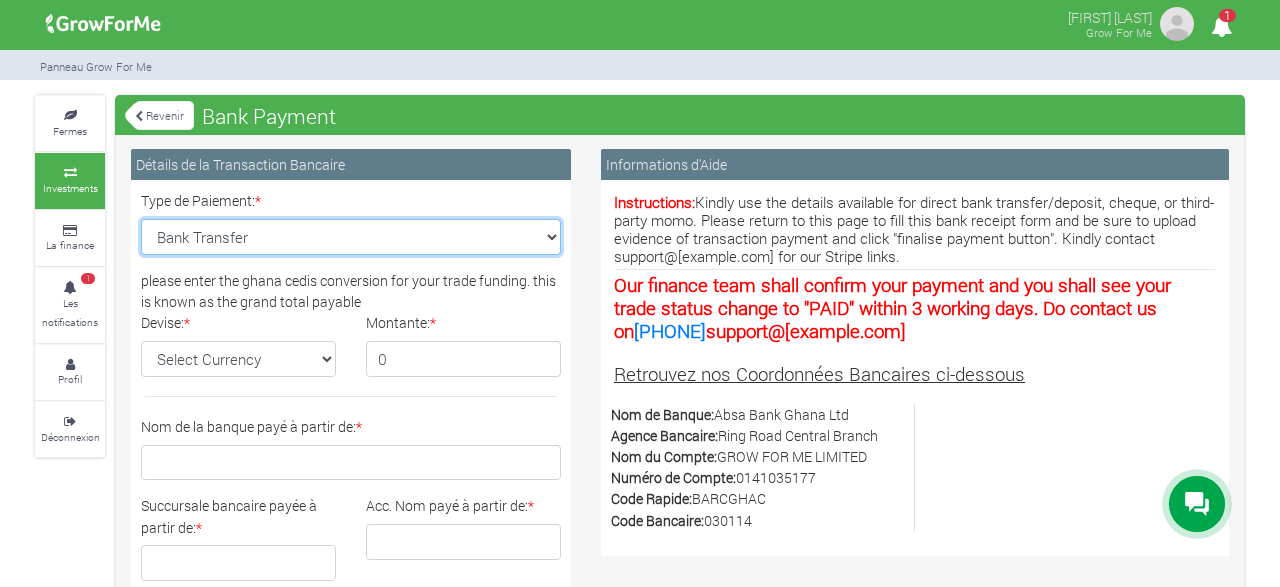 click on "Bank Transfer" at bounding box center (0, 0) 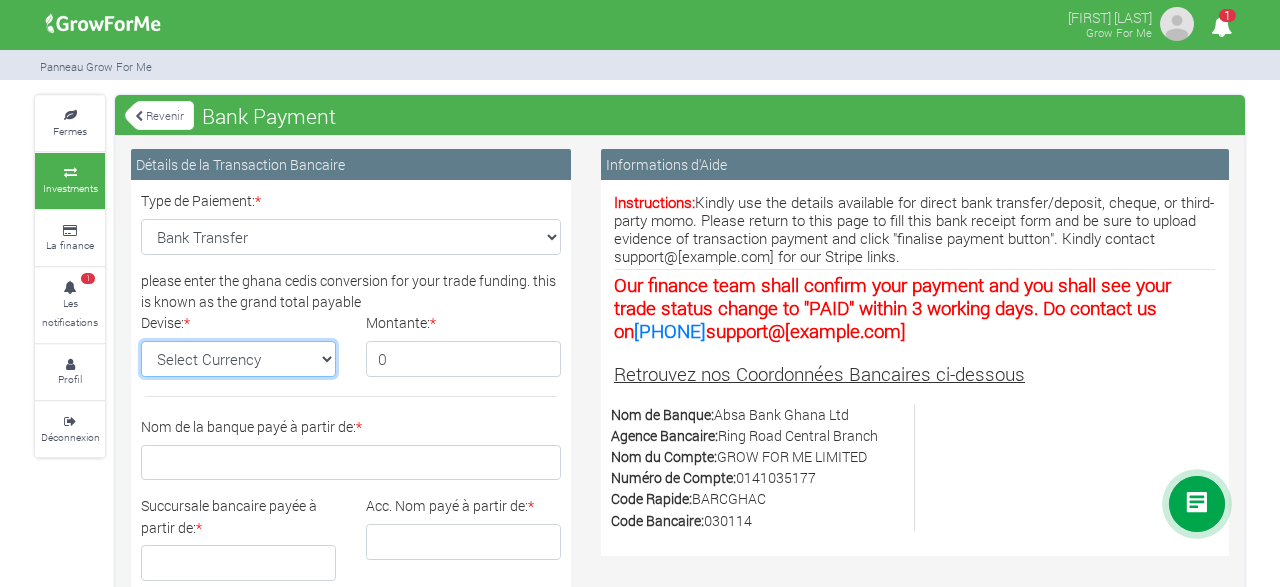 click on "Select Currency
GH¢" at bounding box center [238, 359] 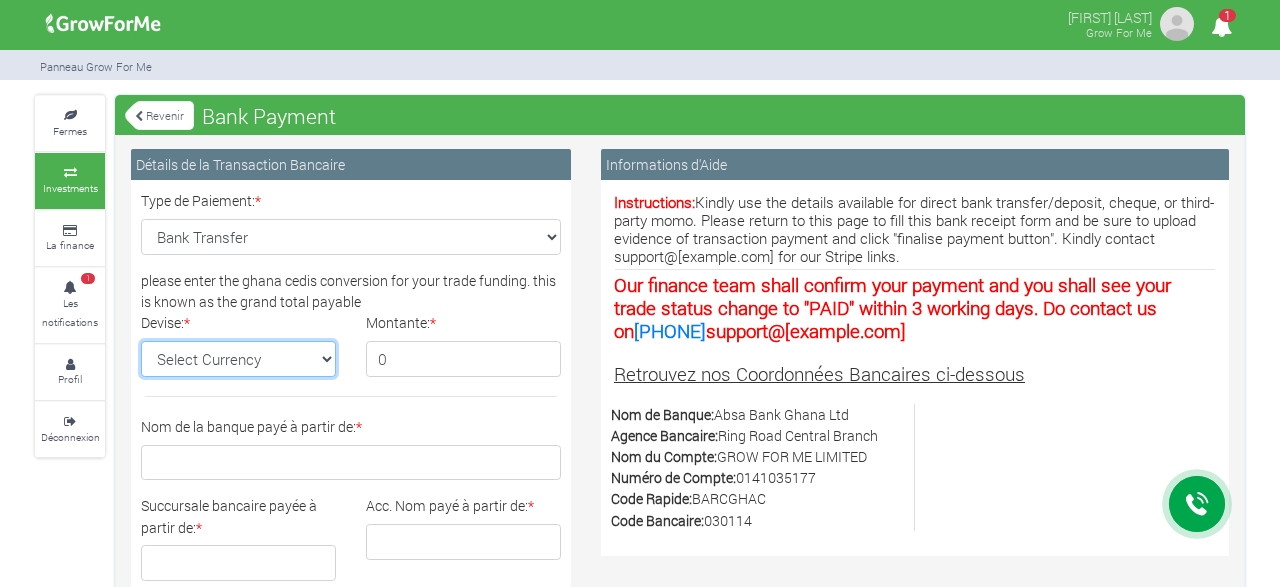 select on "GH¢" 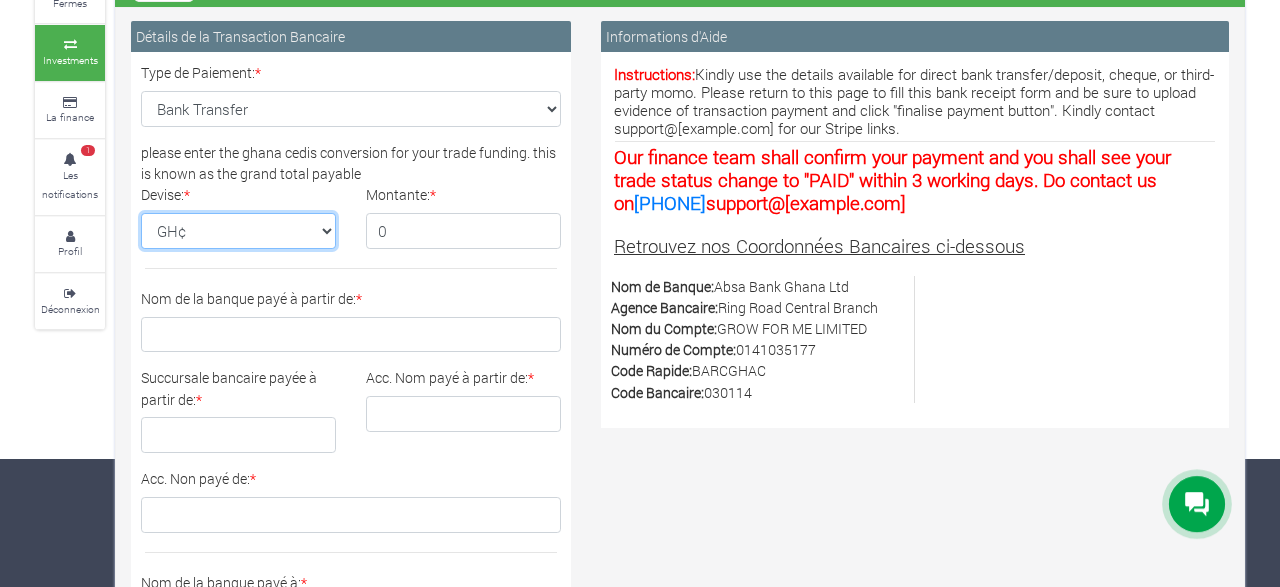 scroll, scrollTop: 124, scrollLeft: 0, axis: vertical 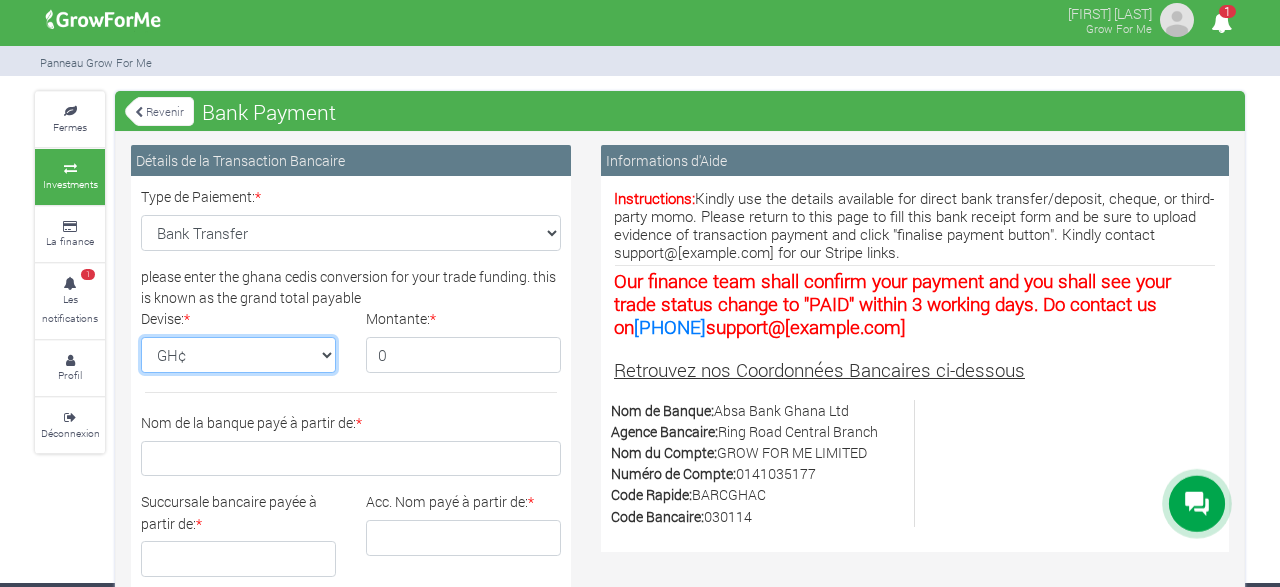 click on "Select Currency
GH¢" at bounding box center [238, 355] 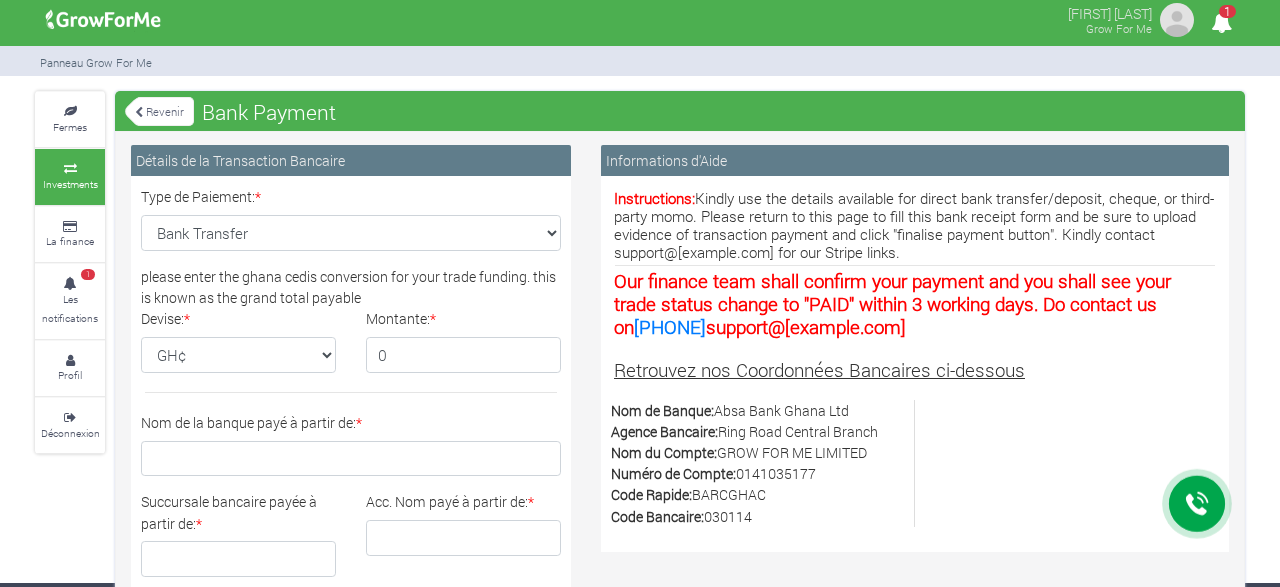 click on "Revenir" at bounding box center [159, 111] 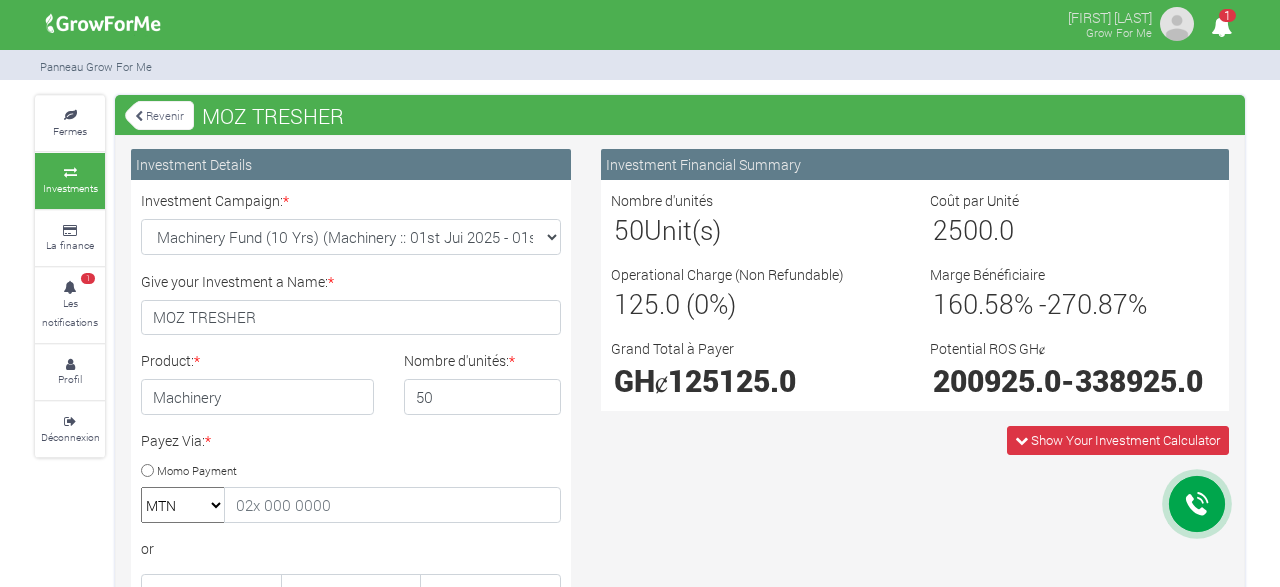 scroll, scrollTop: 0, scrollLeft: 0, axis: both 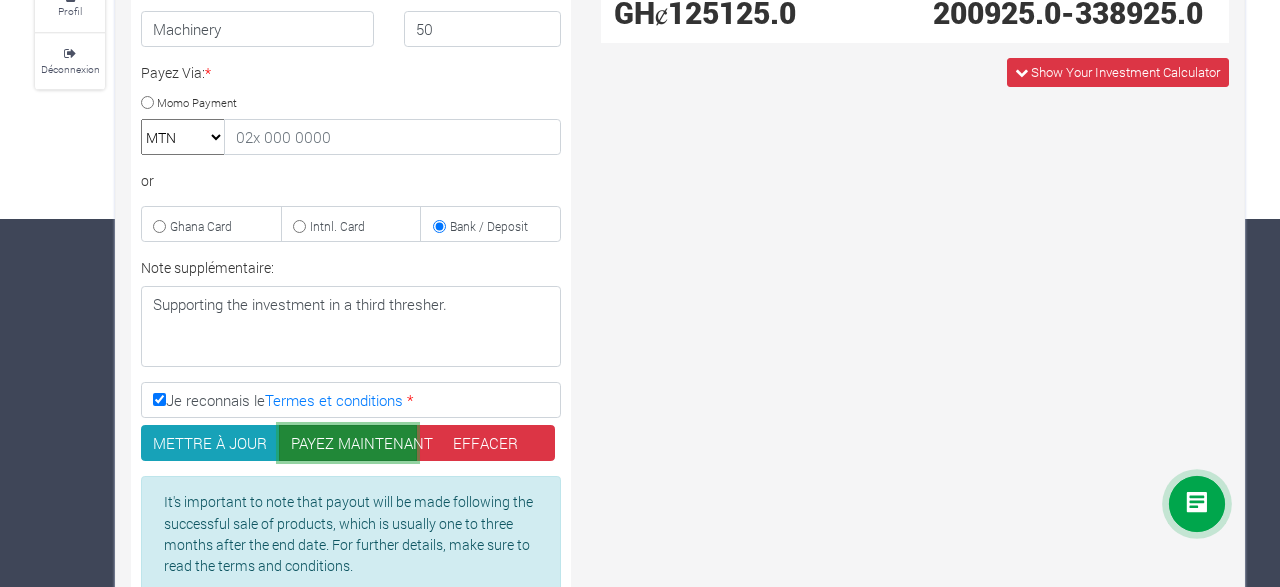 click on "PAYEZ MAINTENANT" at bounding box center (348, 443) 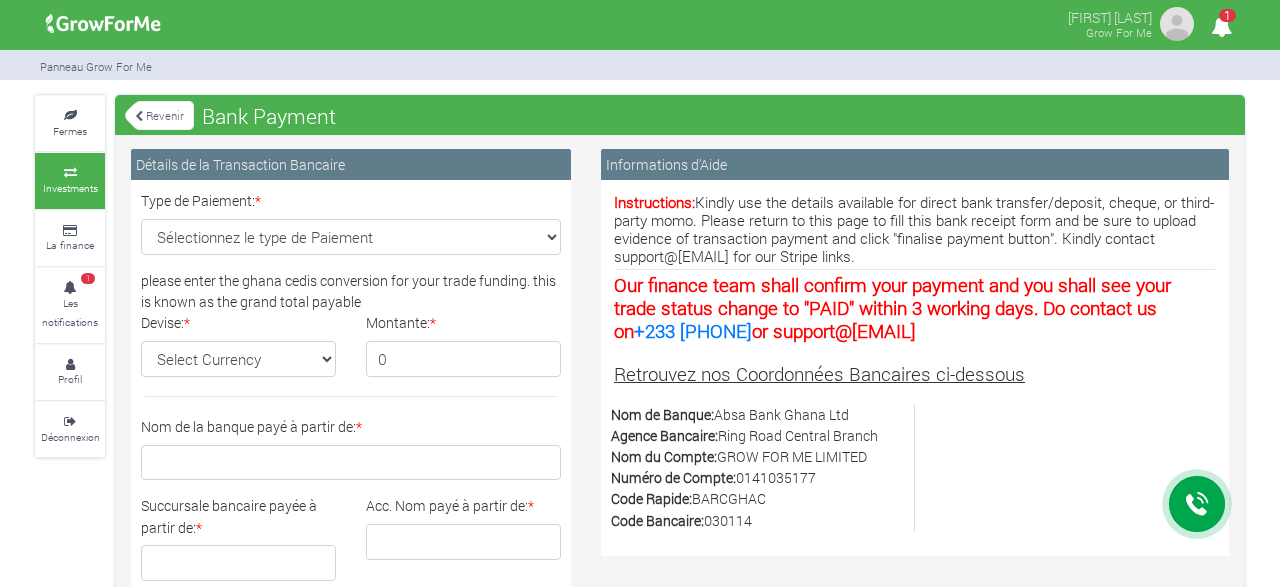 scroll, scrollTop: 0, scrollLeft: 0, axis: both 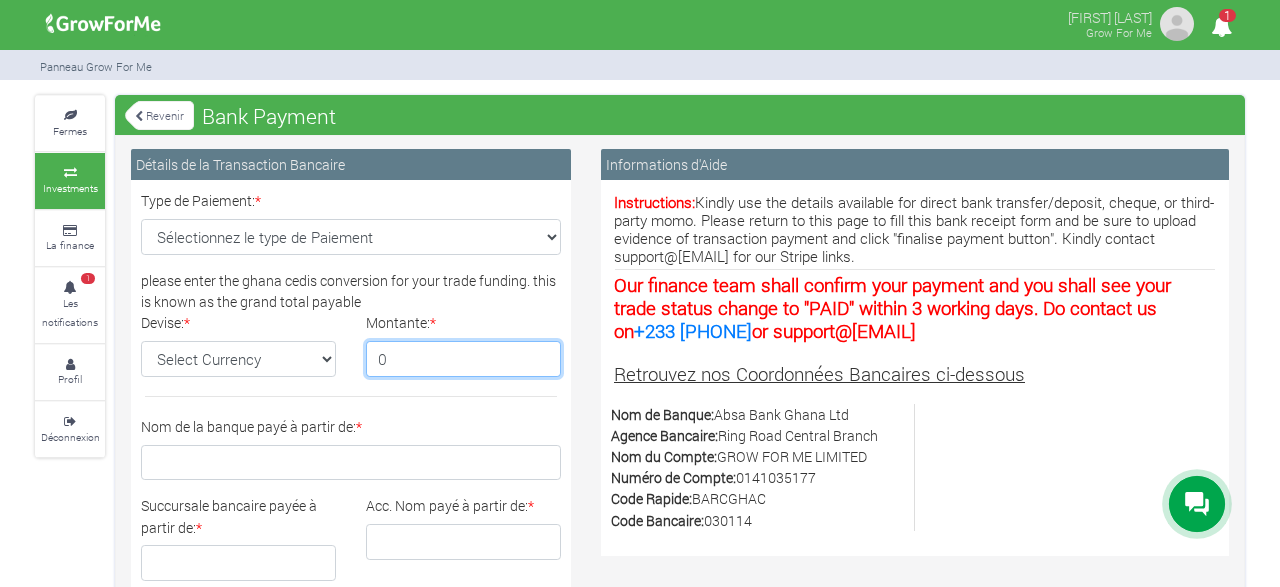 click on "0" at bounding box center [463, 359] 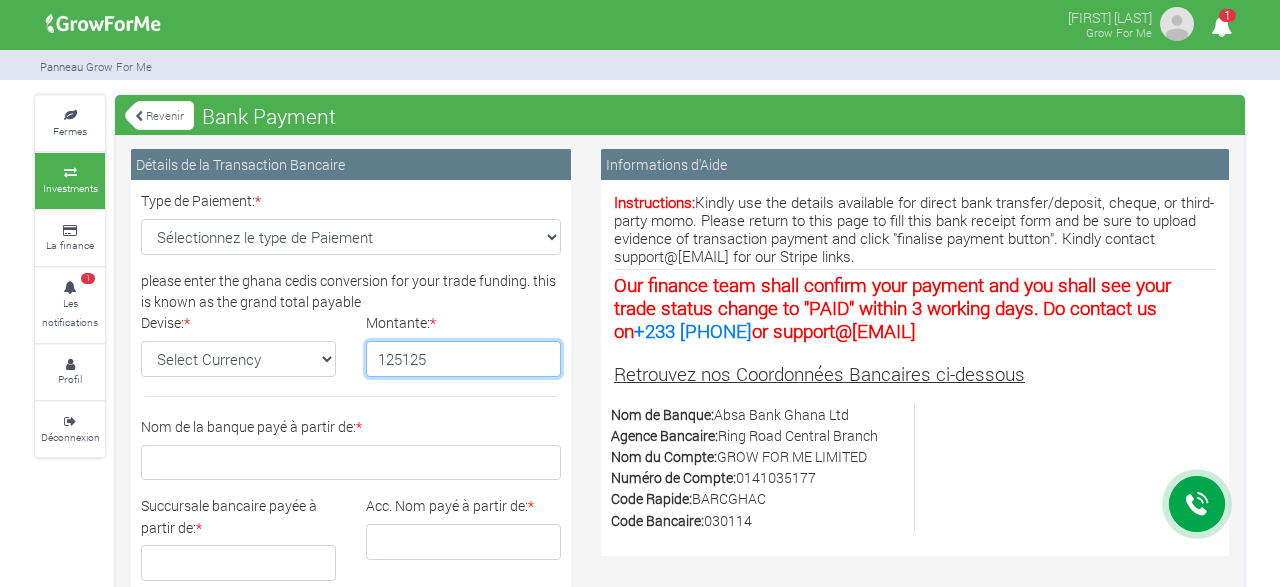 type on "125125" 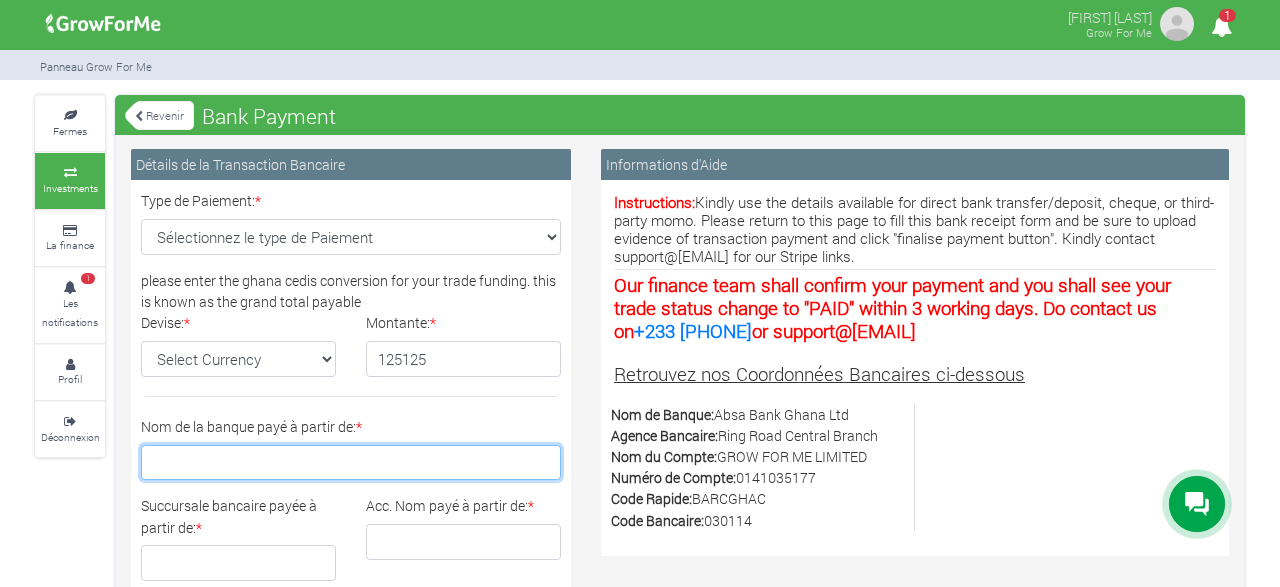 click on "Nom de la banque payé à partir de:  *" at bounding box center (351, 463) 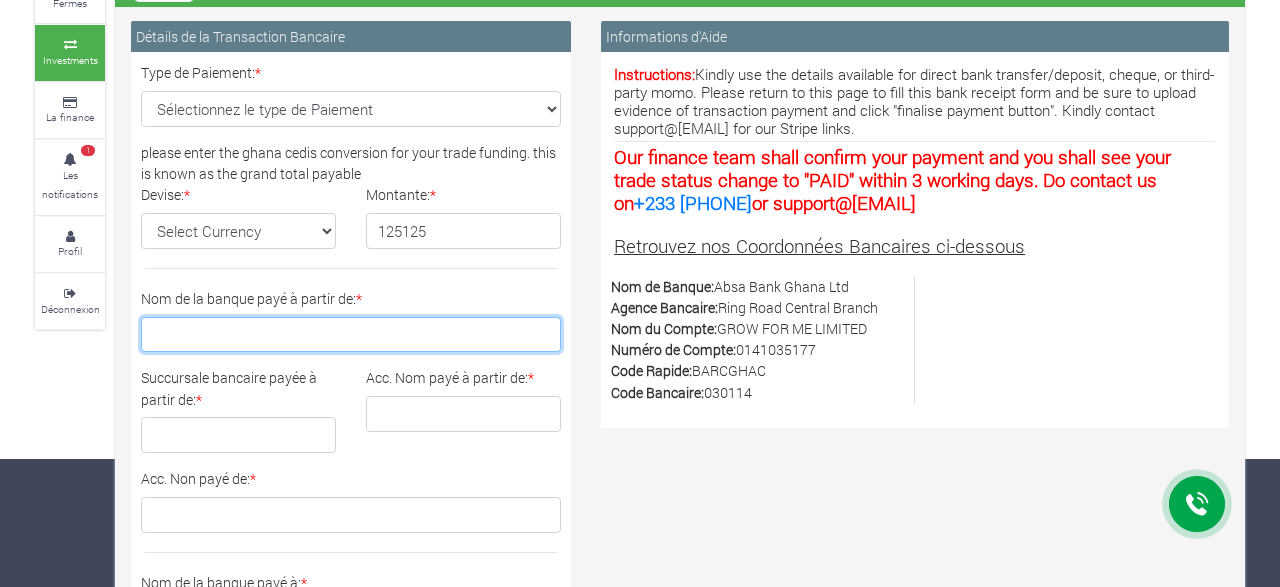 scroll, scrollTop: 151, scrollLeft: 0, axis: vertical 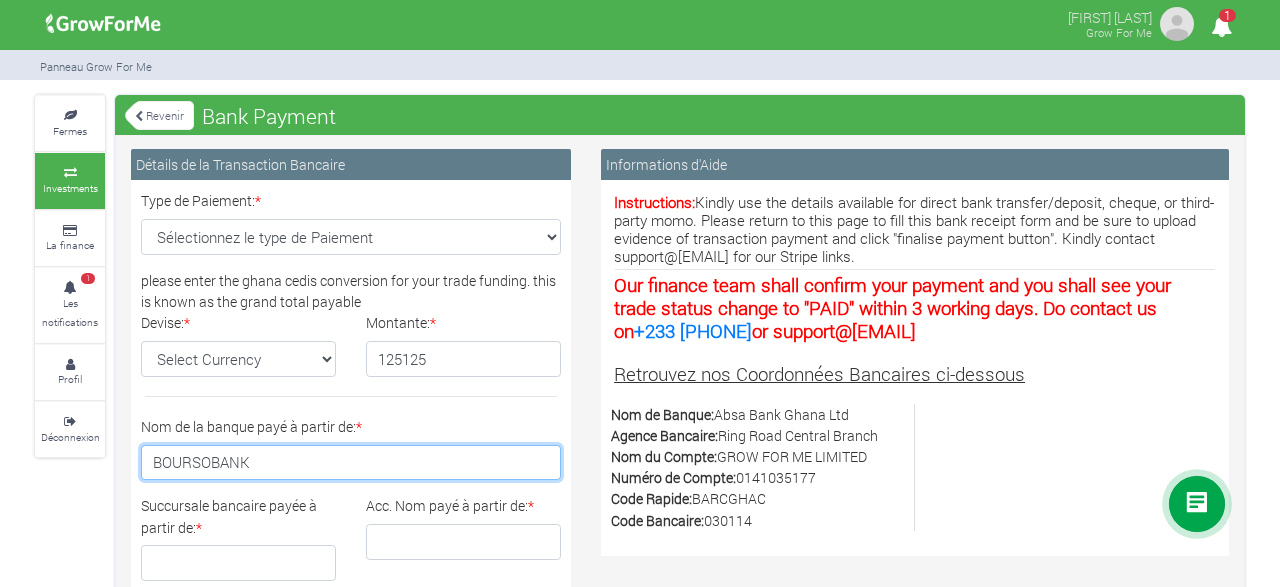 type on "BOURSOBANK" 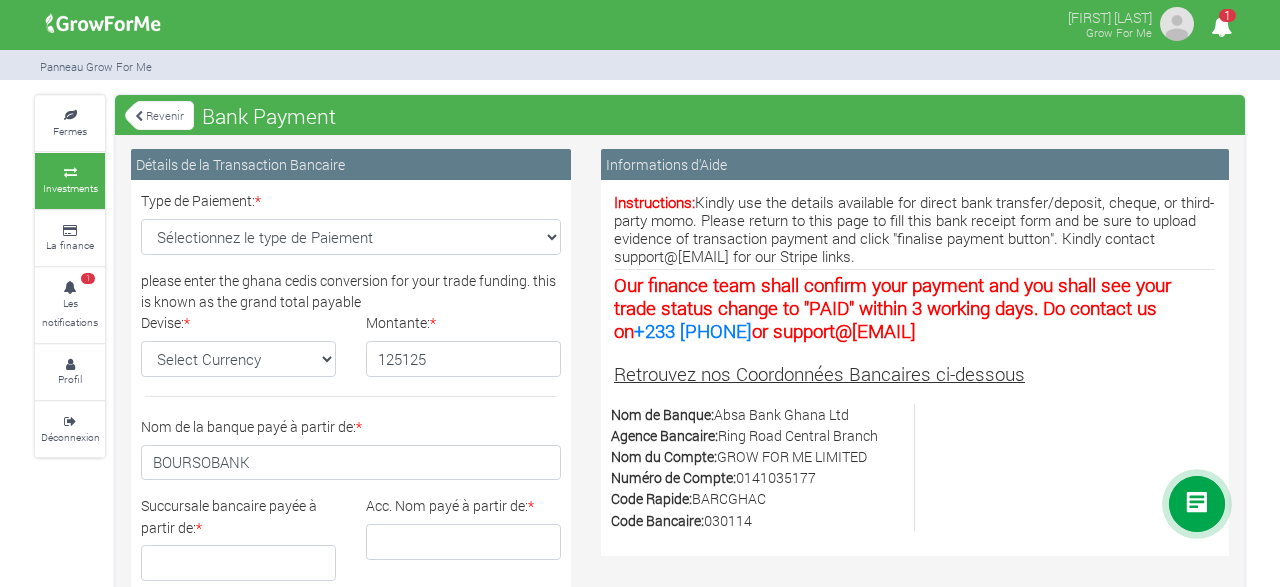 click on "[FIRST] [LAST]" at bounding box center (1110, 16) 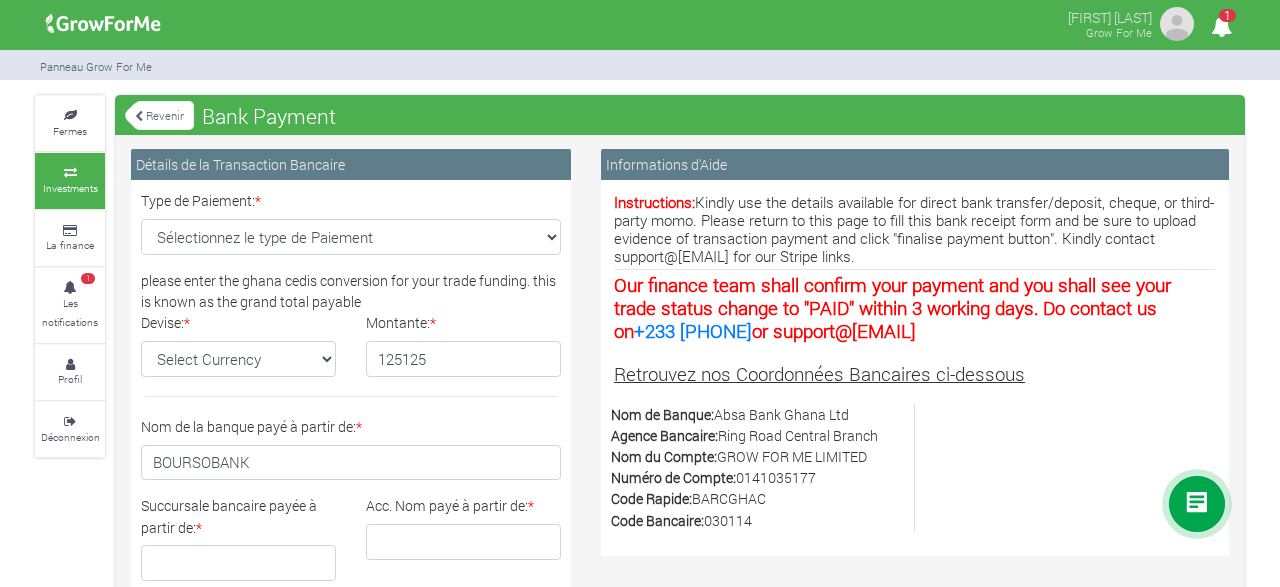 click on "1" at bounding box center (1227, 15) 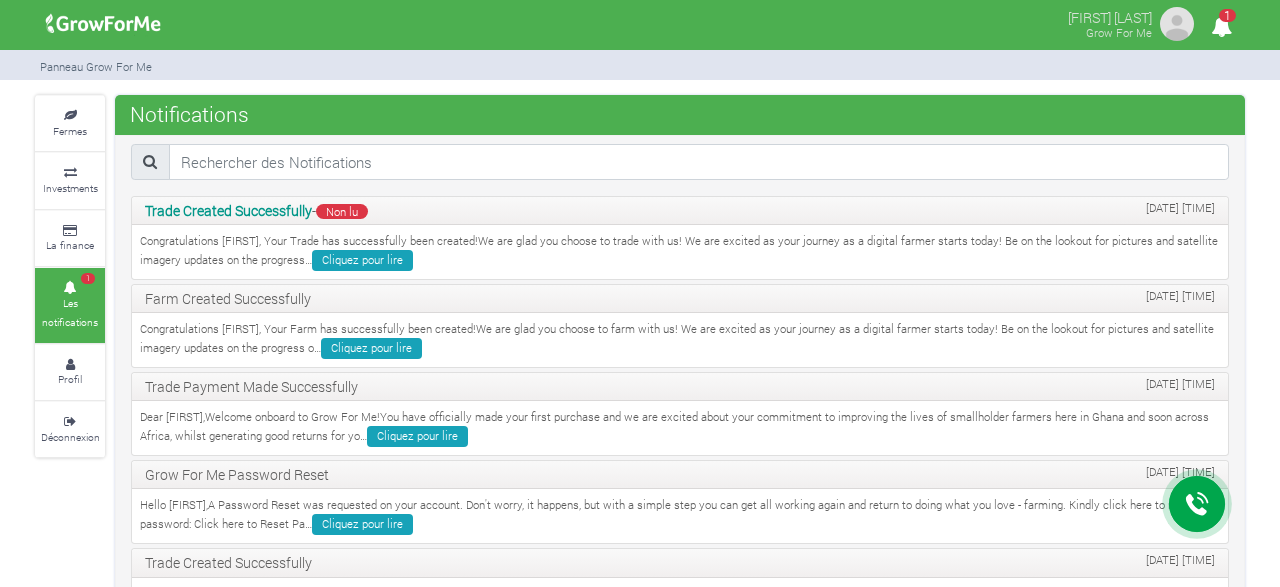 scroll, scrollTop: 0, scrollLeft: 0, axis: both 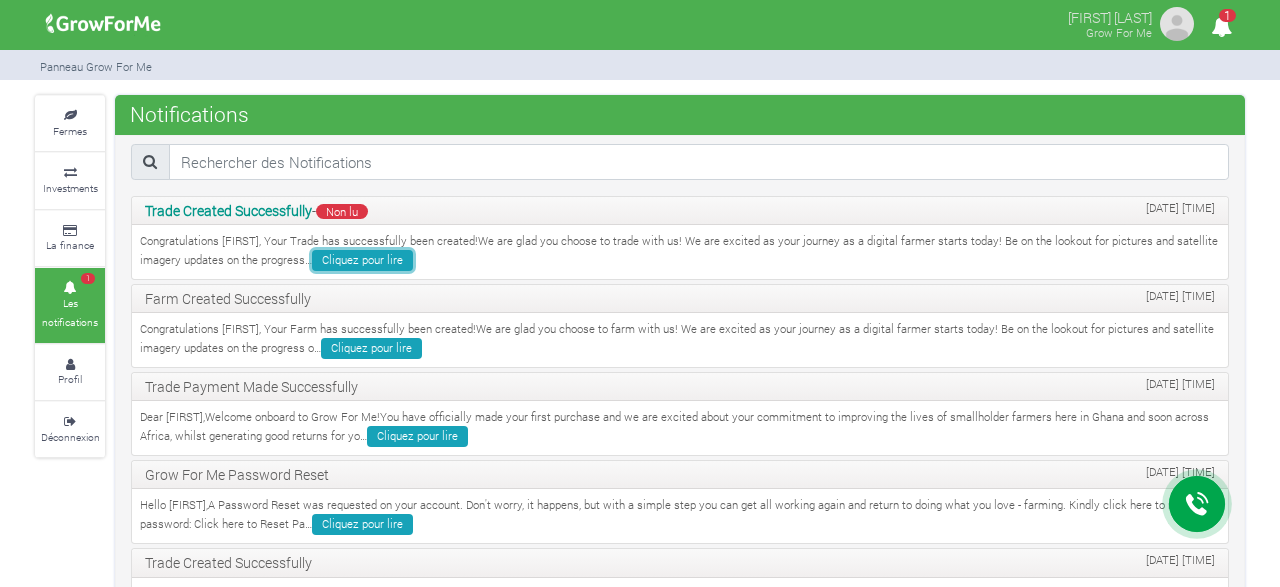 drag, startPoint x: 405, startPoint y: 260, endPoint x: 411, endPoint y: 271, distance: 12.529964 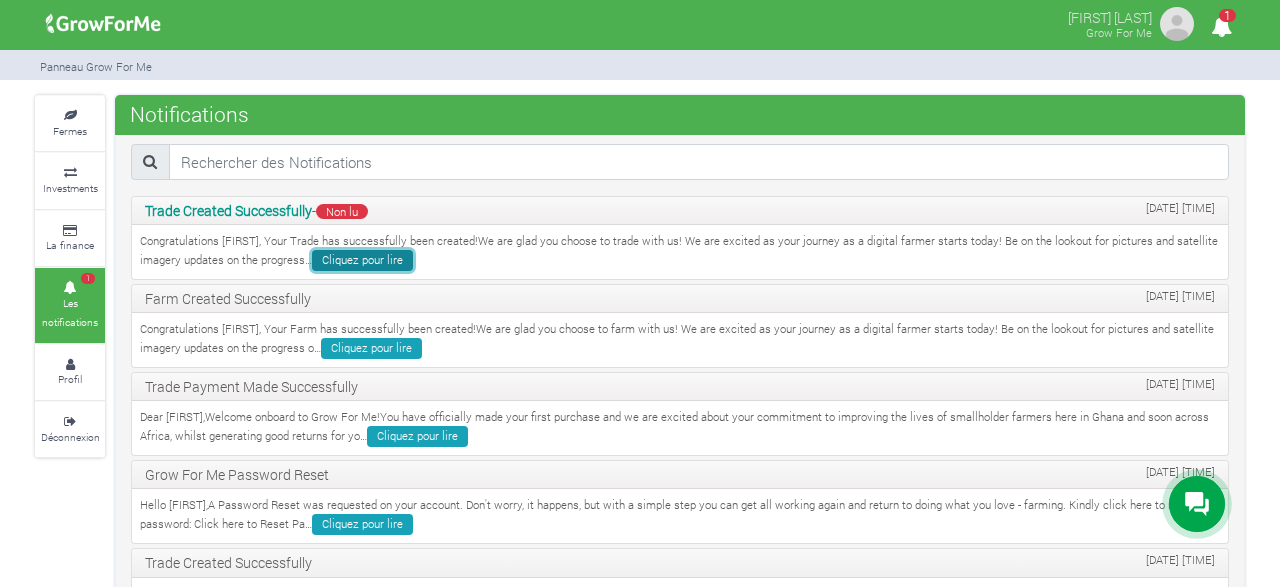 click on "Cliquez pour lire" at bounding box center (362, 260) 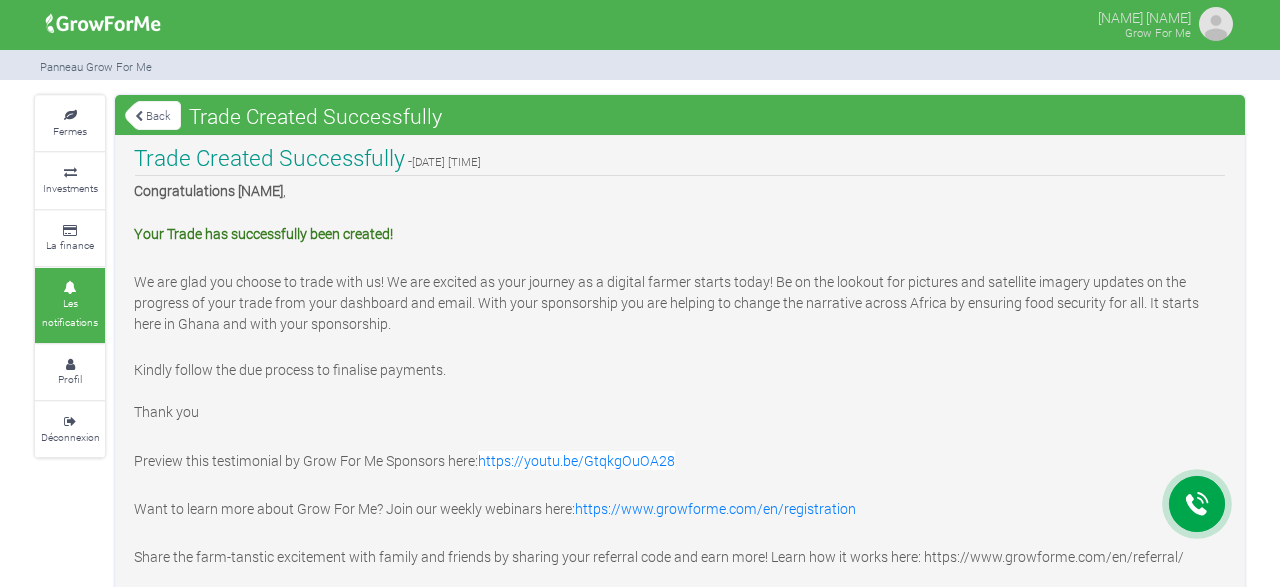 scroll, scrollTop: 0, scrollLeft: 0, axis: both 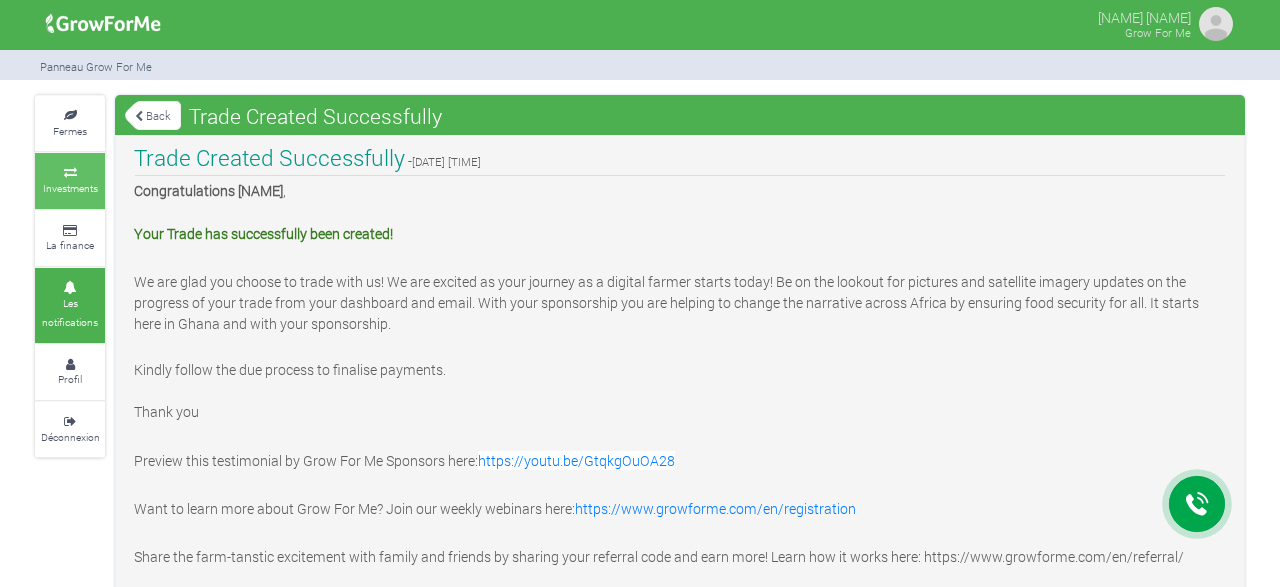 click on "Investments" at bounding box center [70, 180] 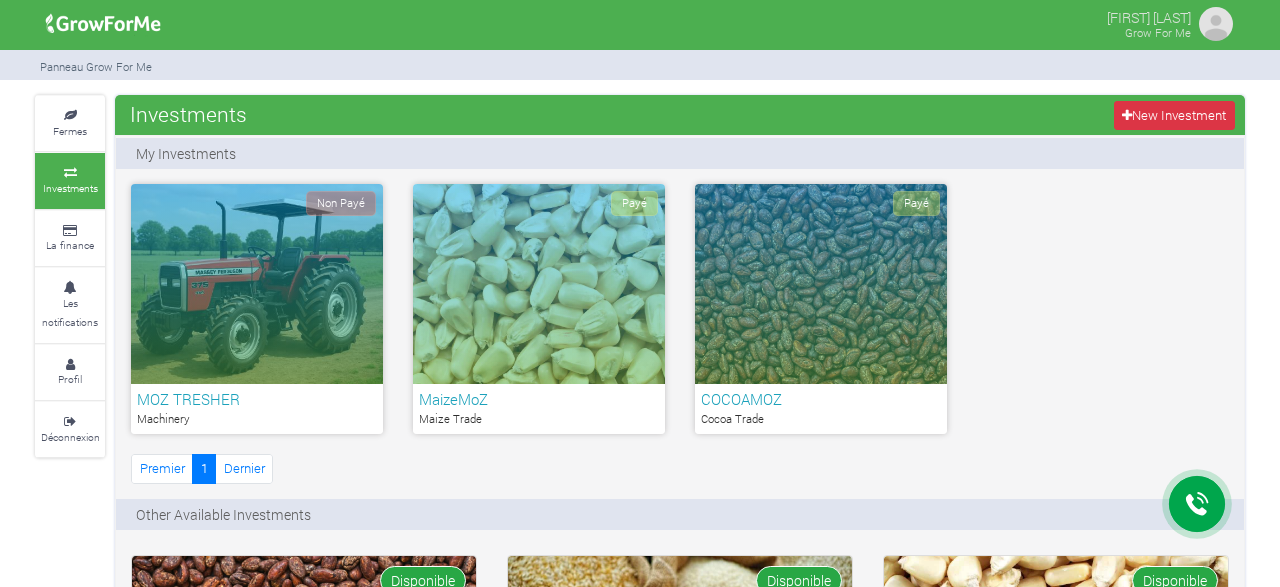 scroll, scrollTop: 0, scrollLeft: 0, axis: both 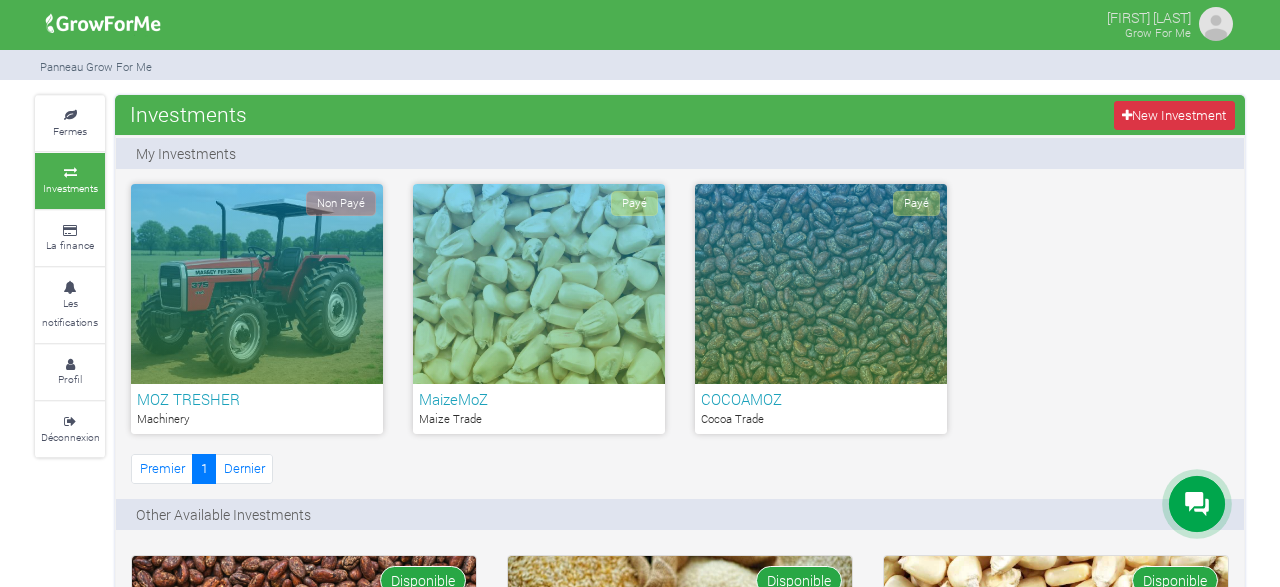 click on "Non Payé" at bounding box center (257, 284) 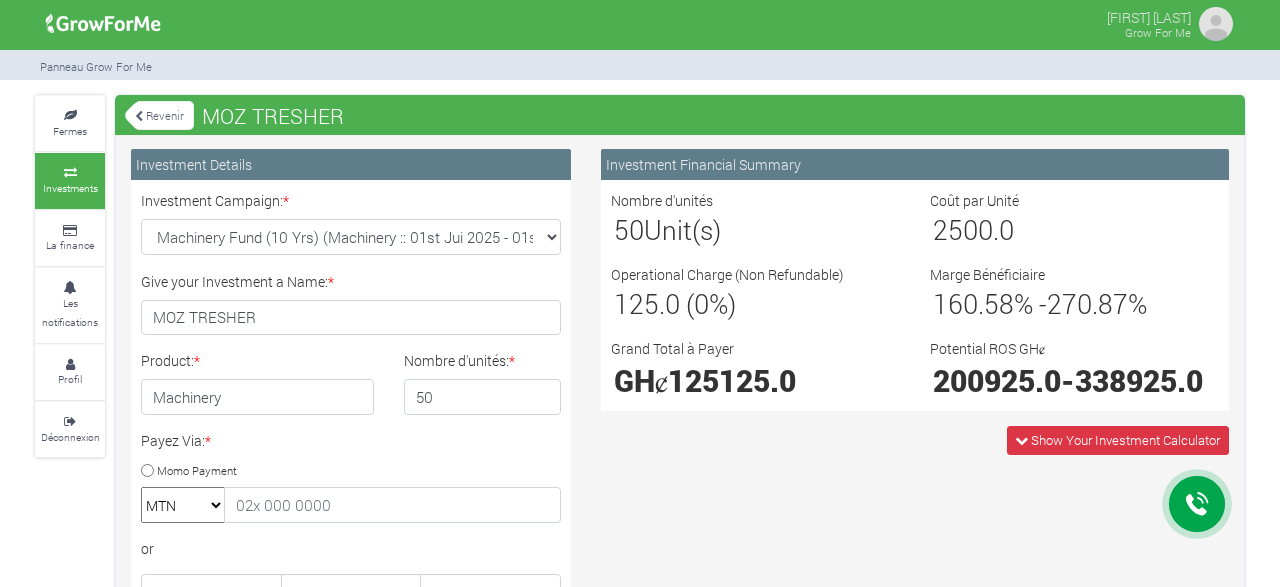 scroll, scrollTop: 0, scrollLeft: 0, axis: both 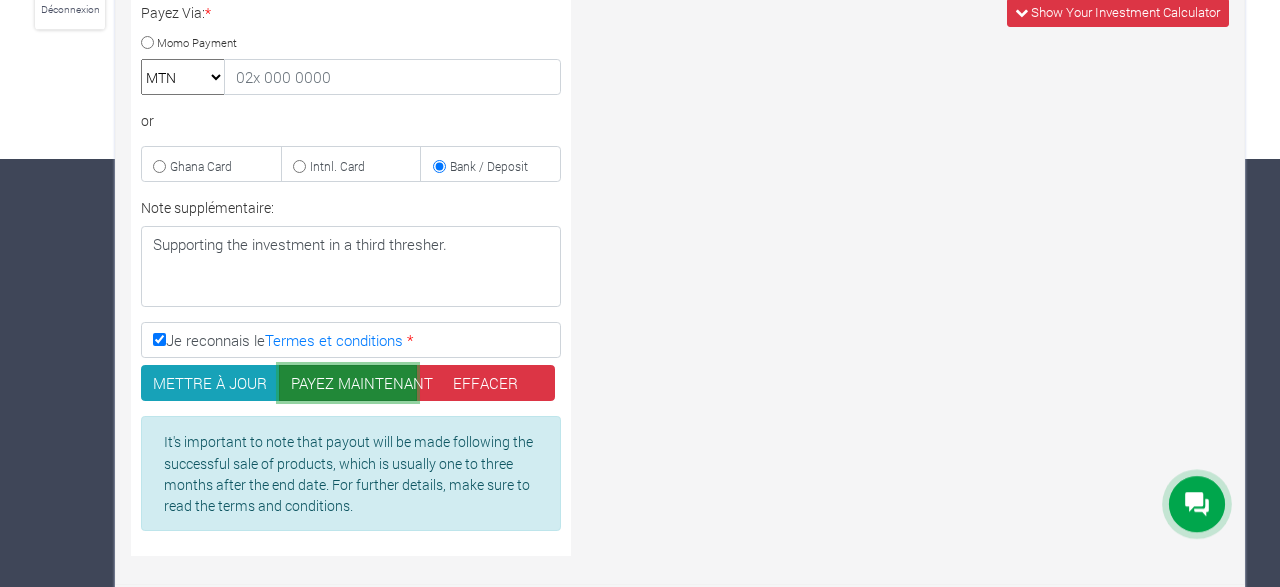 click on "PAYEZ MAINTENANT" at bounding box center (348, 383) 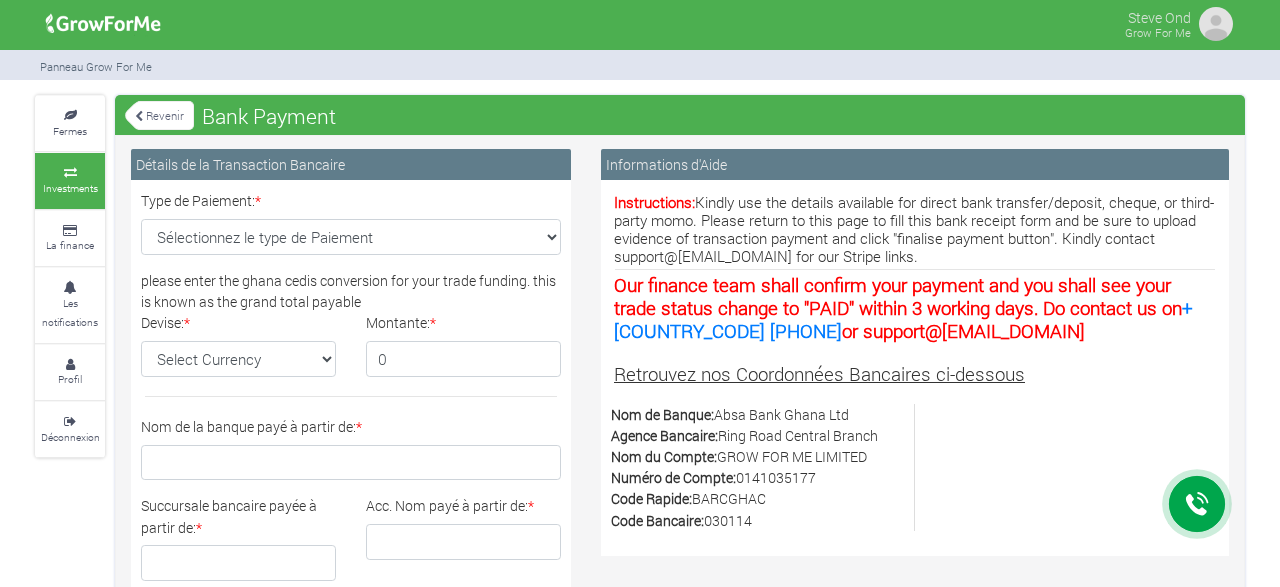 scroll, scrollTop: 0, scrollLeft: 0, axis: both 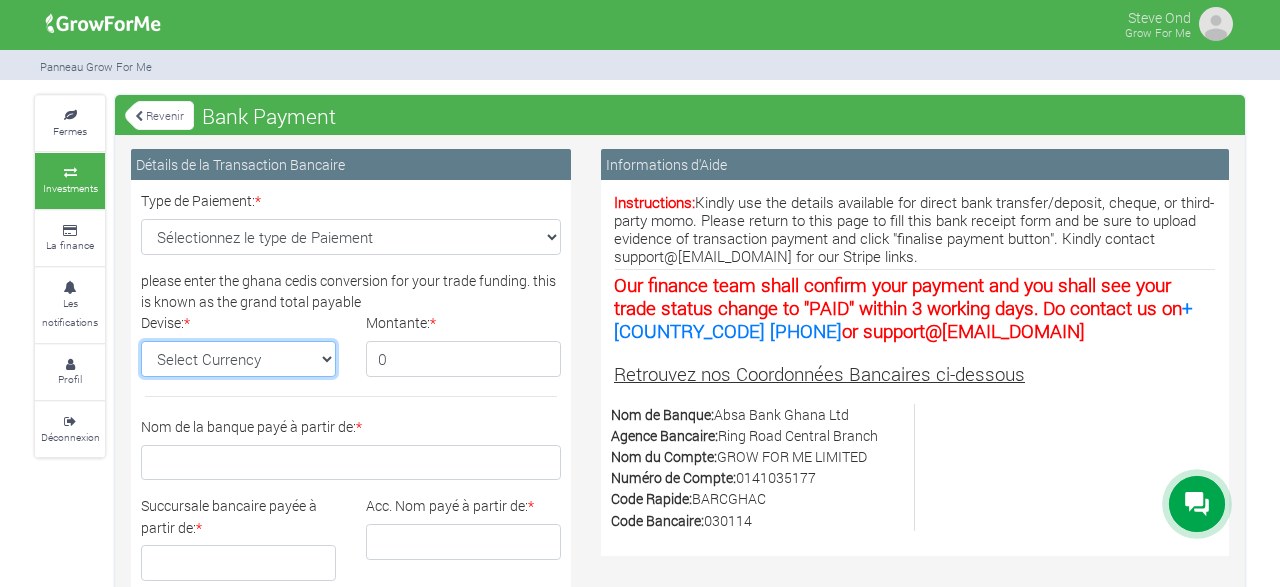 click on "Select Currency
GH¢" at bounding box center (238, 359) 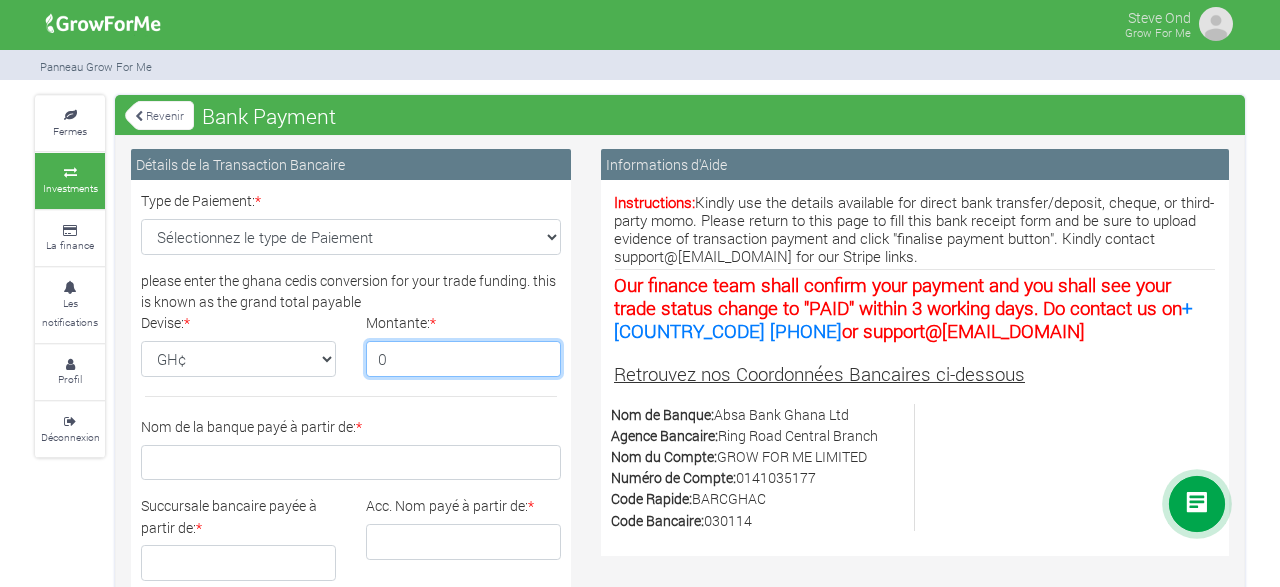 click on "0" at bounding box center [463, 359] 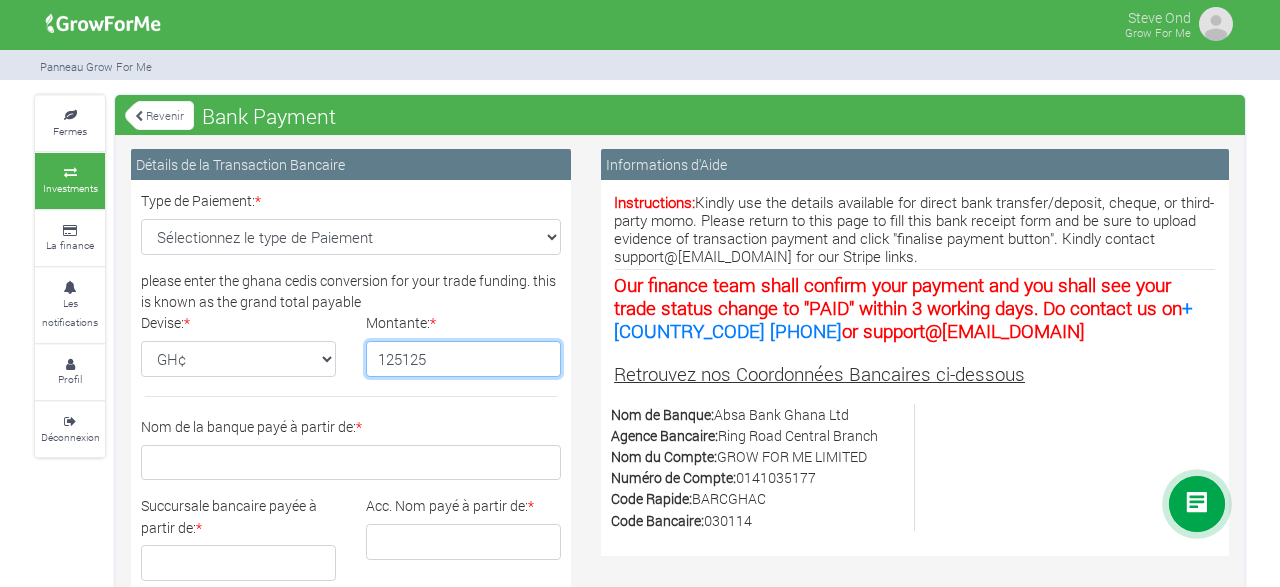 type on "125125" 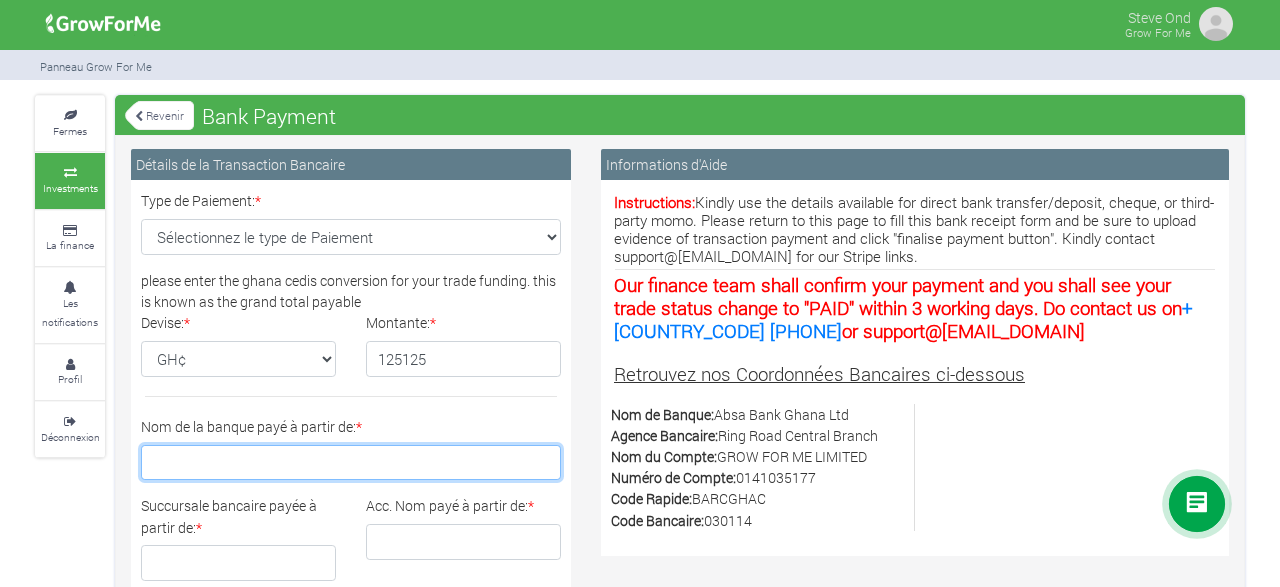 click on "Nom de la banque payé à partir de:  *" at bounding box center [351, 463] 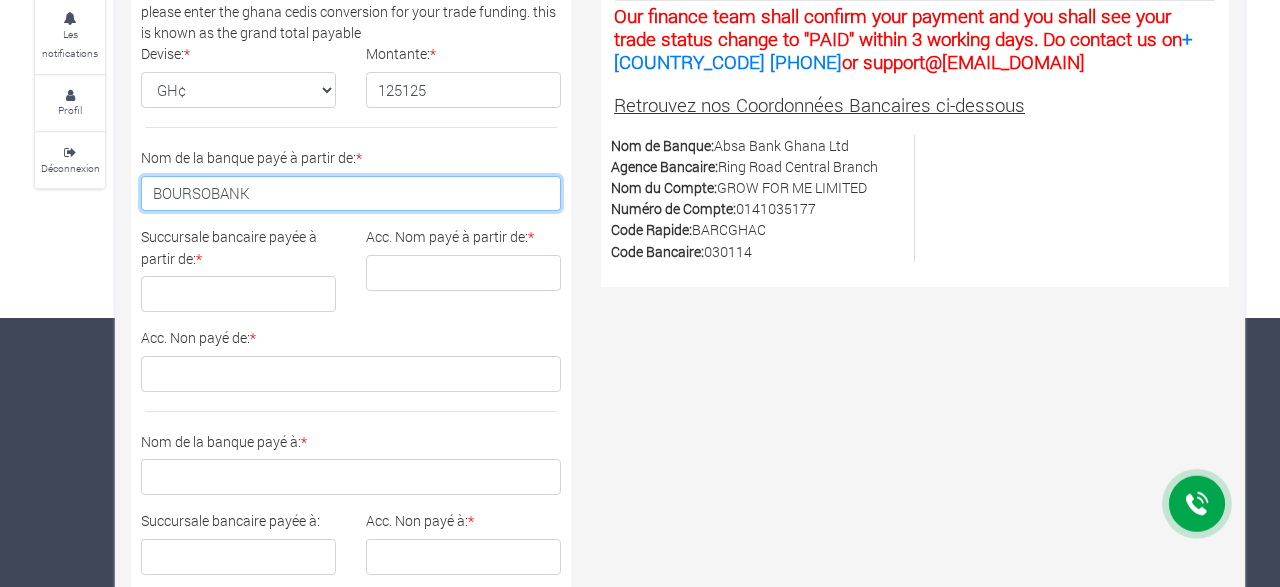 scroll, scrollTop: 271, scrollLeft: 0, axis: vertical 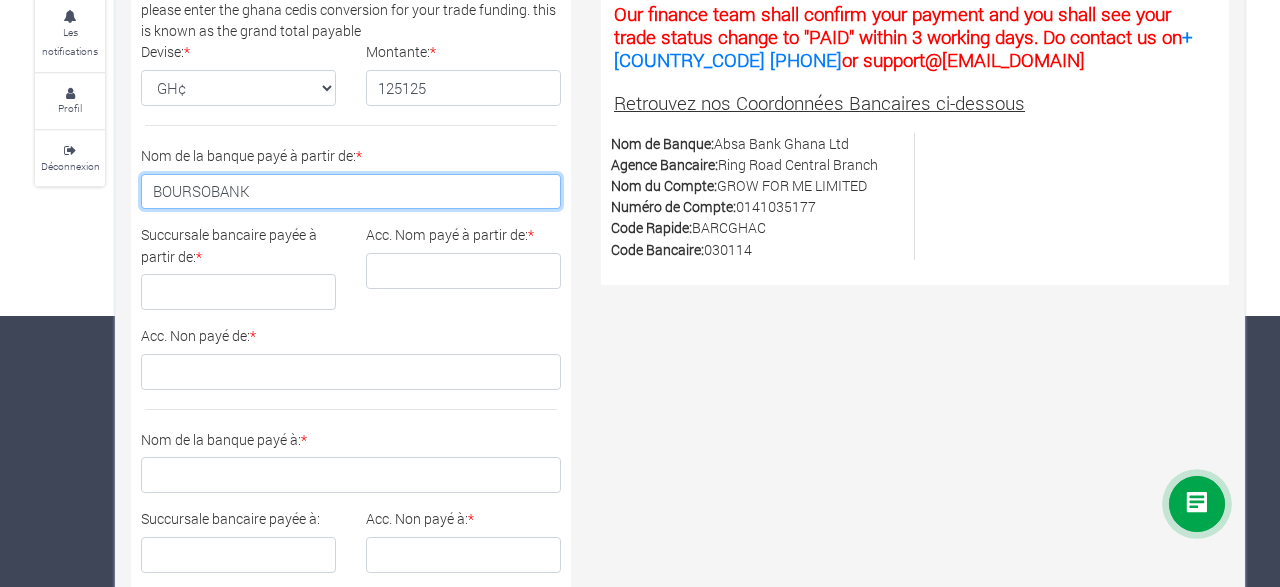 type on "BOURSOBANK" 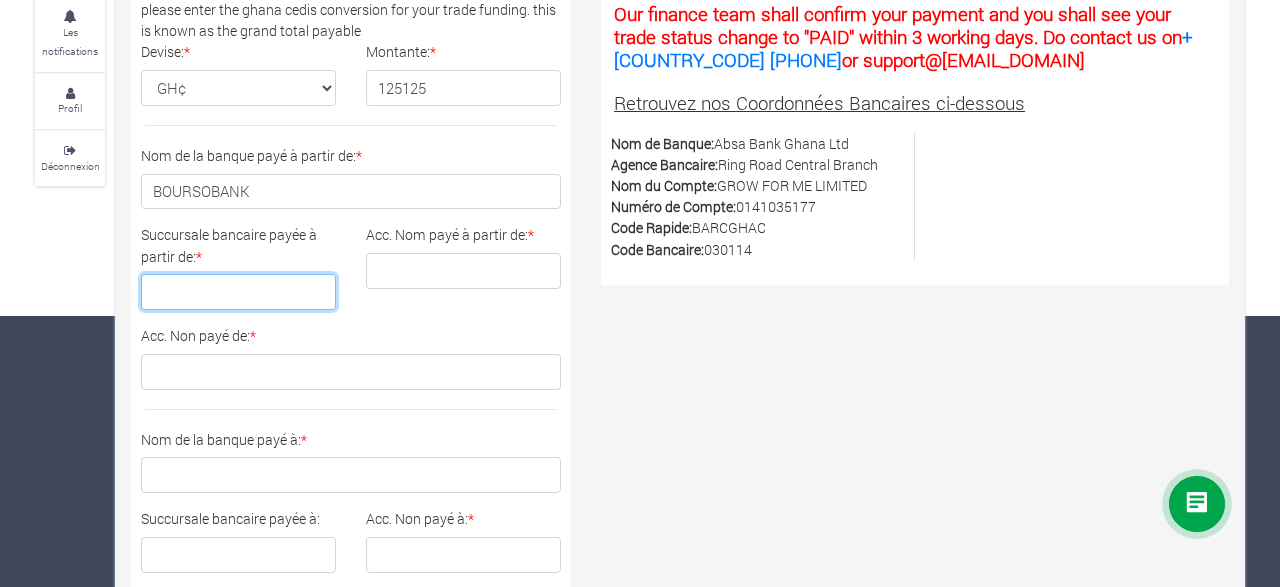 click on "Succursale bancaire payée à partir de:  *" at bounding box center [238, 292] 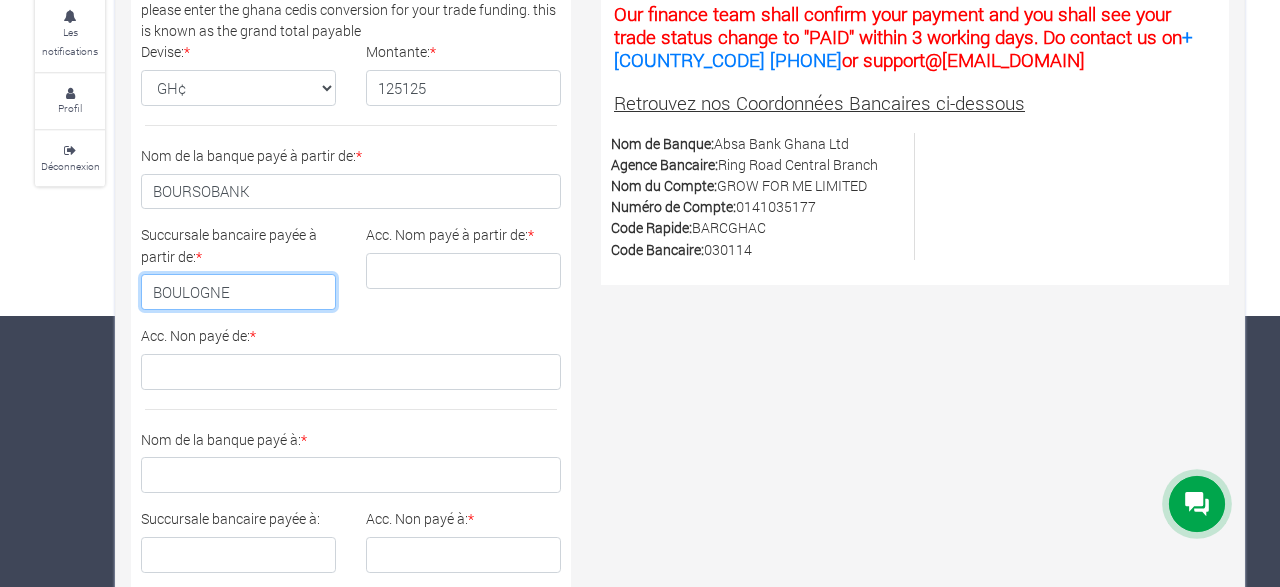 type on "BOULOGNE" 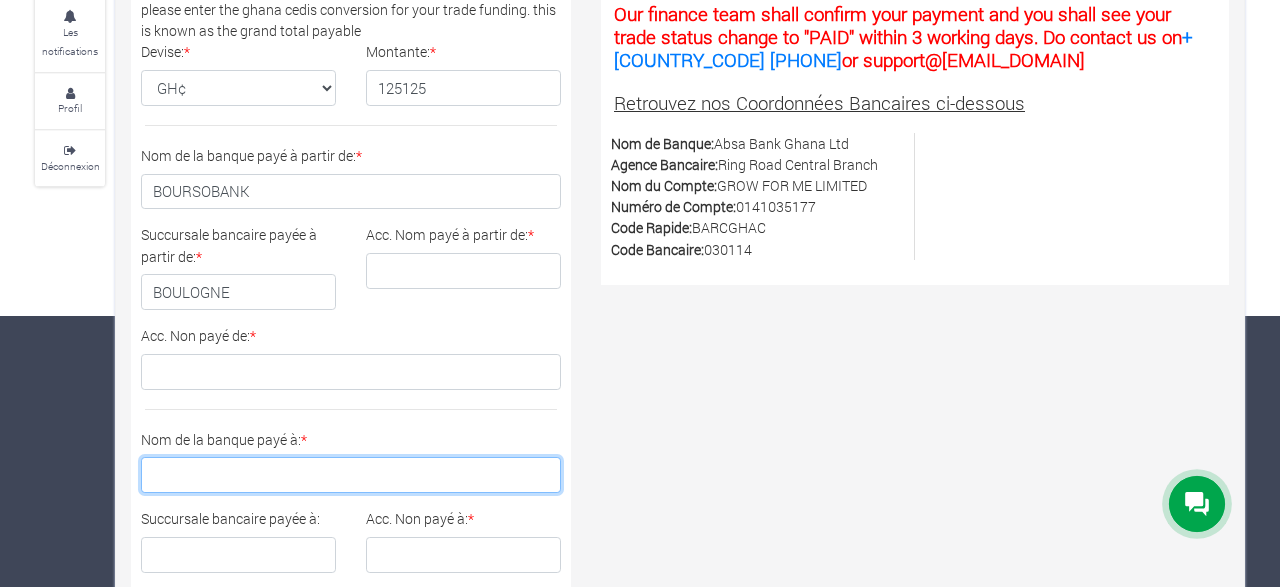 click on "Nom de la banque payé à:  *" at bounding box center [351, 475] 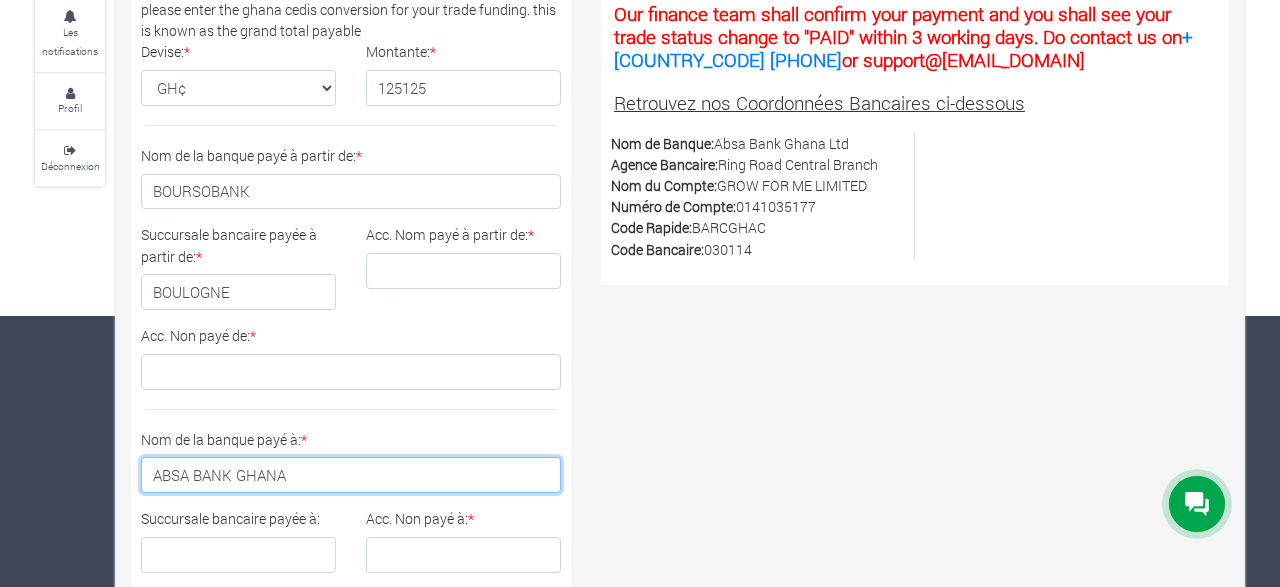 type on "ABSA BANK GHANA" 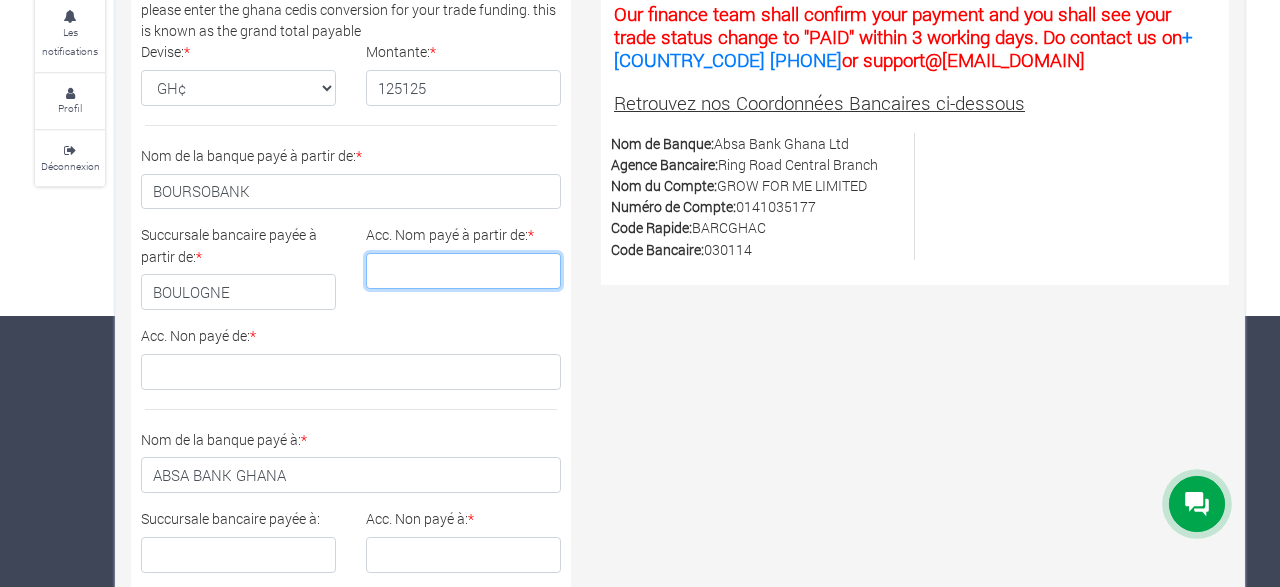 click on "Acc. Nom payé à partir de:  *" at bounding box center [463, 271] 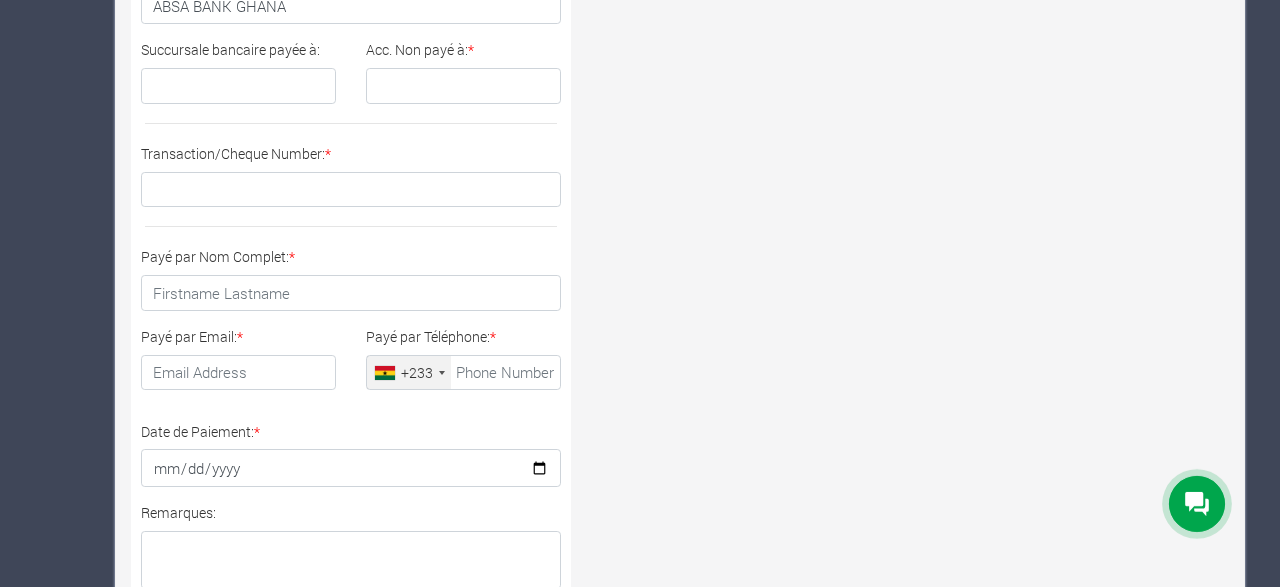 scroll, scrollTop: 743, scrollLeft: 0, axis: vertical 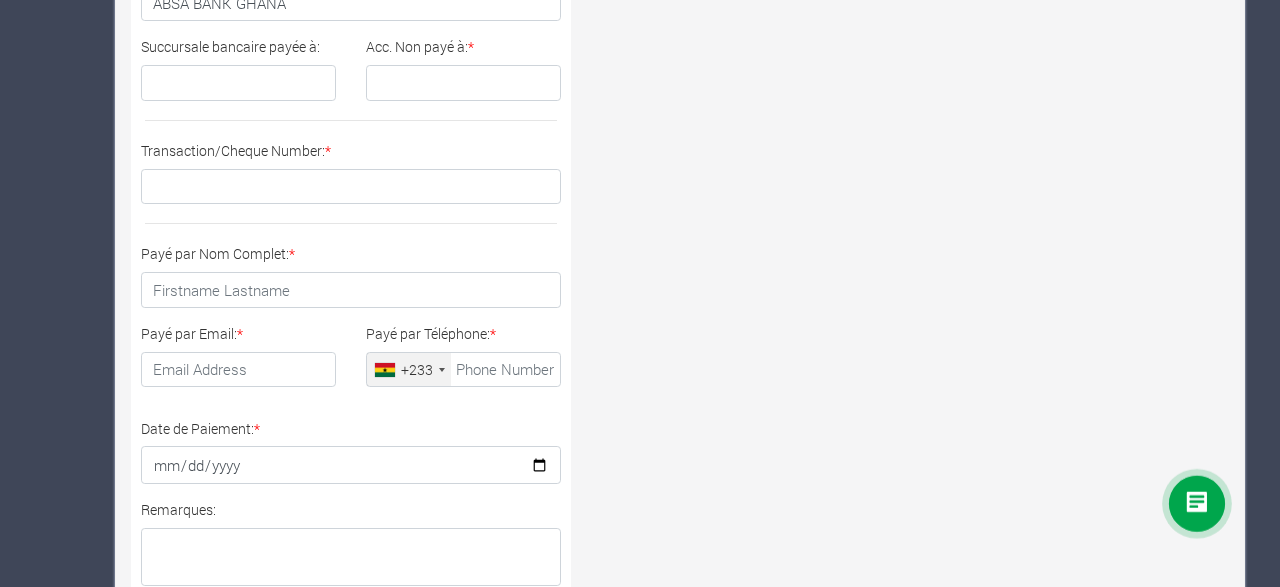 type on "STEVE OND OND" 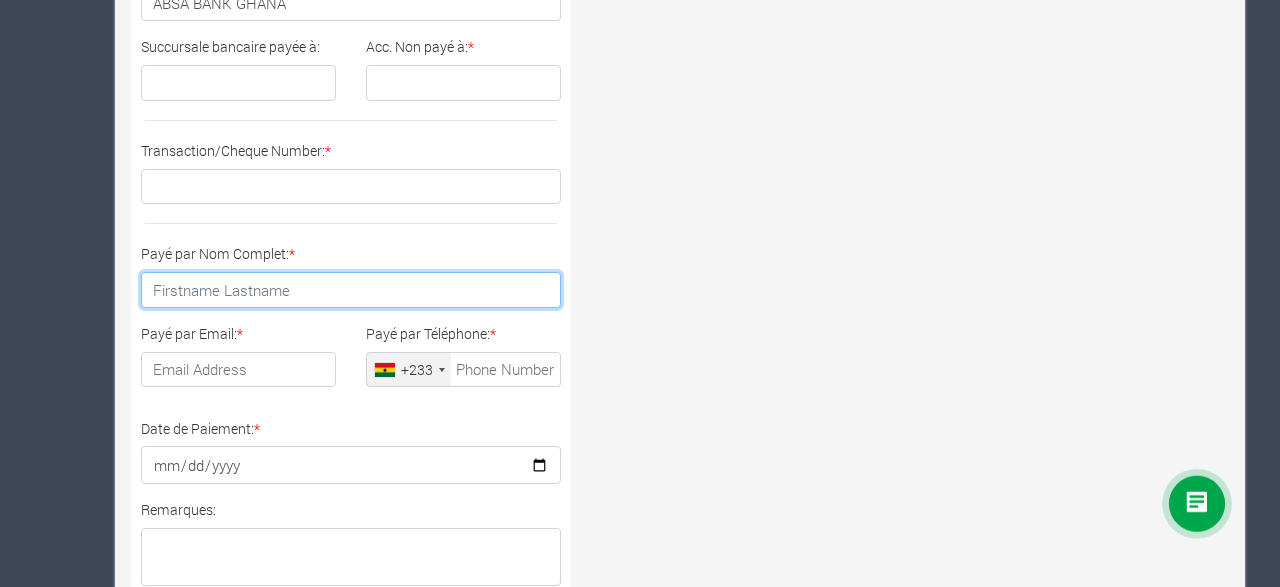 click on "Payé par Nom Complet:  *" at bounding box center (351, 290) 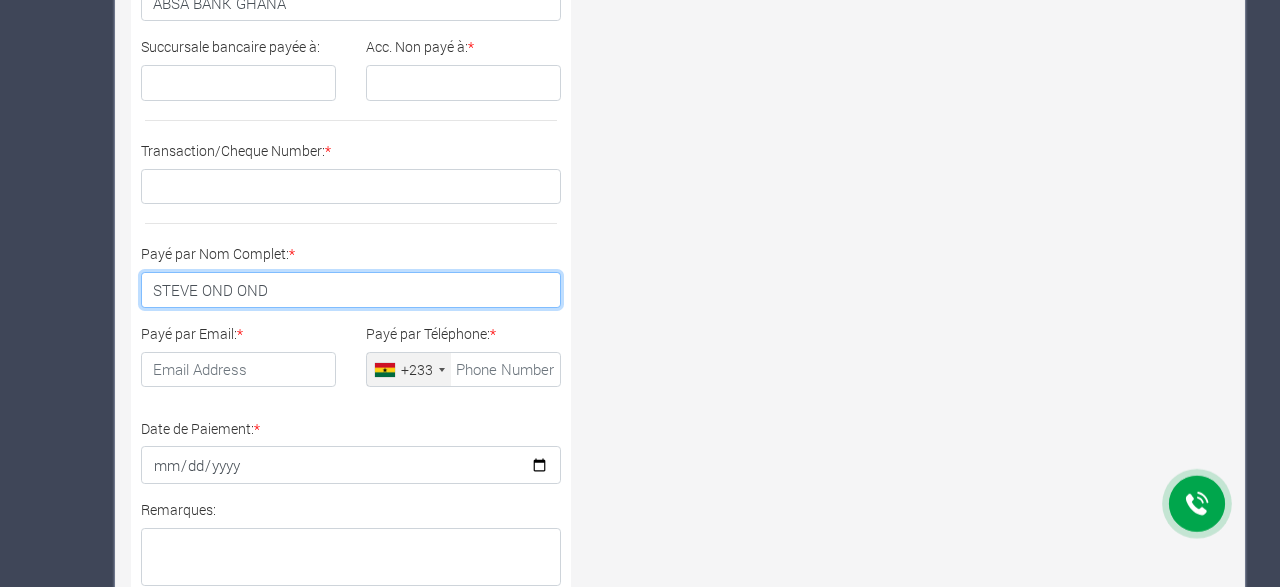 type on "STEVE OND OND" 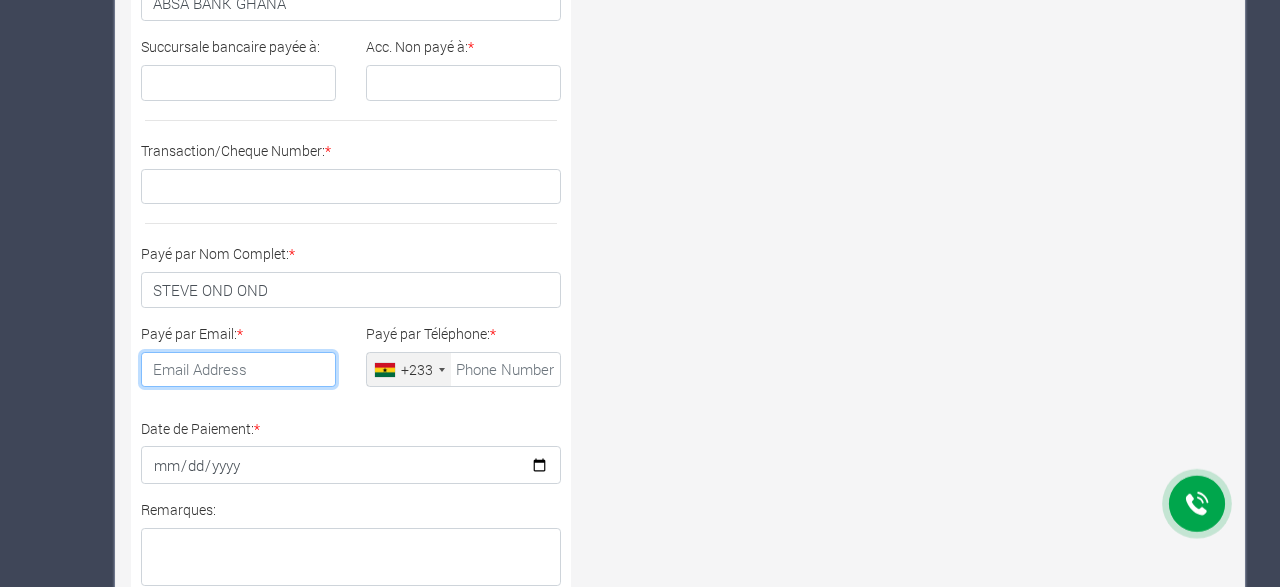click on "Payé par Email:  *" at bounding box center (238, 370) 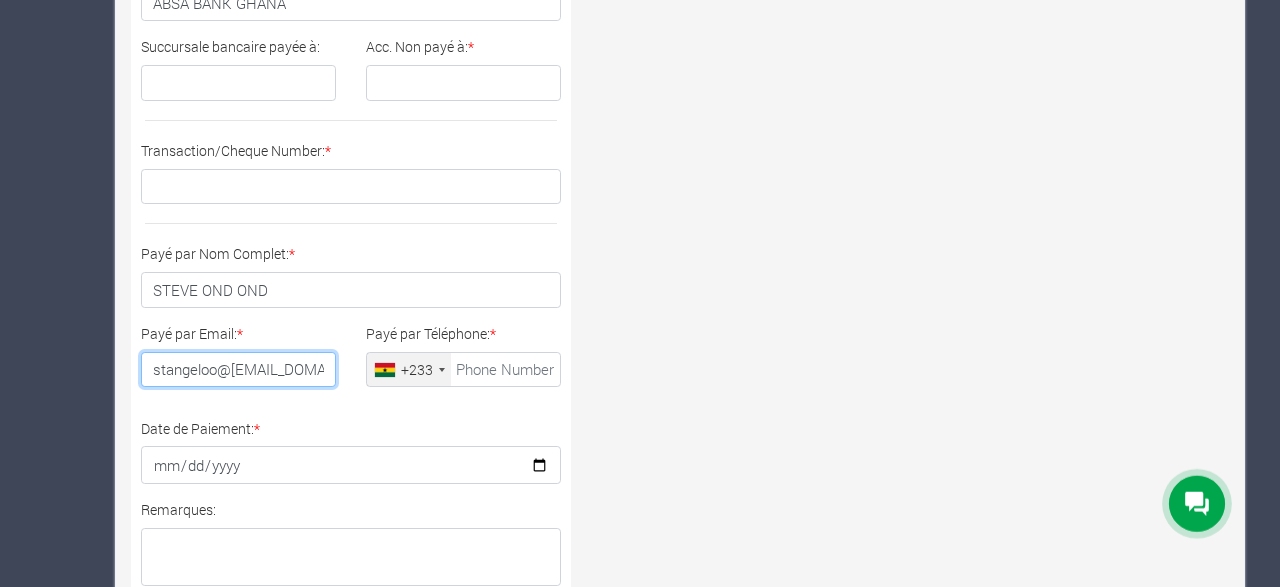 type on "stangeloo@gmail.com" 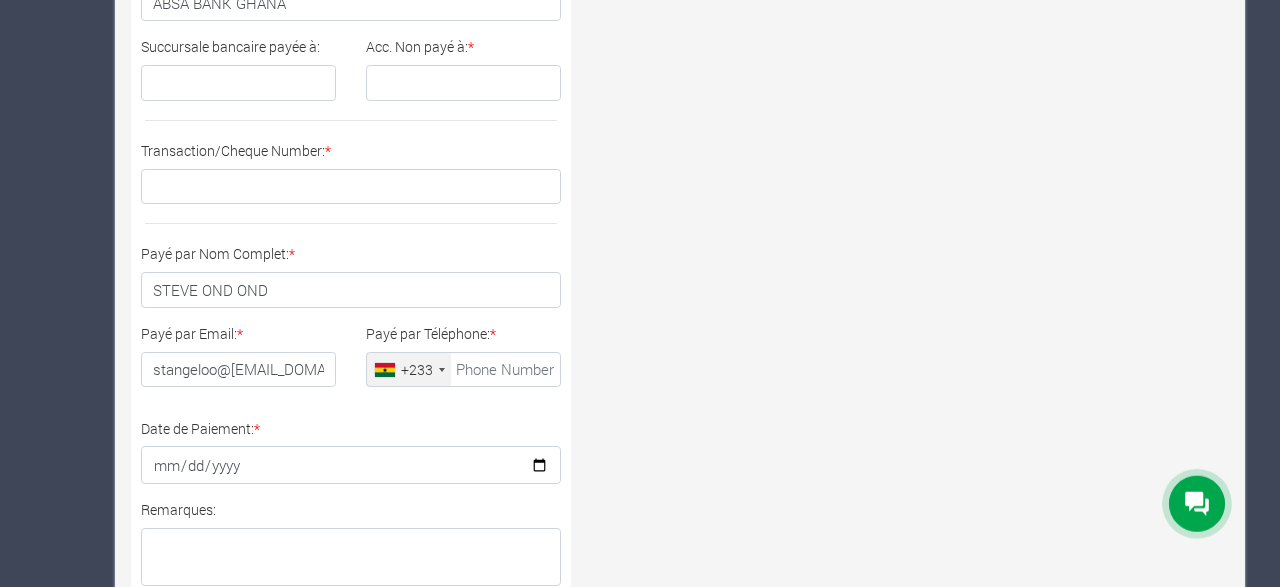click on "+233" at bounding box center (409, 370) 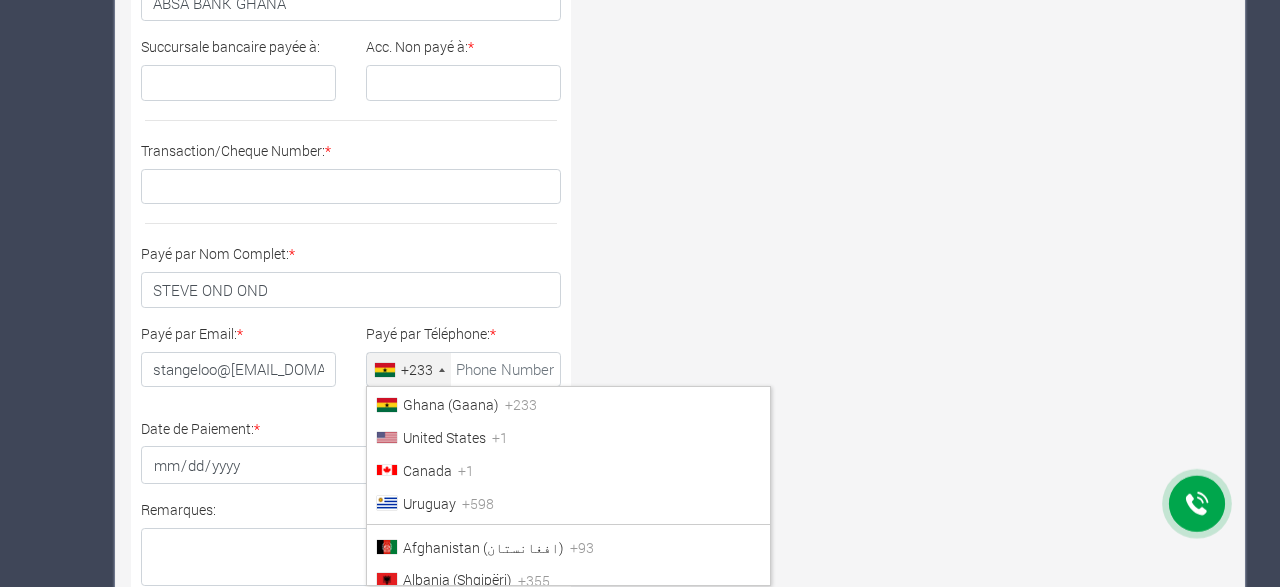 scroll, scrollTop: 2453, scrollLeft: 0, axis: vertical 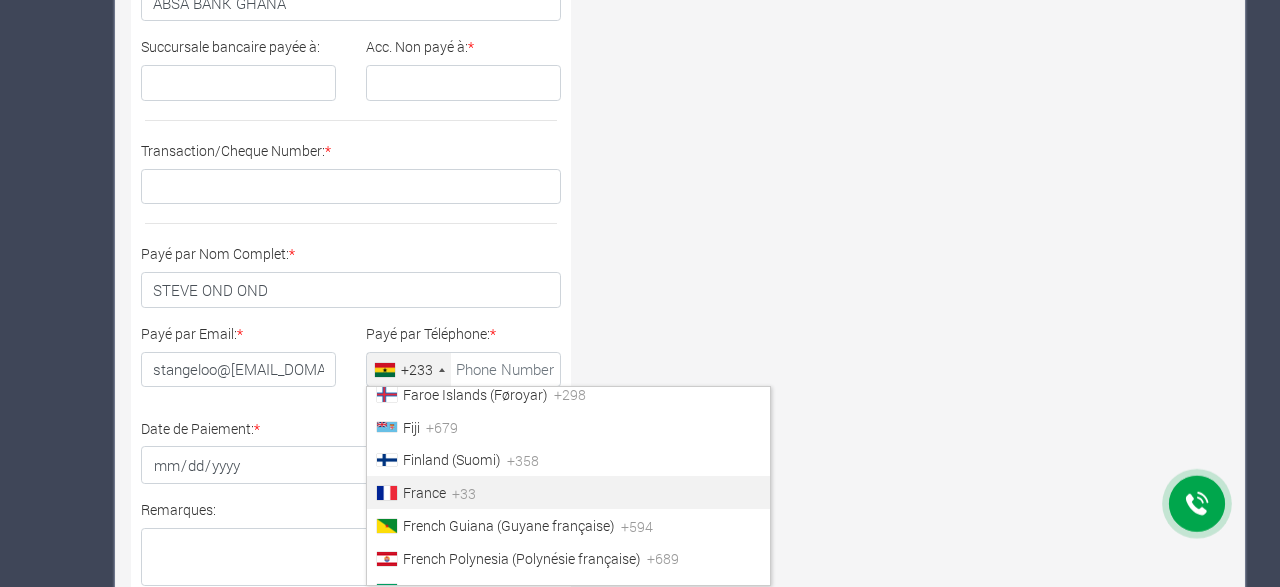 click on "France" at bounding box center [424, 492] 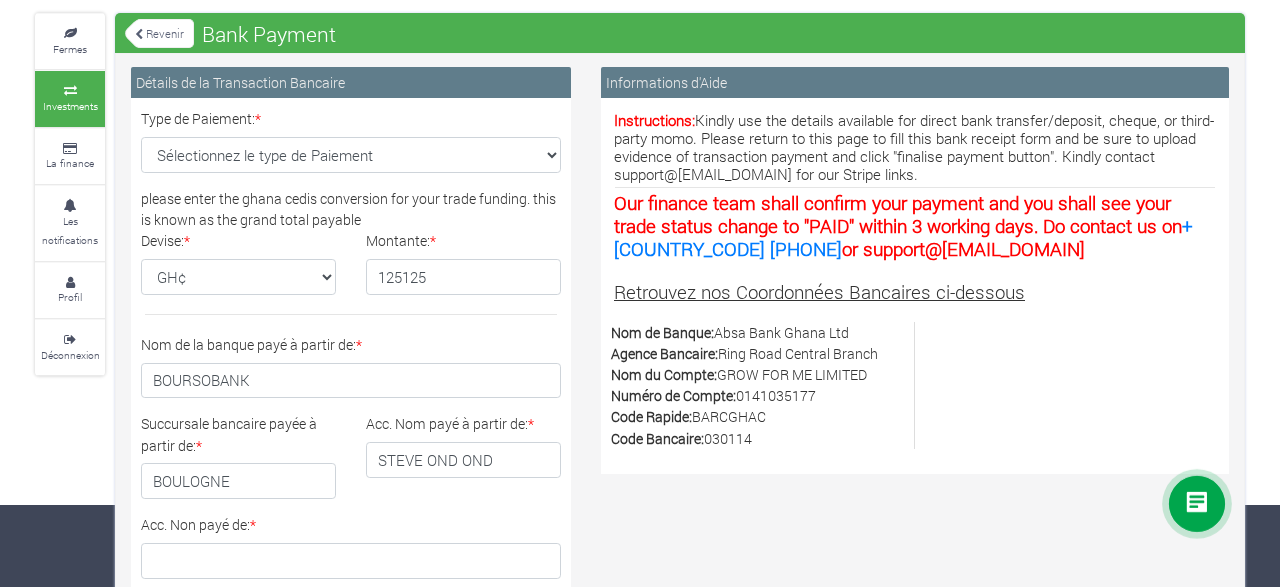 scroll, scrollTop: 77, scrollLeft: 0, axis: vertical 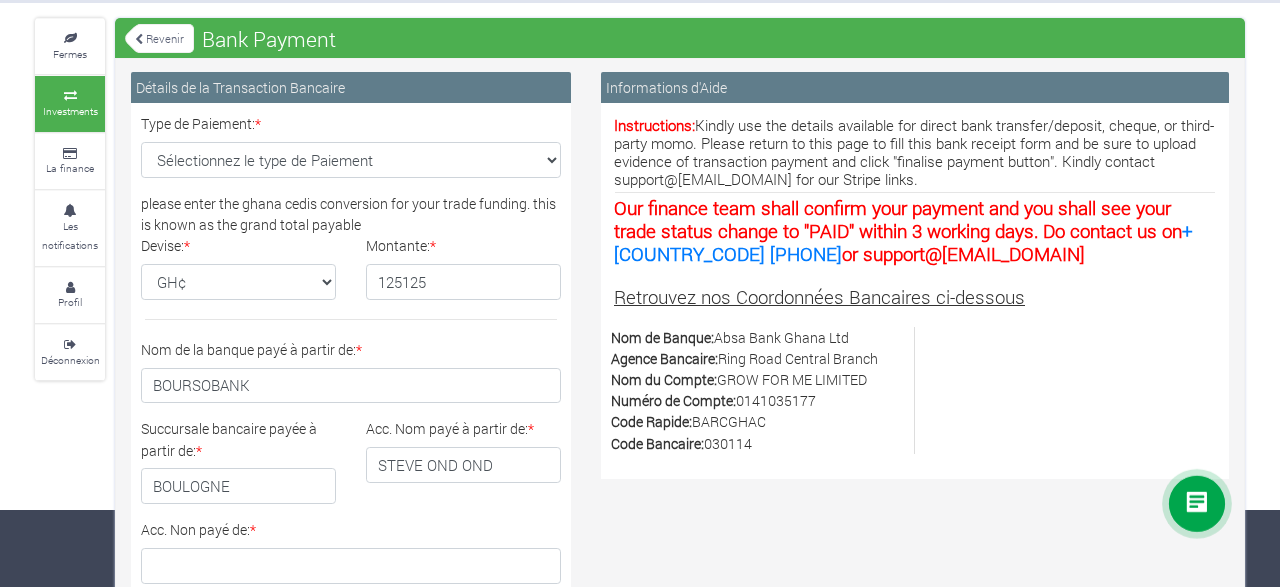 type on "6 37 46 27 64" 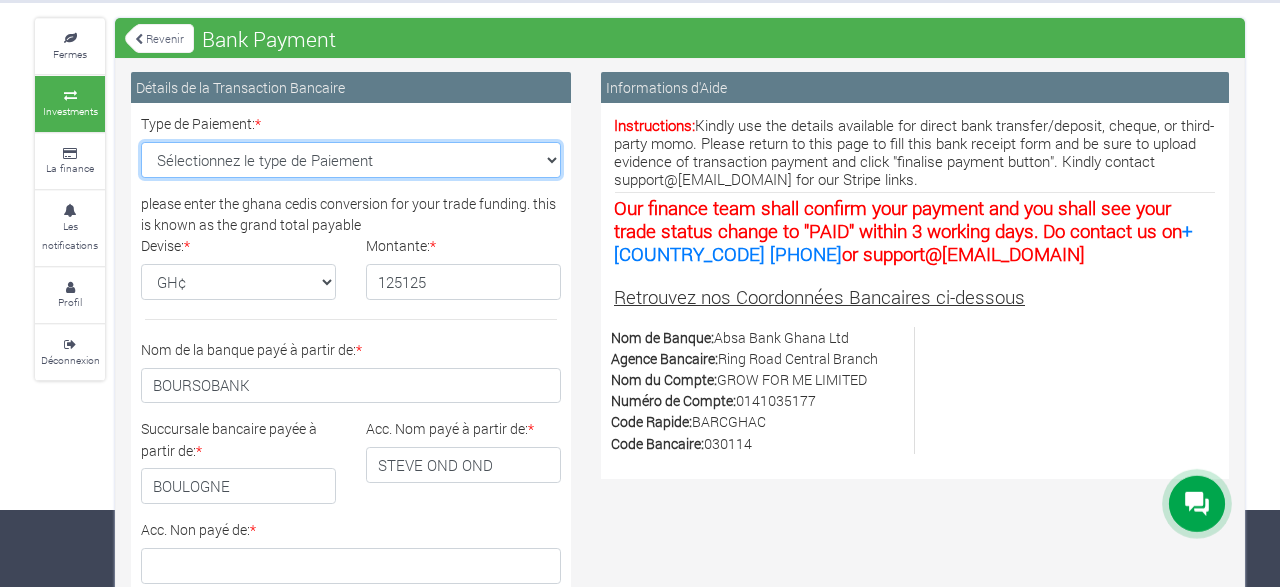 select on "Bank Transfer" 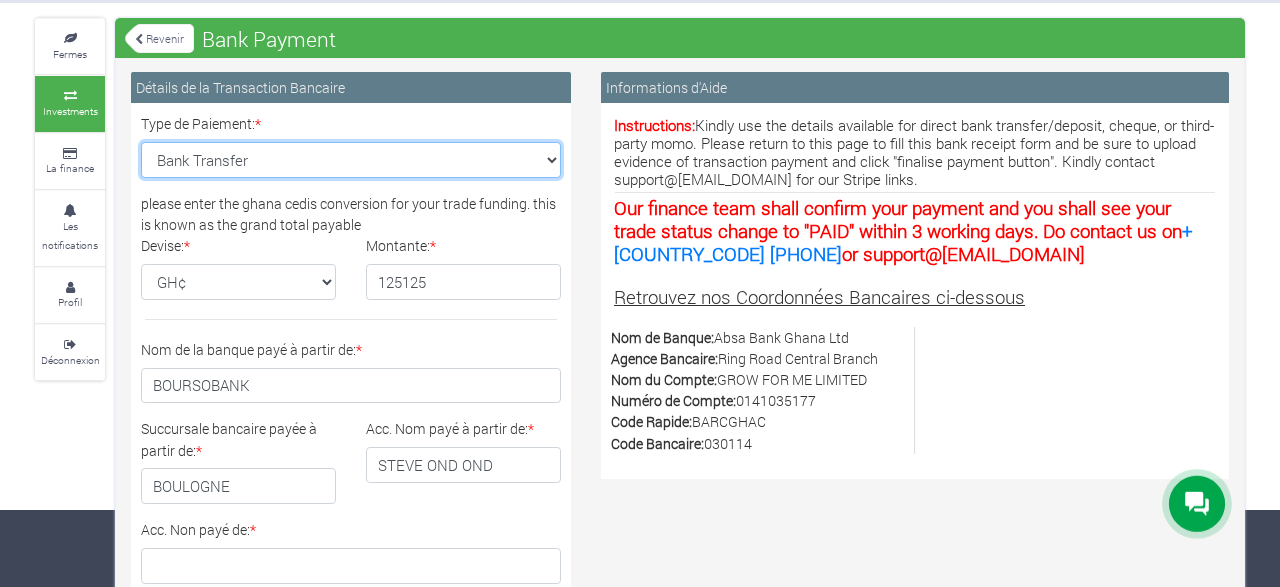 click on "Bank Transfer" at bounding box center [0, 0] 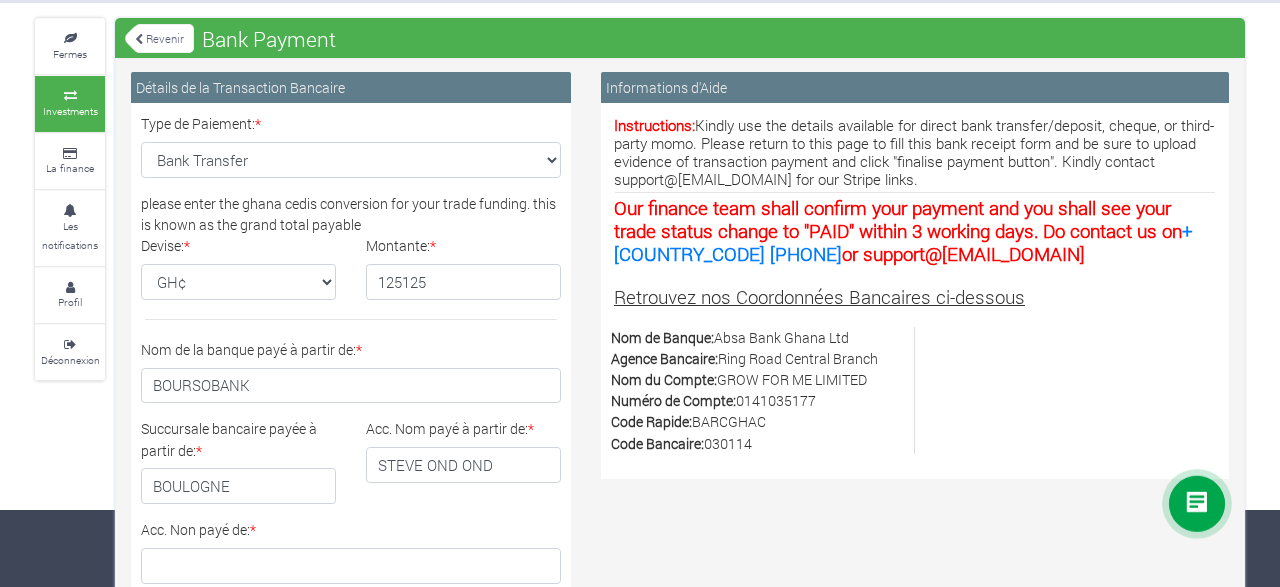 drag, startPoint x: 744, startPoint y: 400, endPoint x: 822, endPoint y: 401, distance: 78.00641 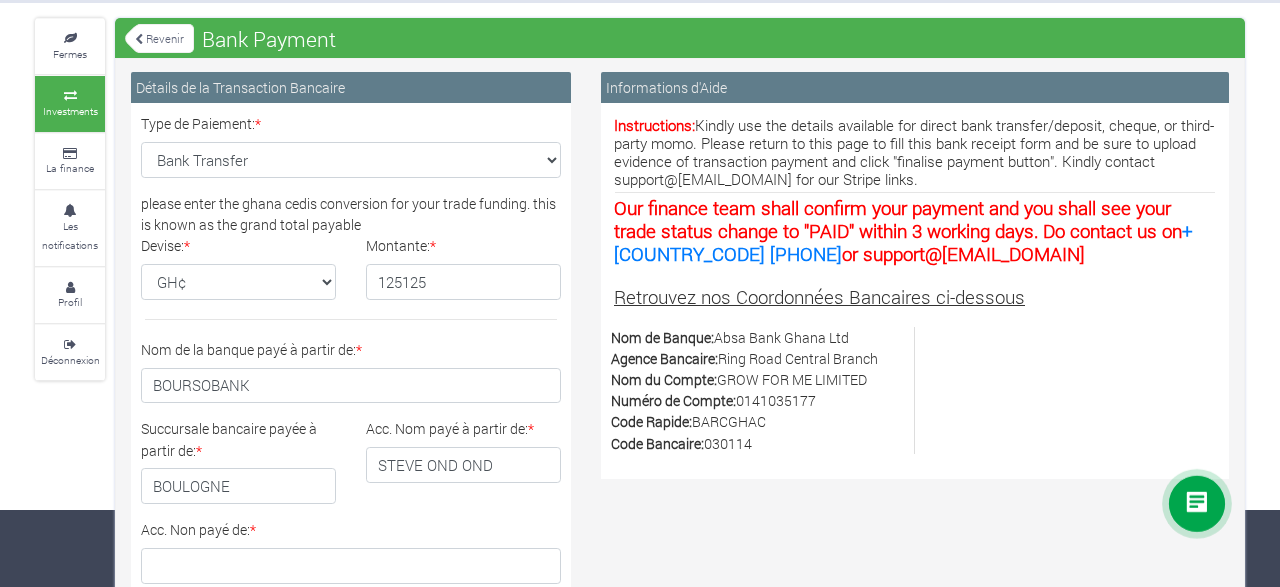 click on "Numéro de Compte:  0141035177" at bounding box center [755, 400] 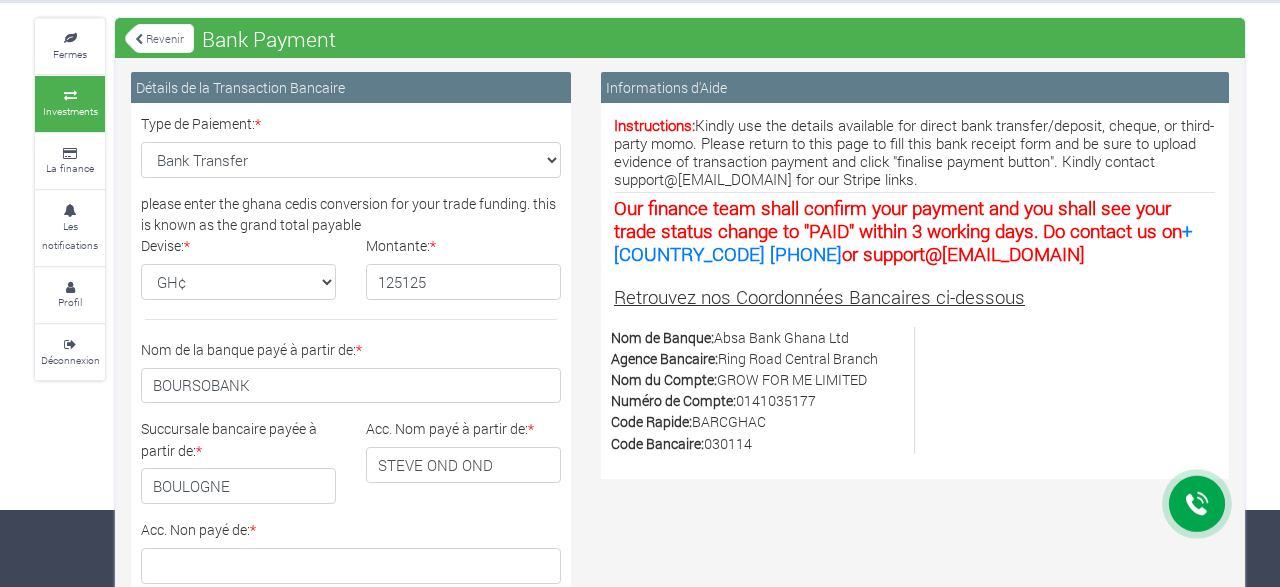 copy on "Numéro de Compte:  0141035177" 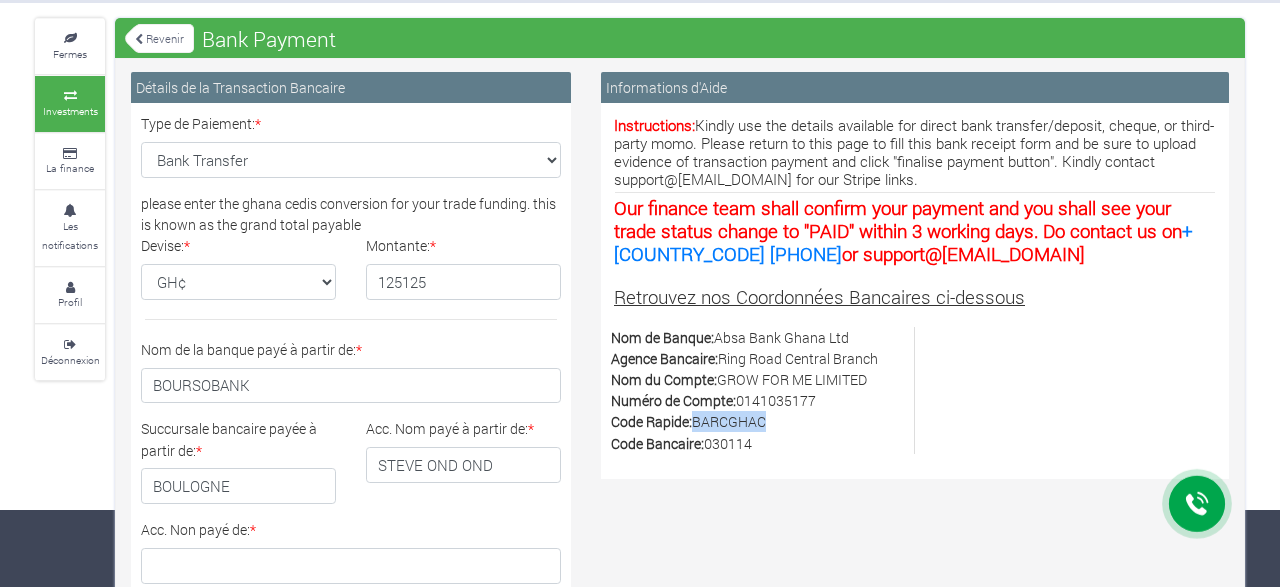 drag, startPoint x: 702, startPoint y: 423, endPoint x: 780, endPoint y: 429, distance: 78.23043 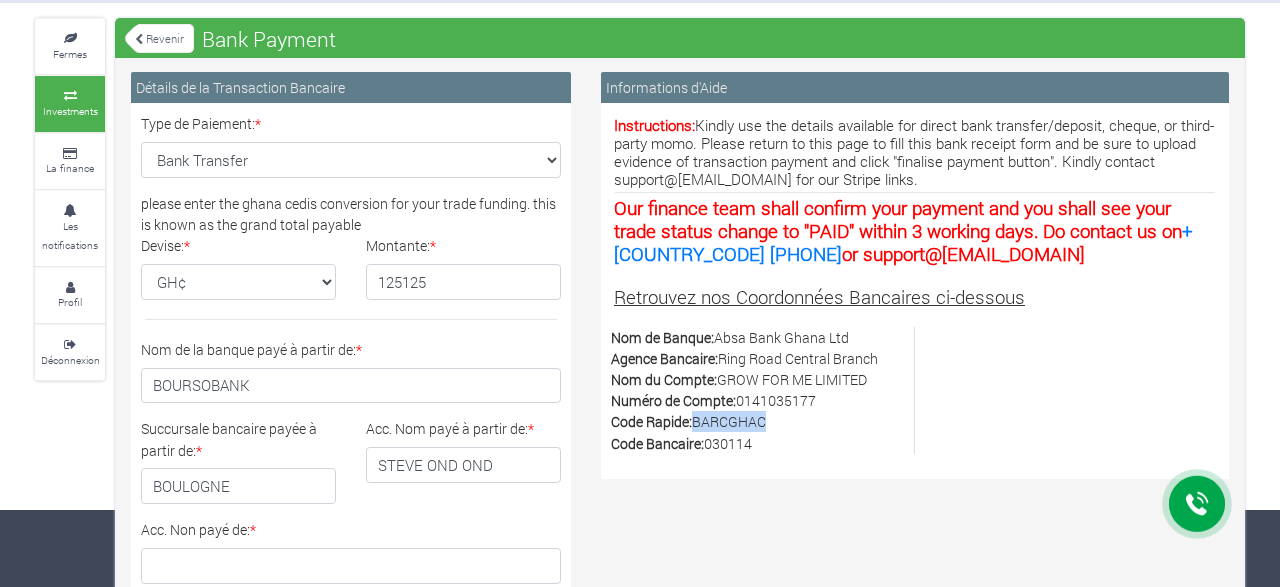 click on "Code Rapide:  BARCGHAC" at bounding box center (755, 421) 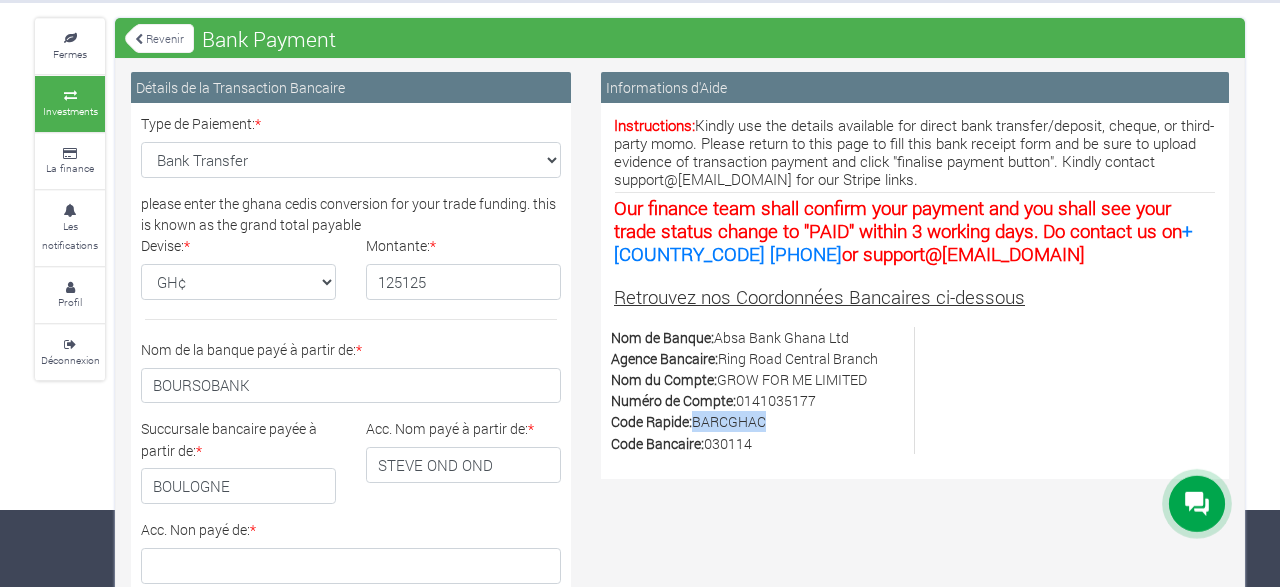 copy on "BARCGHAC" 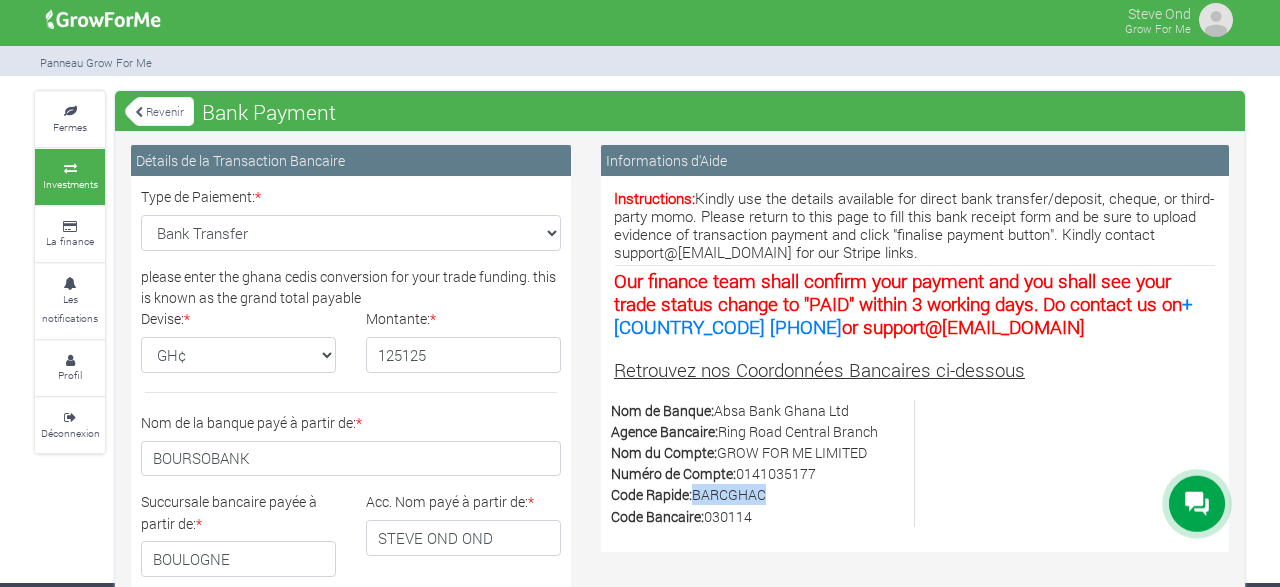 scroll, scrollTop: 0, scrollLeft: 0, axis: both 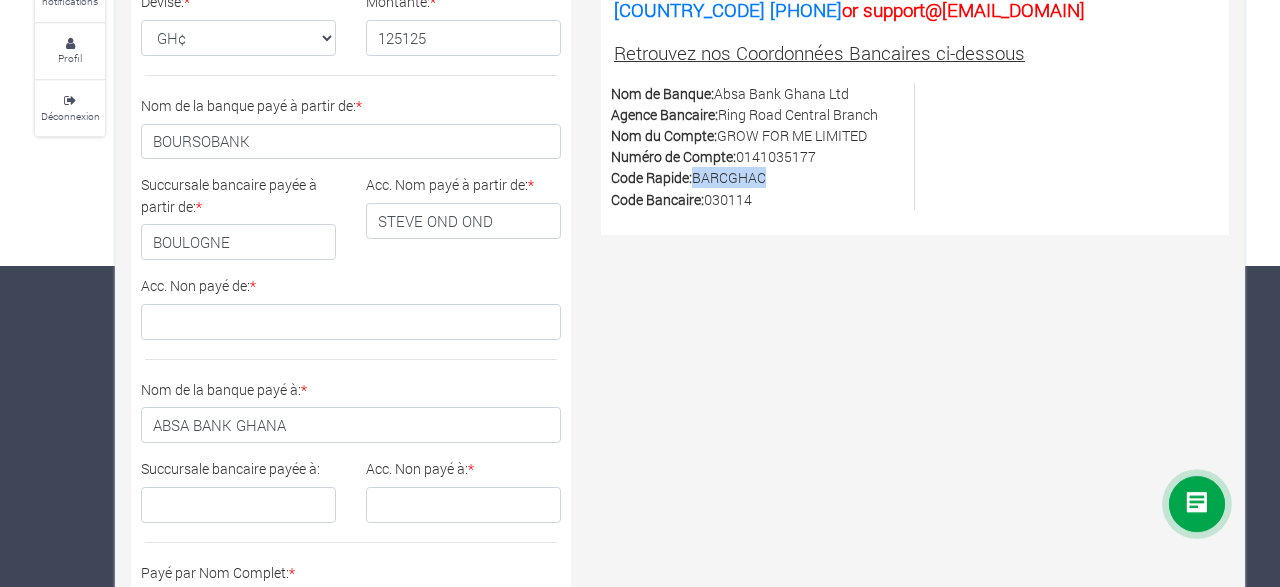 drag, startPoint x: 745, startPoint y: 151, endPoint x: 821, endPoint y: 151, distance: 76 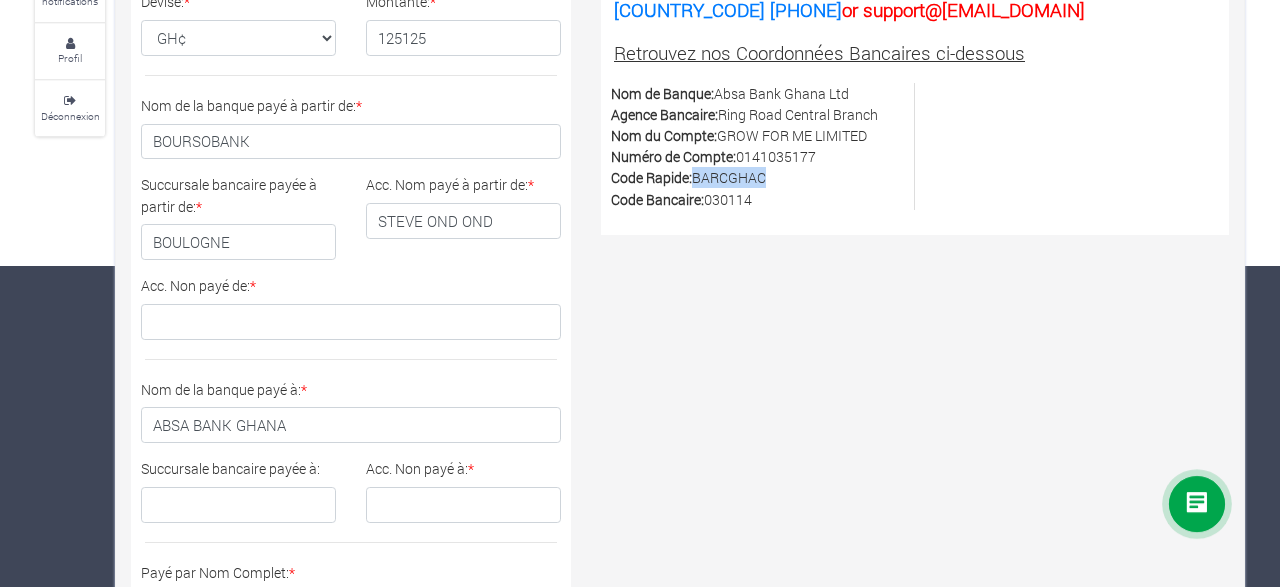 click on "Numéro de Compte:  0141035177" at bounding box center (755, 156) 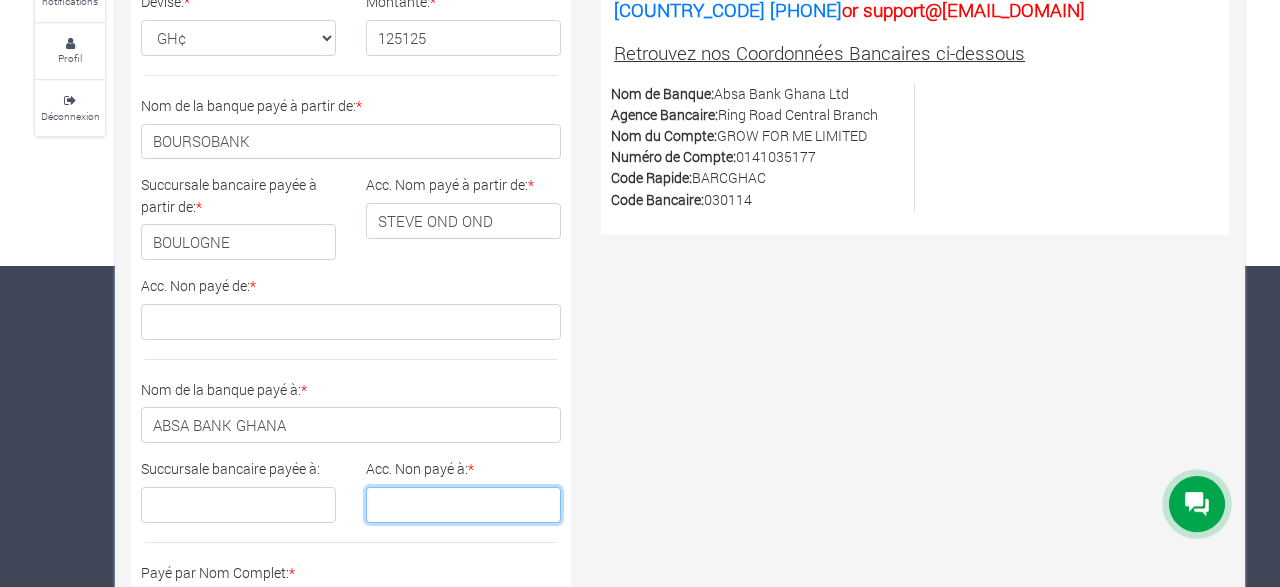 click on "Acc. Non payé à:  *" at bounding box center (463, 505) 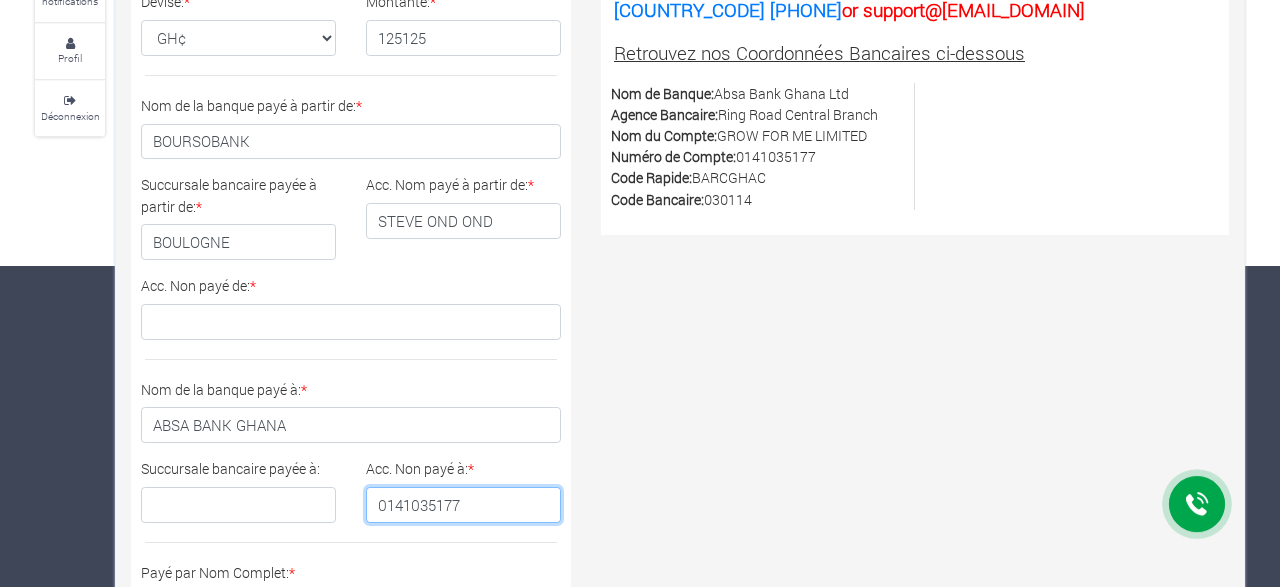 type on "0141035177" 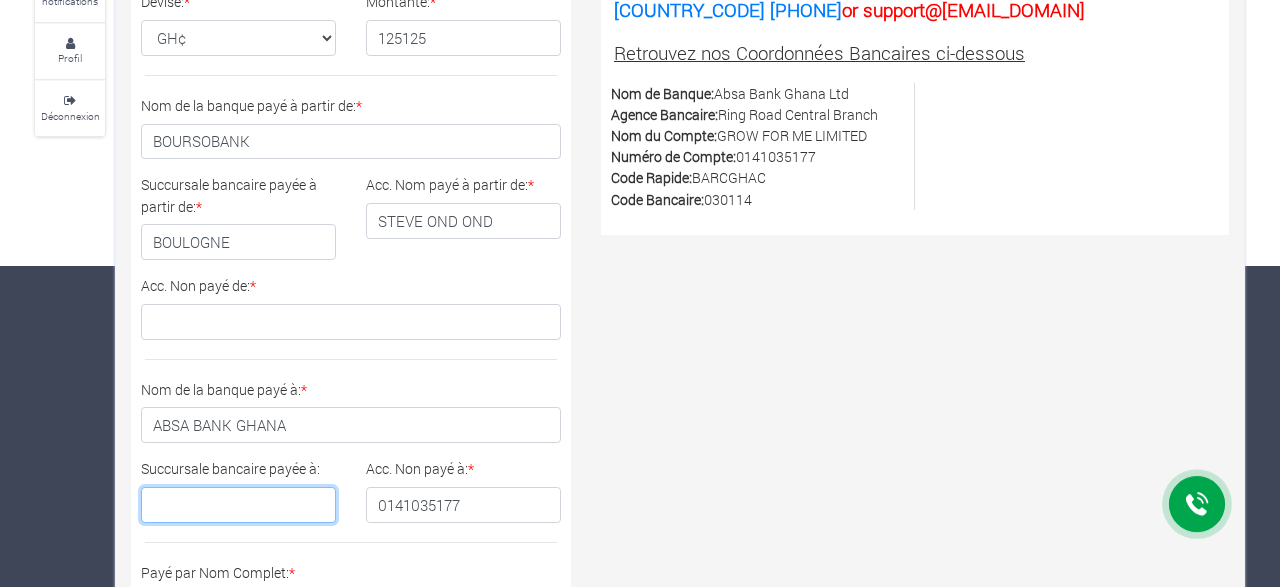 click on "Succursale bancaire payée à:" at bounding box center (238, 505) 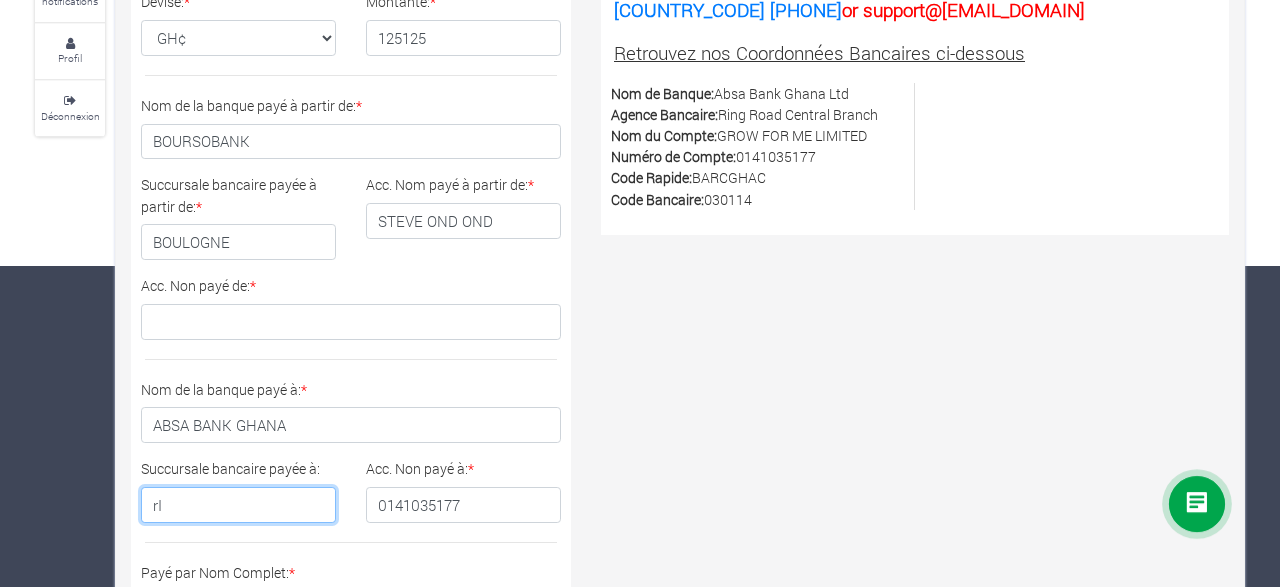 type on "r" 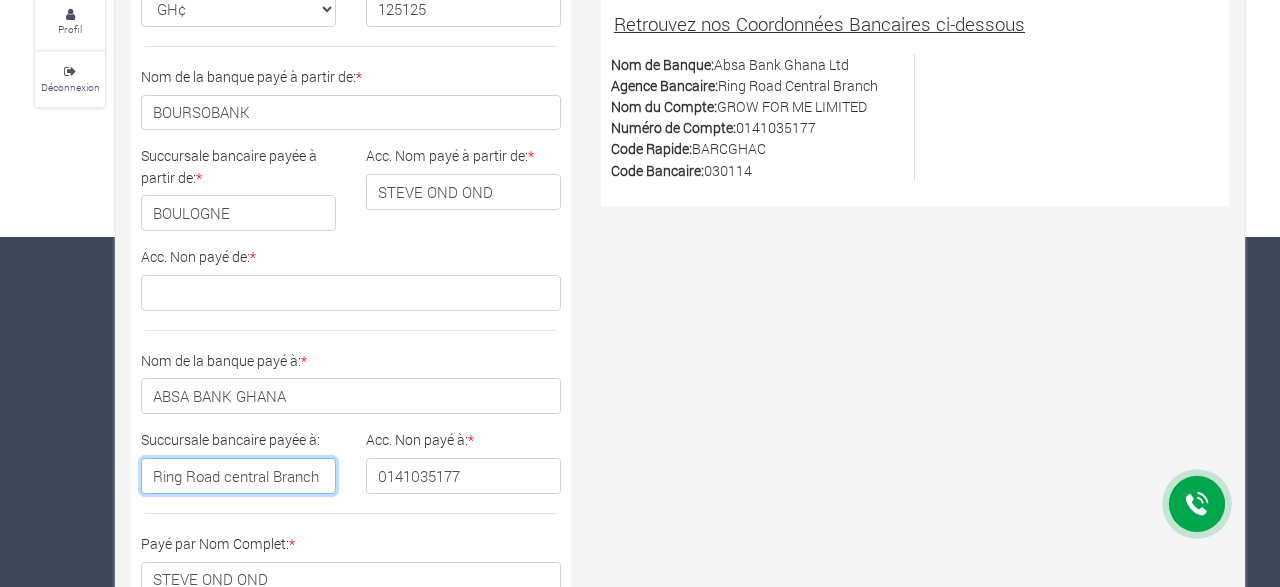scroll, scrollTop: 349, scrollLeft: 0, axis: vertical 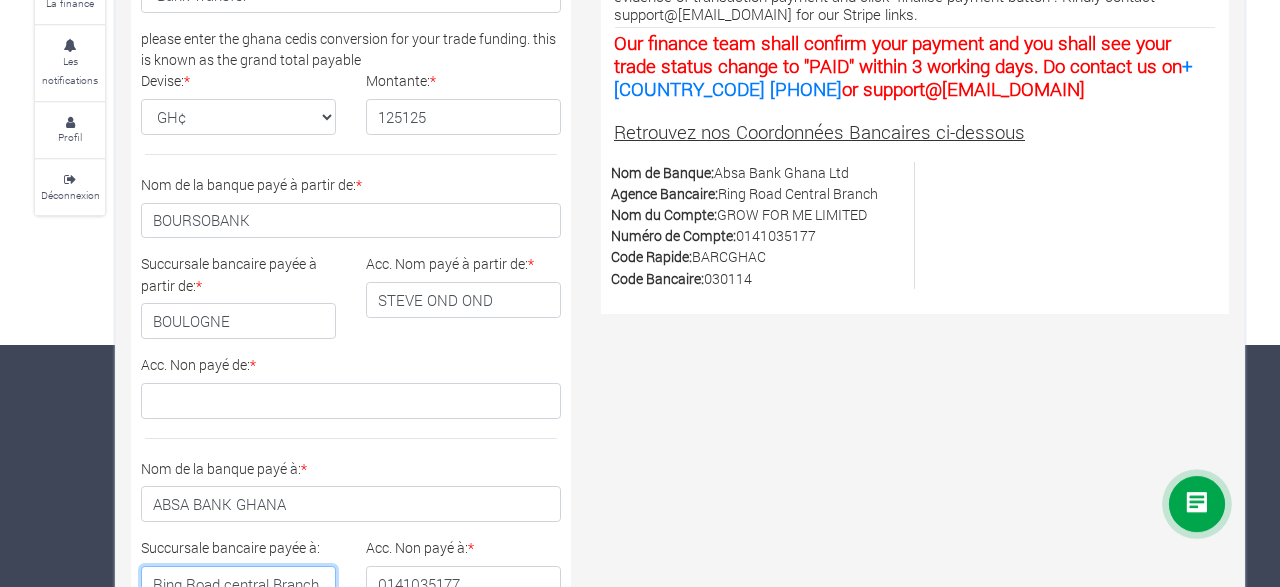 type on "Ring Road central Branch" 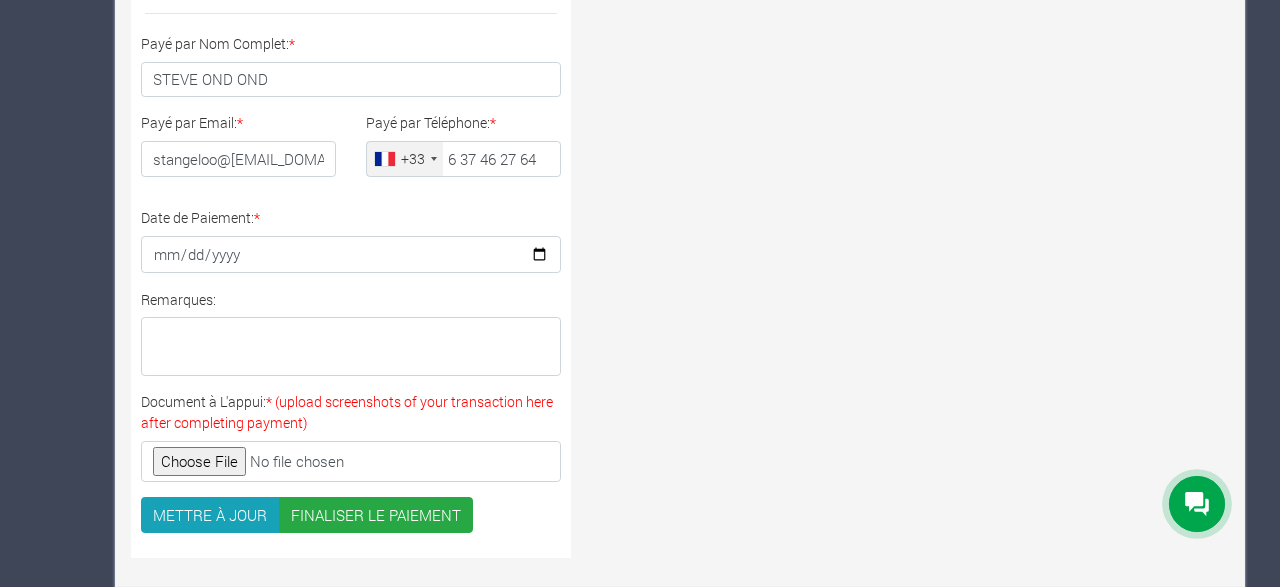 scroll, scrollTop: 0, scrollLeft: 0, axis: both 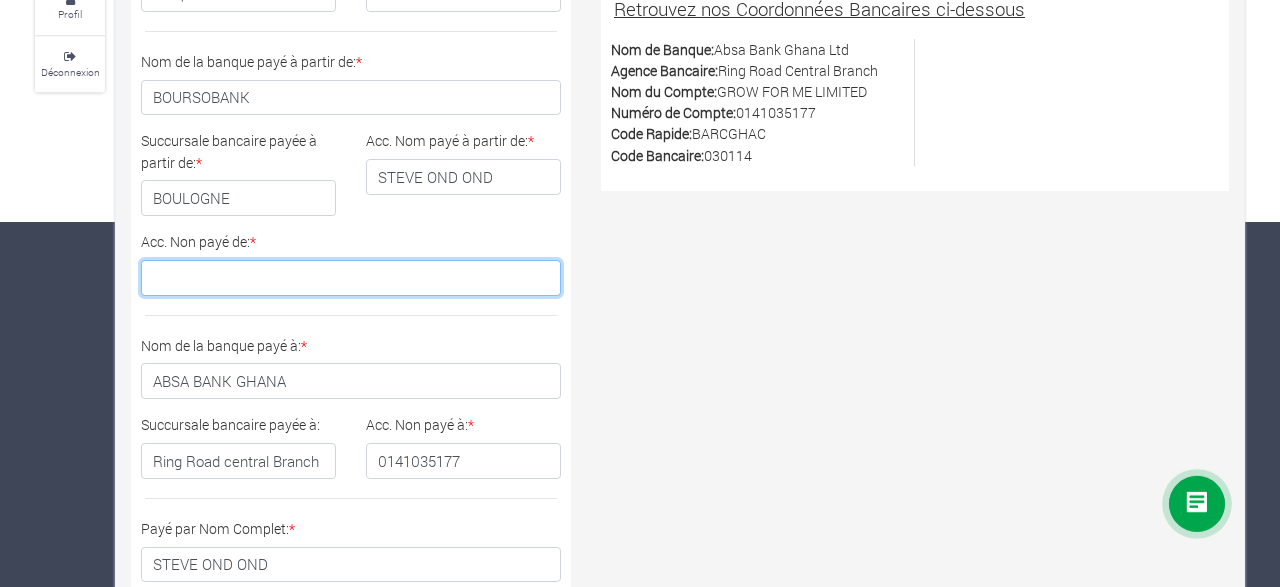 click on "Acc. Non payé de:  *" at bounding box center [351, 278] 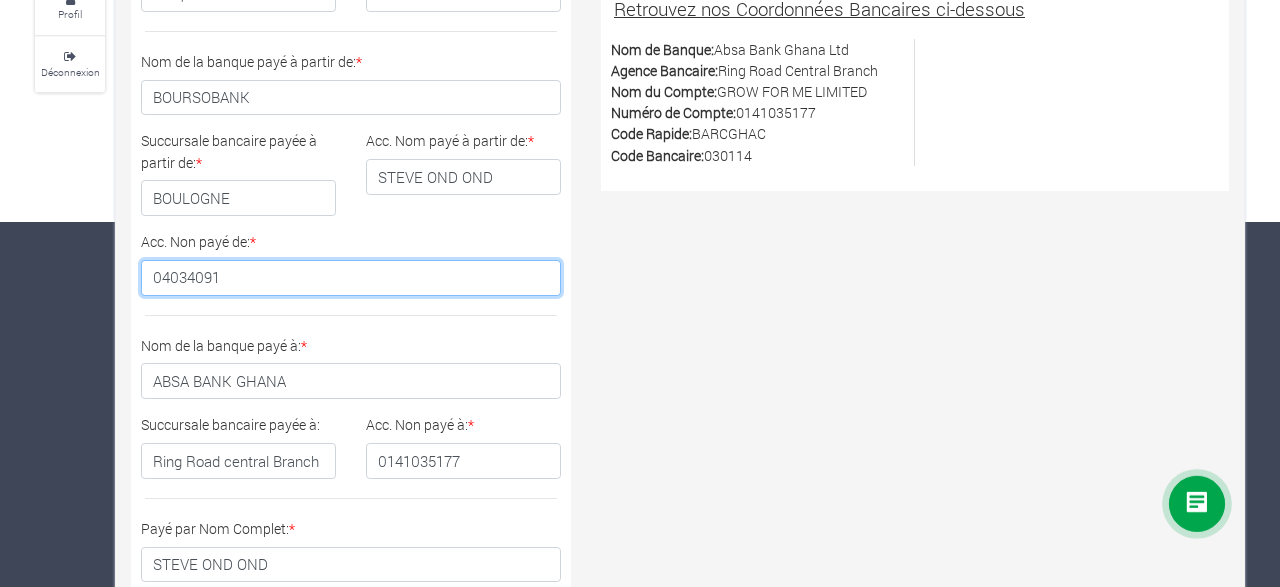 type on "04034091" 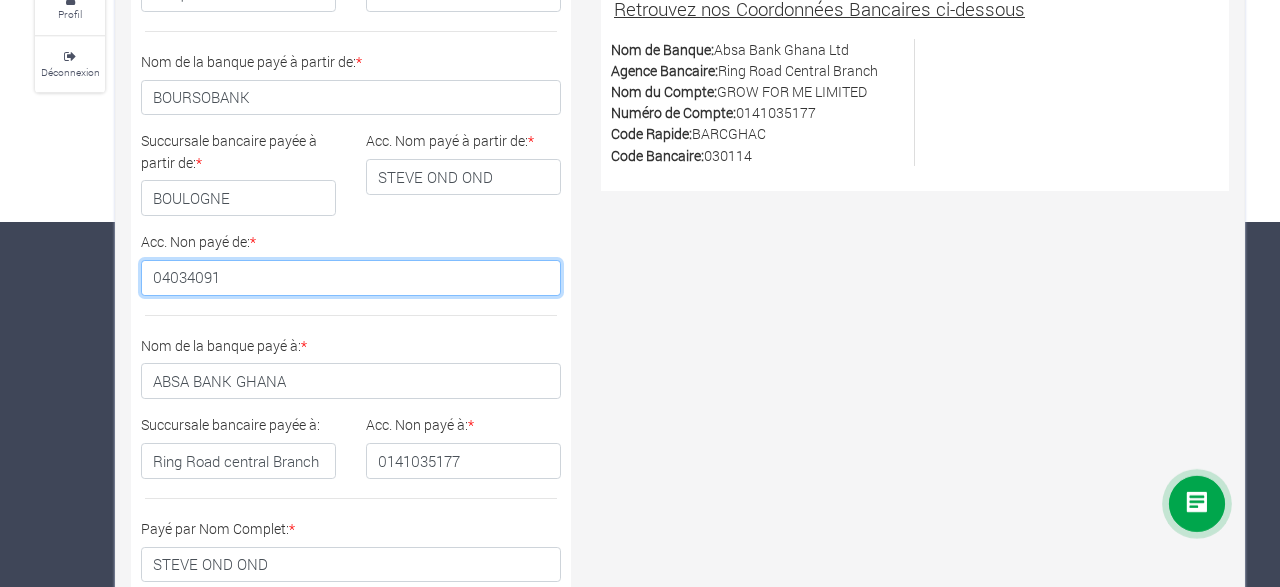 scroll, scrollTop: 0, scrollLeft: 0, axis: both 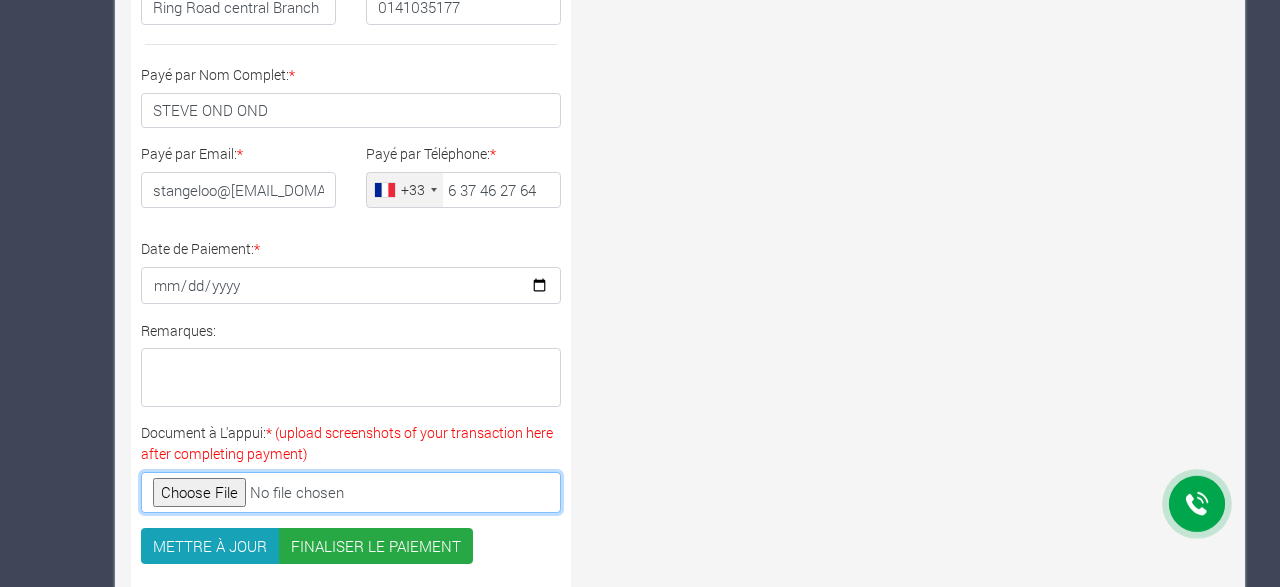 click on "Document à L'appui:  * (upload screenshots of your transaction here after completing payment)" at bounding box center (351, 493) 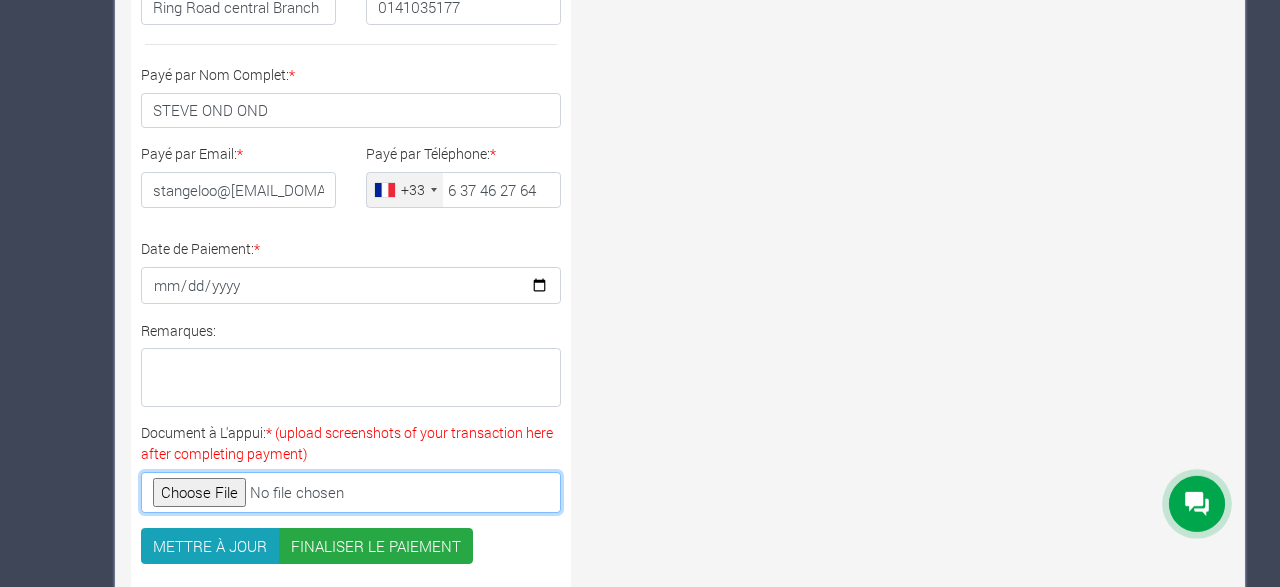 type on "C:\fakepath\Growforme transfer confirmation 050825.jpg" 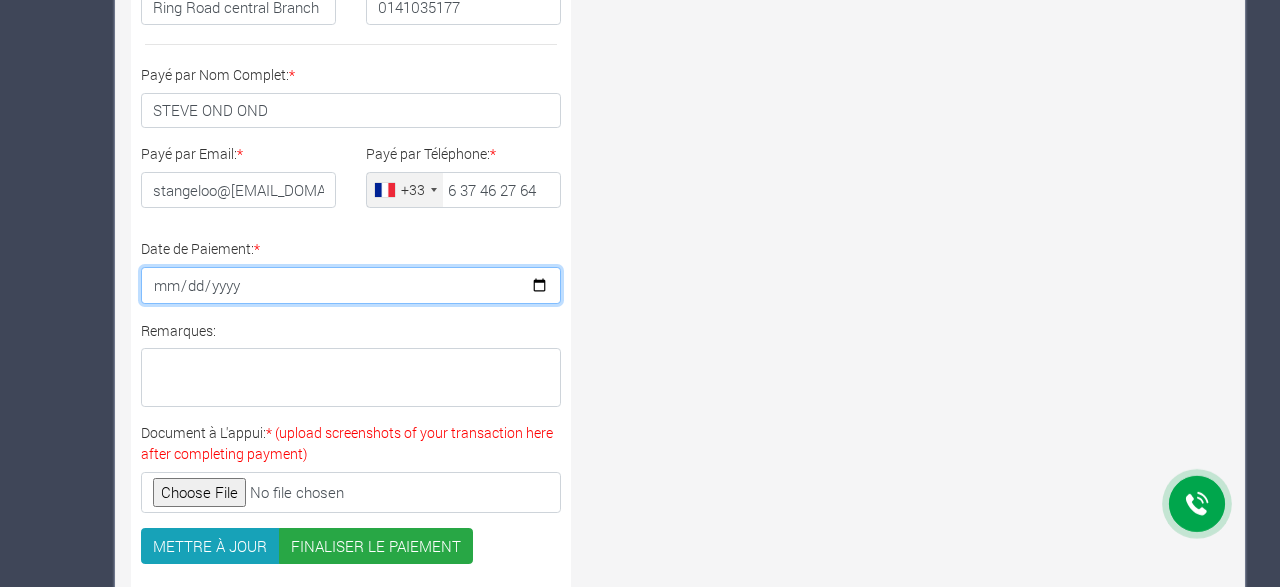 click on "Date de Paiement:  *" at bounding box center [351, 286] 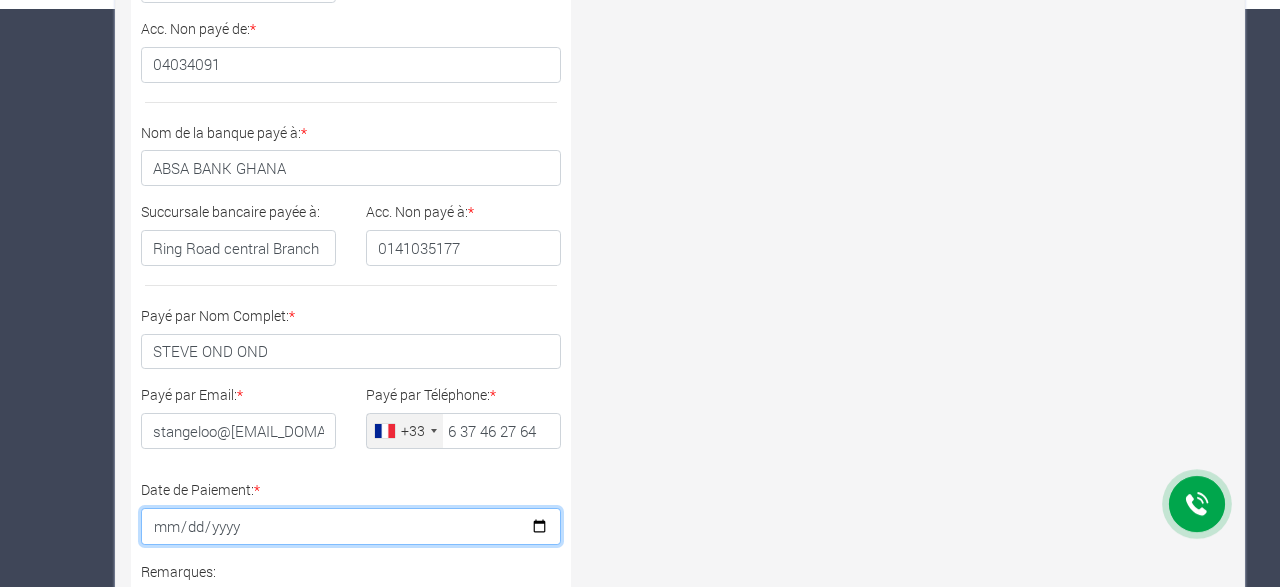 scroll, scrollTop: 586, scrollLeft: 0, axis: vertical 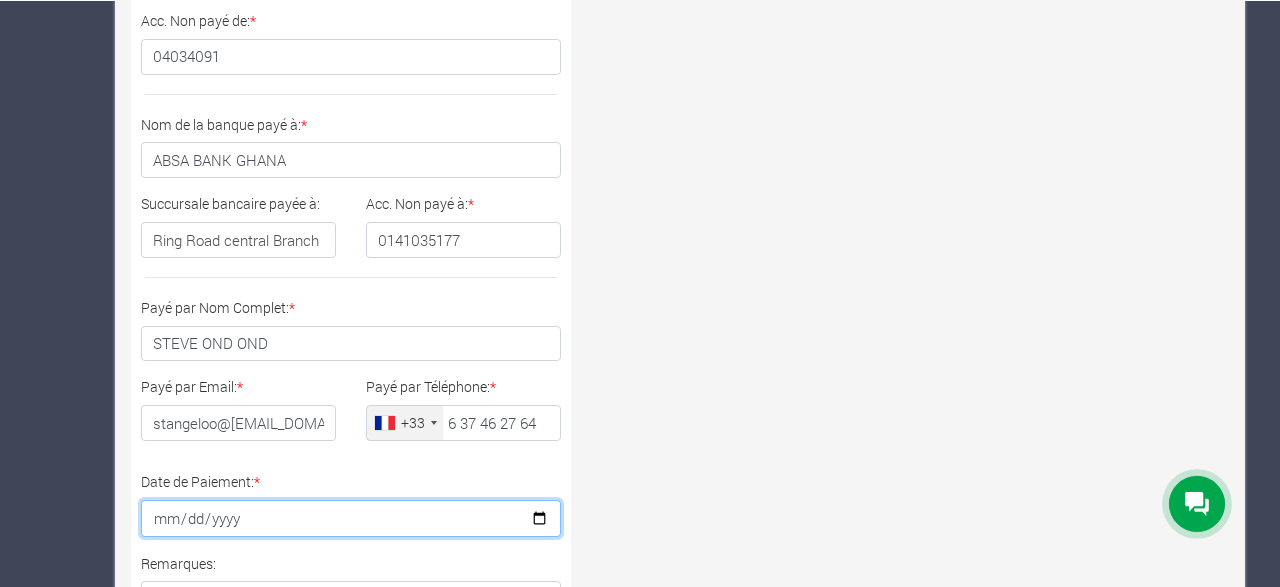 type on "2025-08-05" 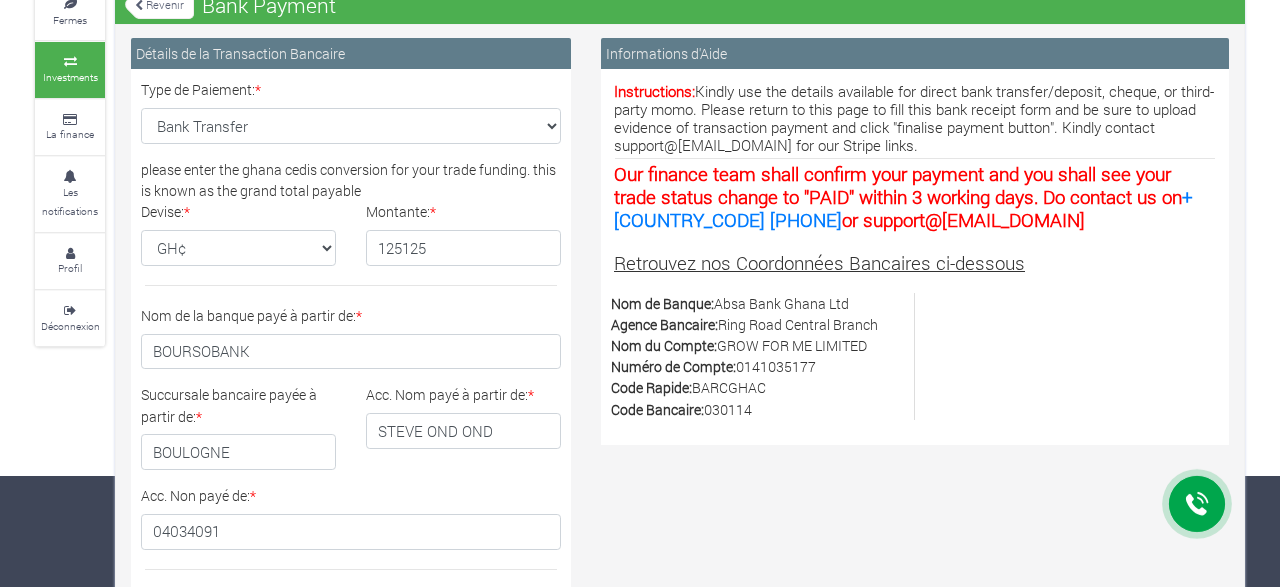 scroll, scrollTop: 110, scrollLeft: 0, axis: vertical 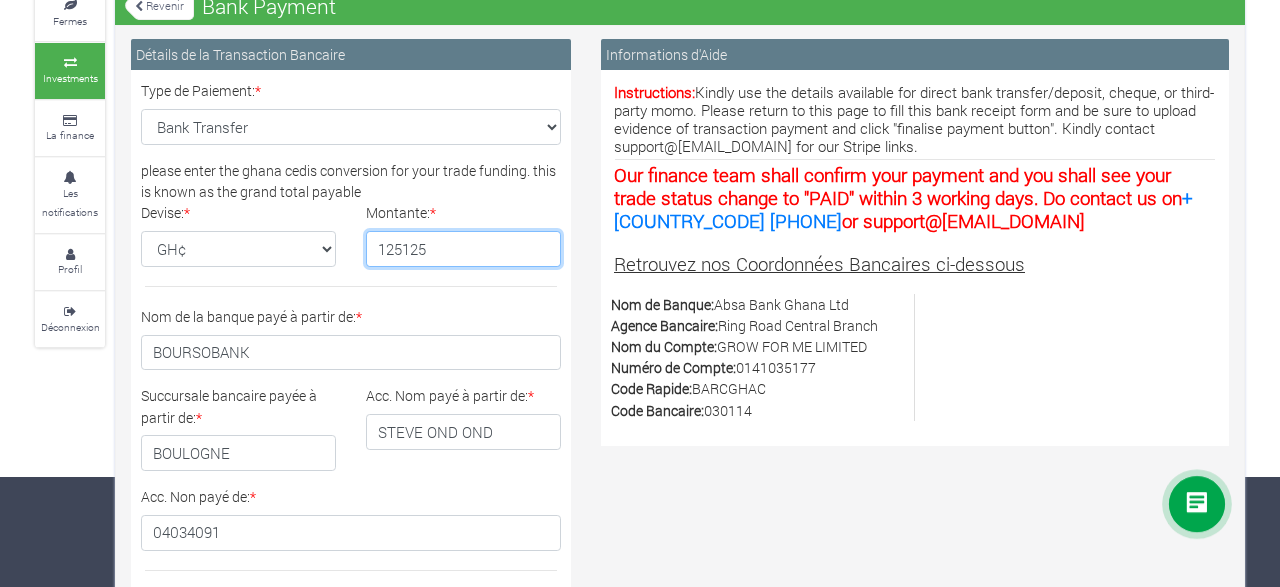 drag, startPoint x: 406, startPoint y: 248, endPoint x: 440, endPoint y: 249, distance: 34.0147 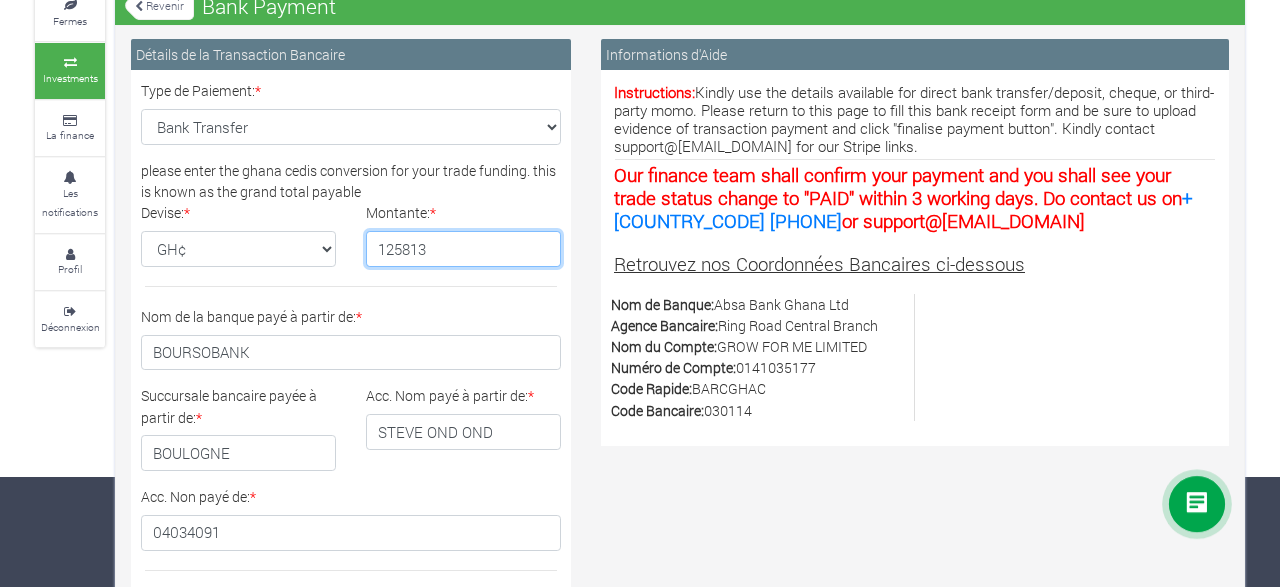 type on "125813" 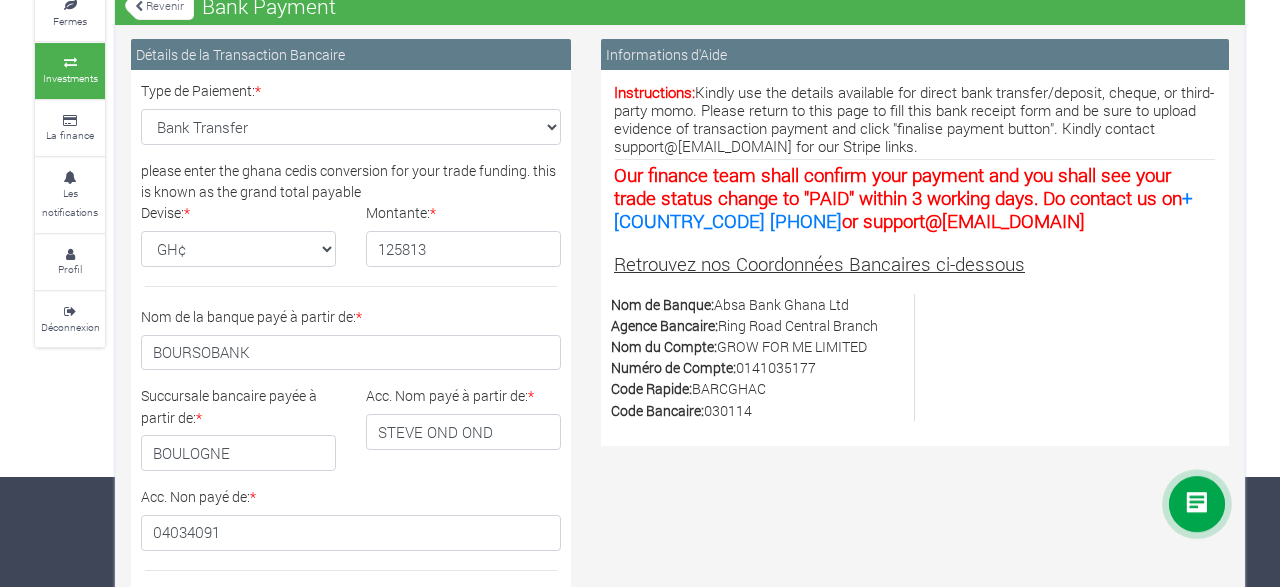 click on "Type de Paiement:  *
Sélectionnez le type de Paiement
Cash Deposit
Bank Transfer
Cheque
Stripe
please enter the ghana cedis conversion for your trade funding. this is known as the grand total payable
Devise:  *
Select Currency
GH¢ Montante:" at bounding box center [351, 684] 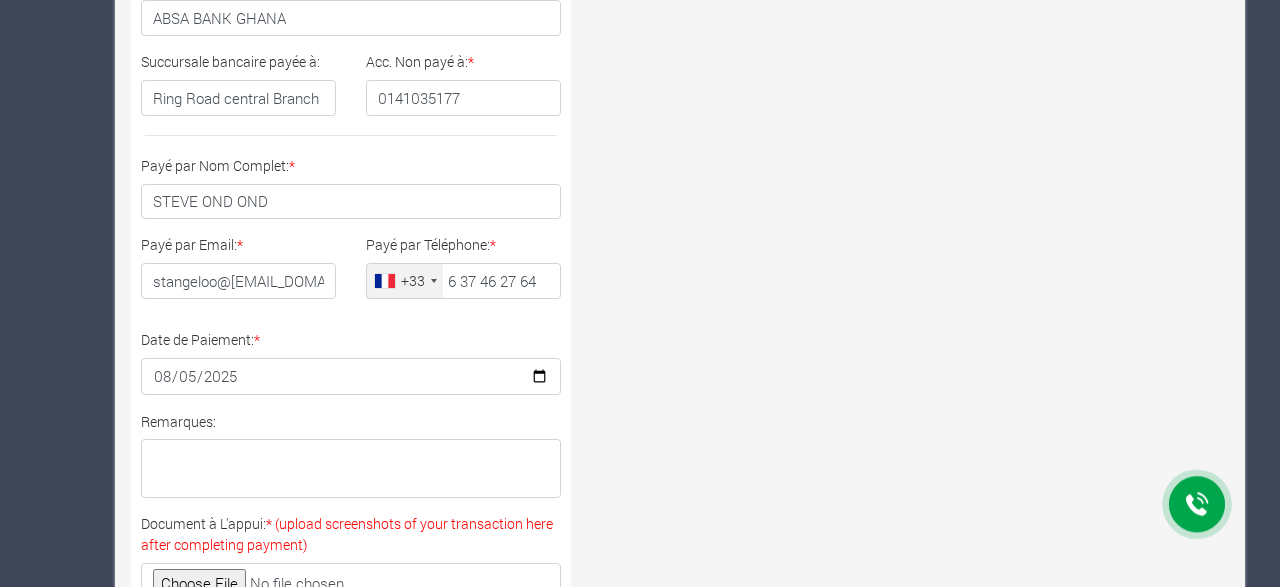 scroll, scrollTop: 731, scrollLeft: 0, axis: vertical 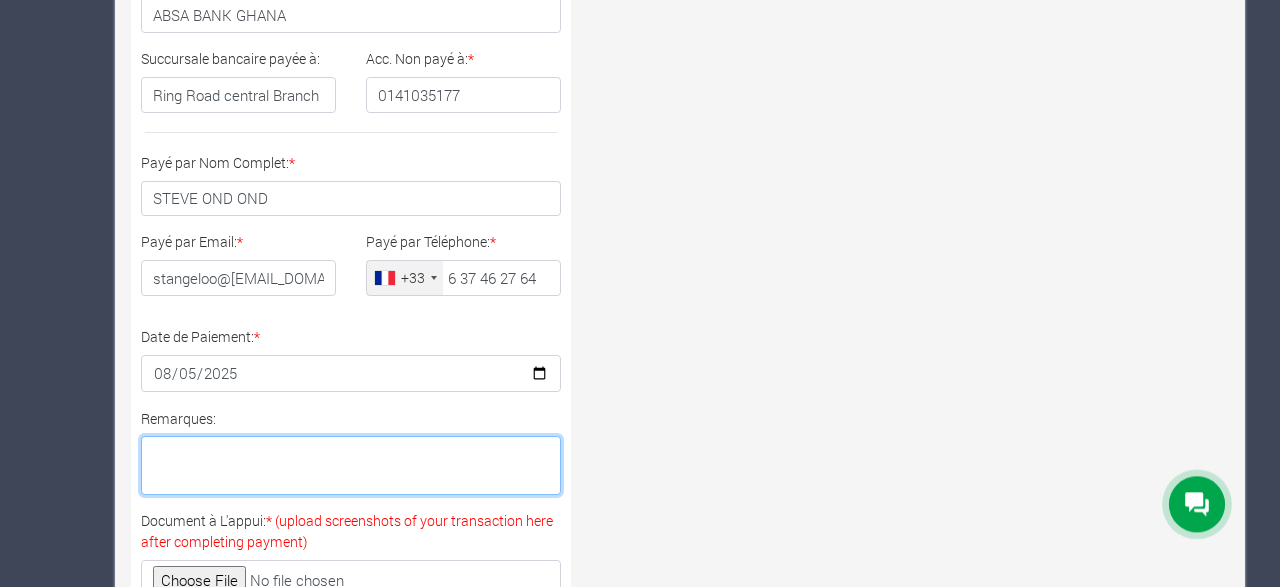 click on "Remarques:" at bounding box center [351, 465] 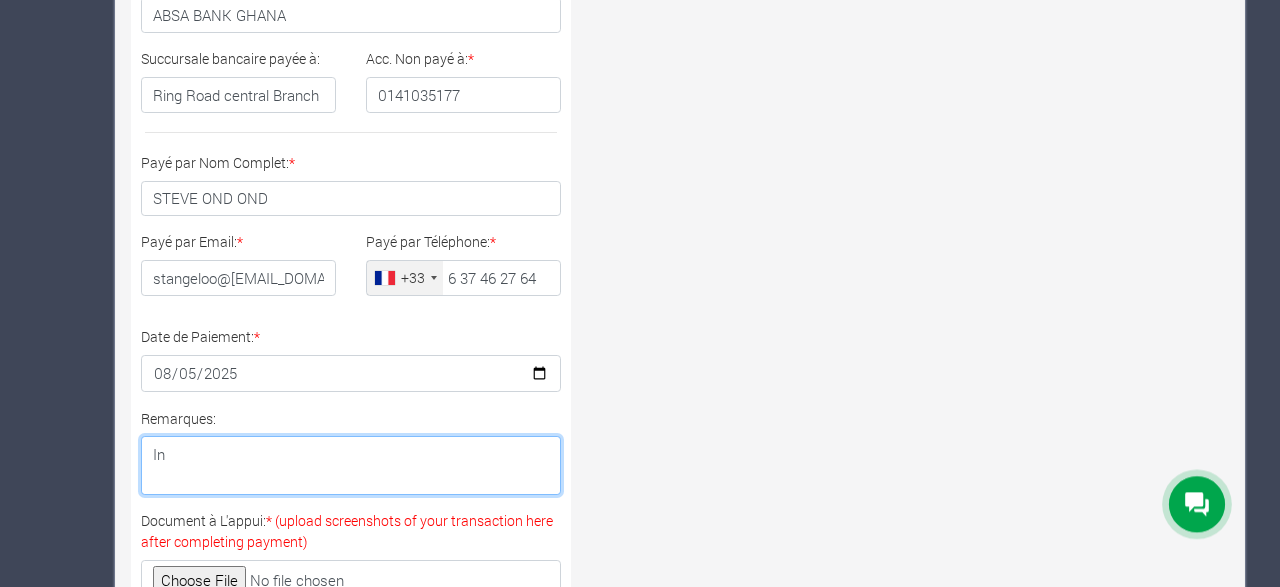 type on "I" 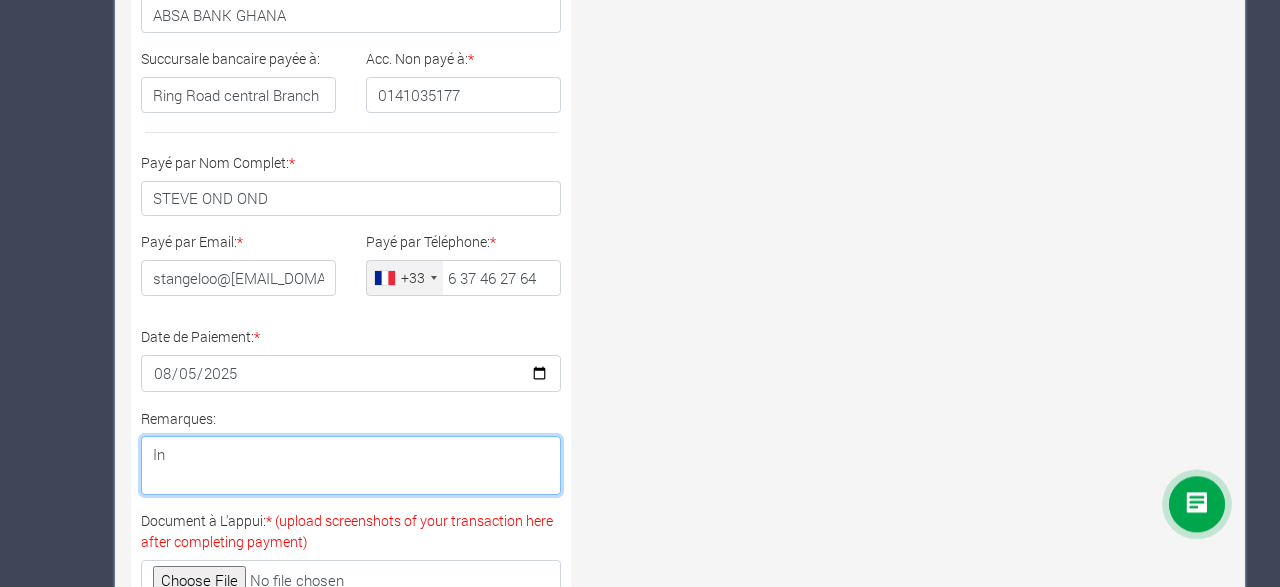 type on "I" 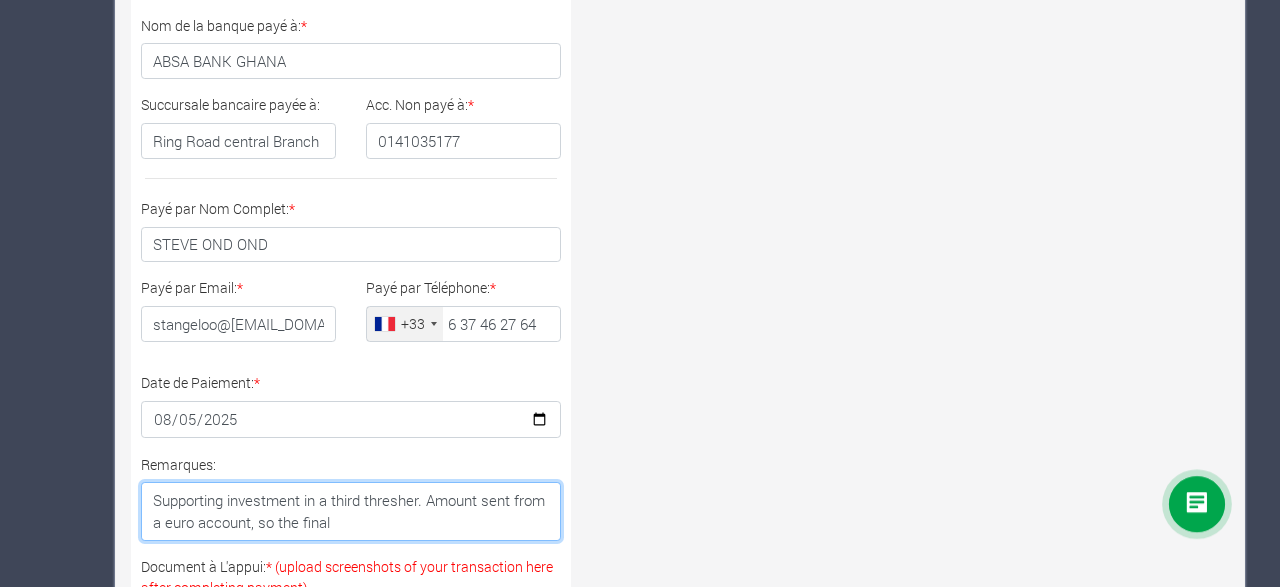 scroll, scrollTop: 688, scrollLeft: 0, axis: vertical 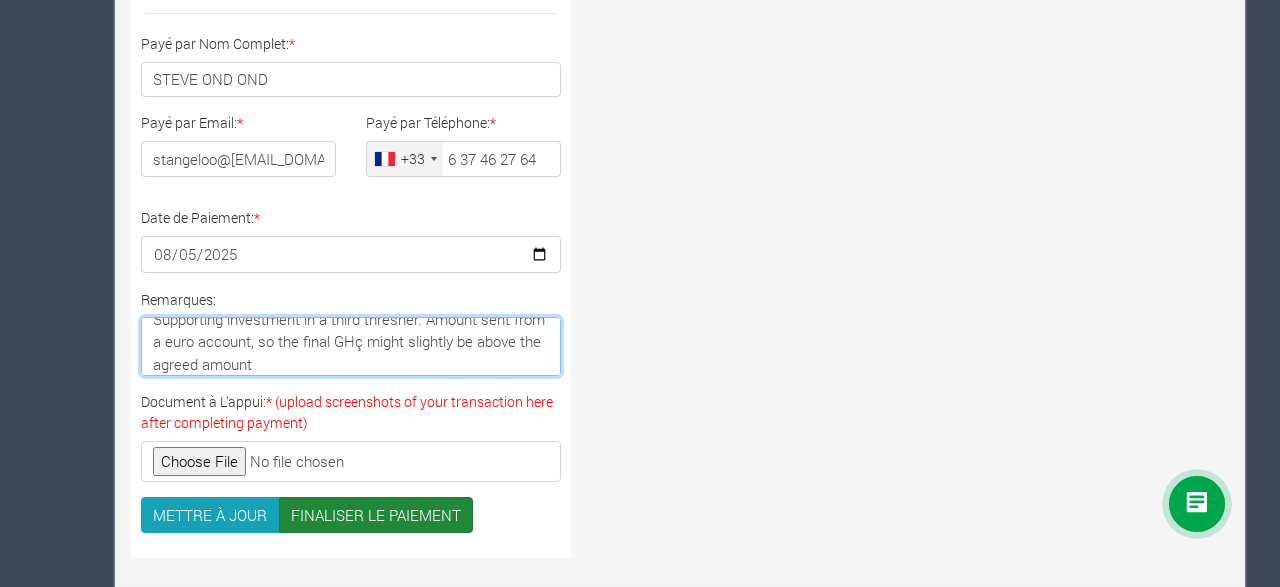 type on "Supporting investment in a third thresher. Amount sent from a euro account, so the final GHç might slightly be above the agreed amount" 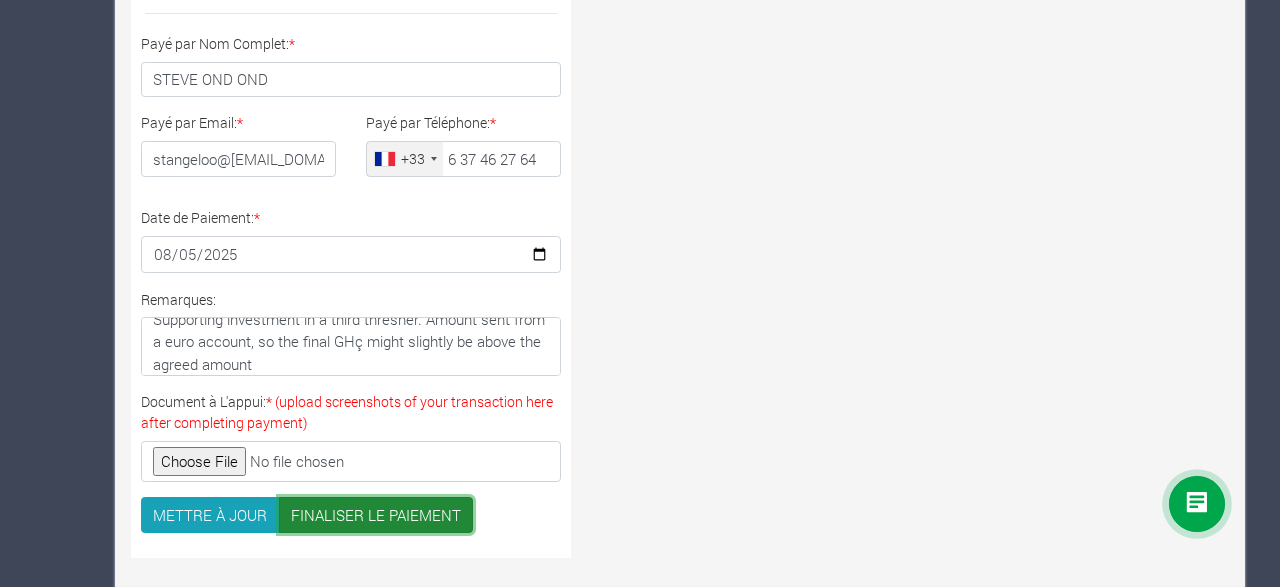 click on "FINALISER LE PAIEMENT" at bounding box center (376, 515) 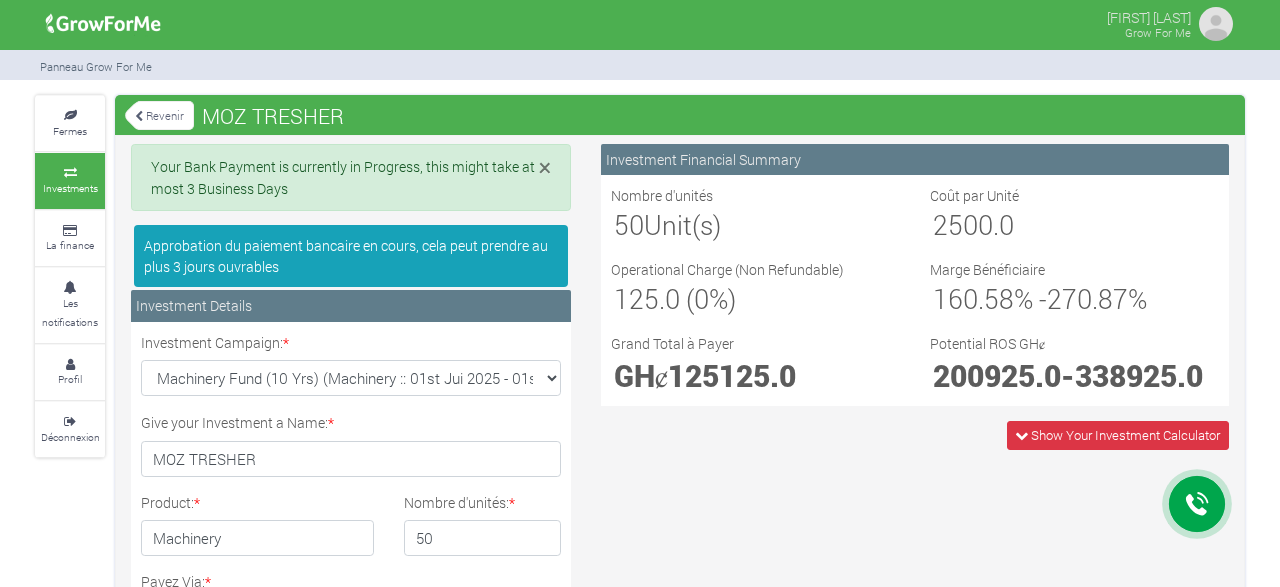 scroll, scrollTop: 0, scrollLeft: 0, axis: both 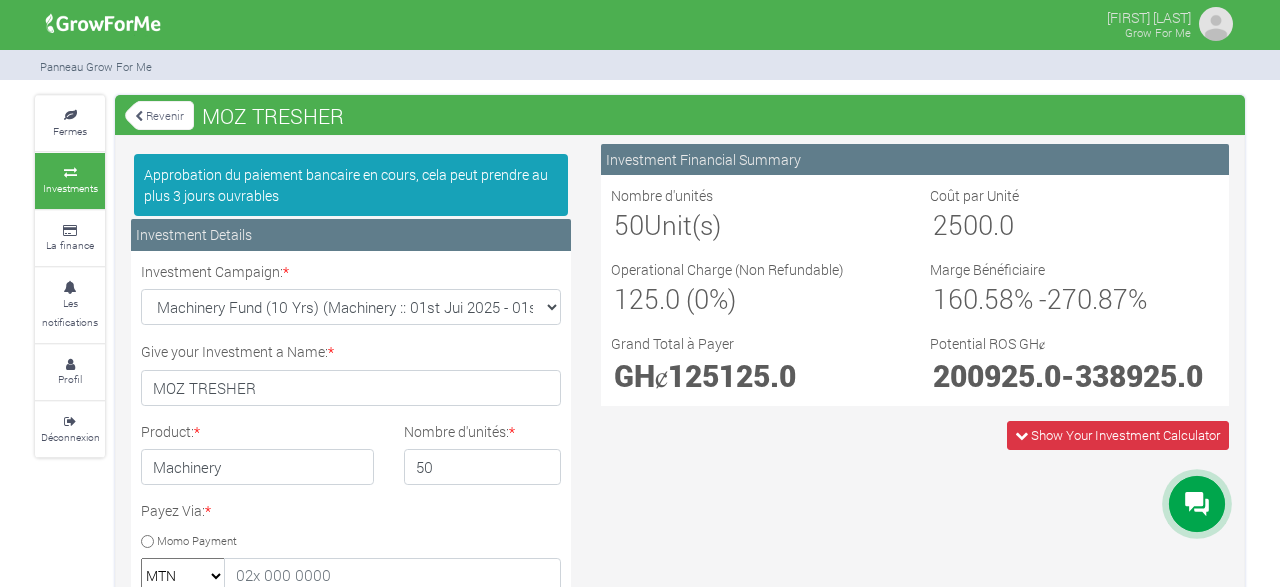 click on "Investments" at bounding box center (70, 180) 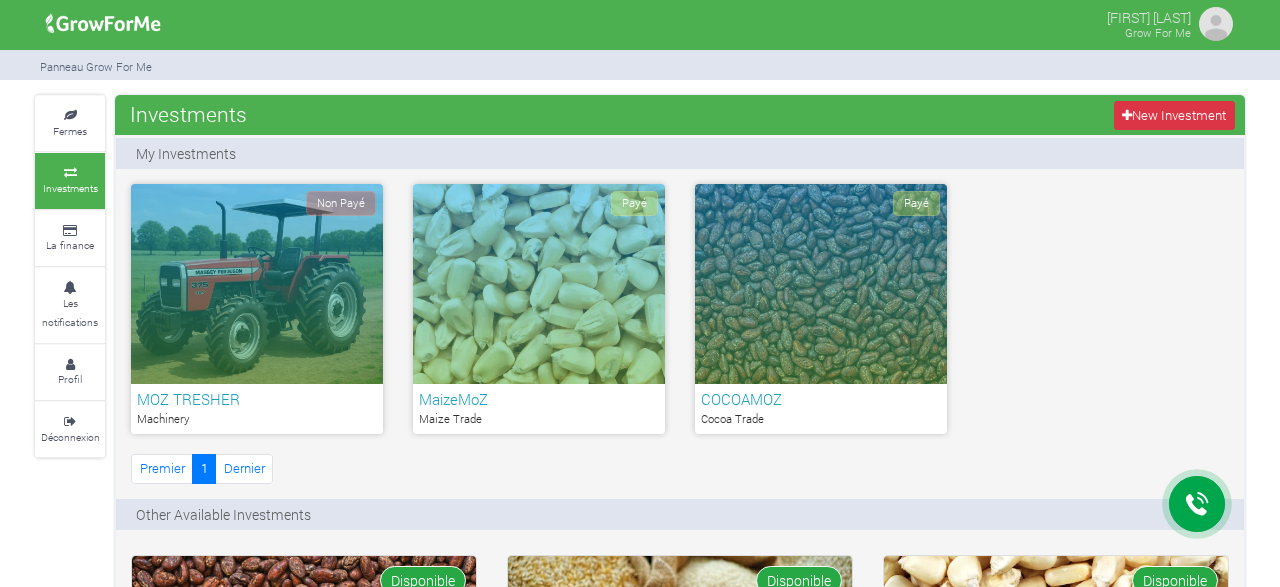 scroll, scrollTop: 0, scrollLeft: 0, axis: both 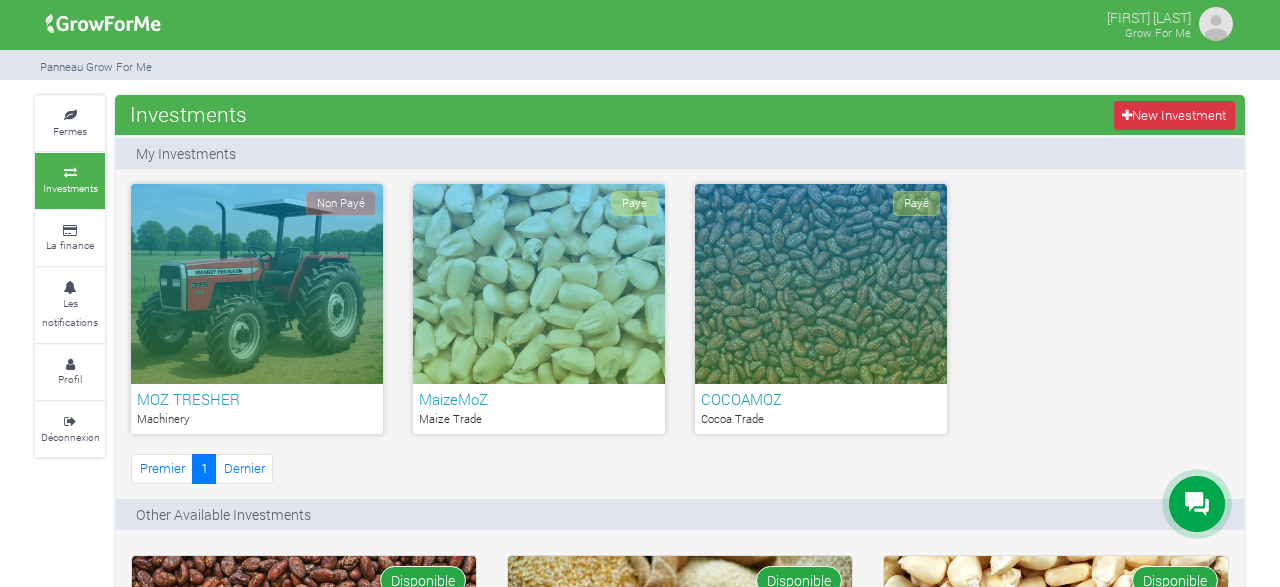 click on "MOZ TRESHER" at bounding box center [257, 399] 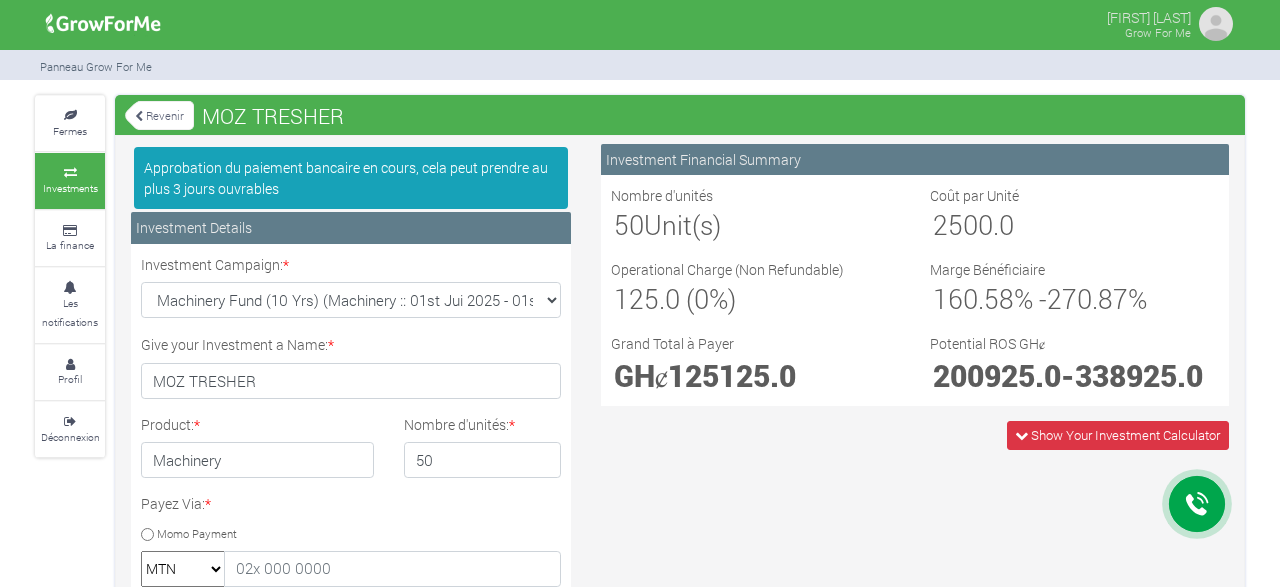 scroll, scrollTop: 0, scrollLeft: 0, axis: both 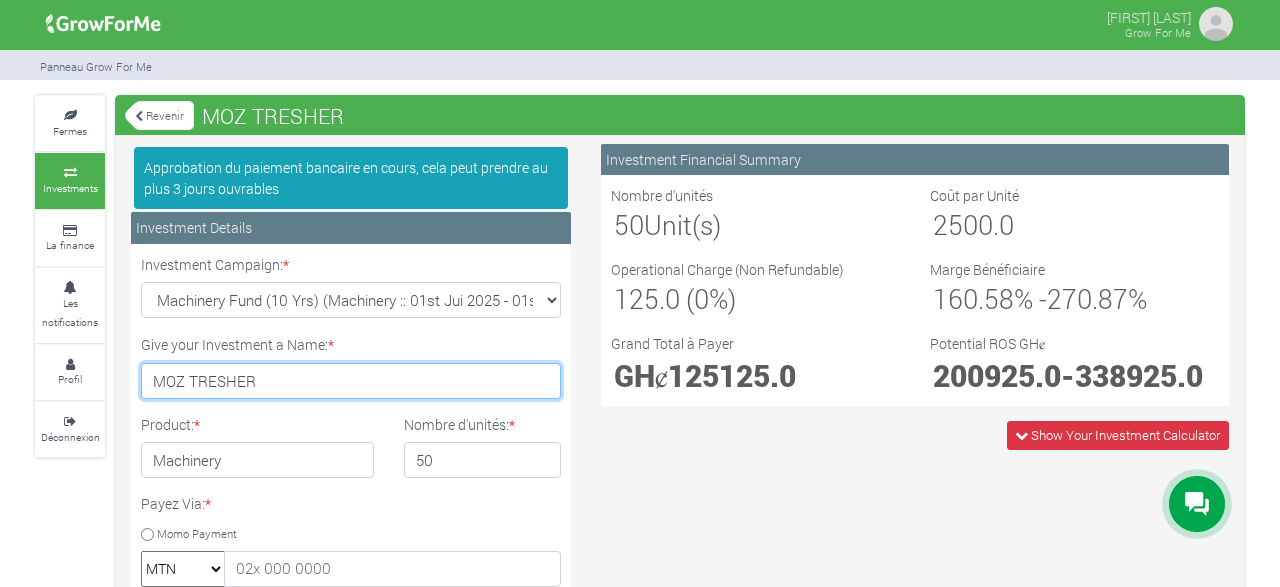 click on "MOZ TRESHER" at bounding box center [351, 381] 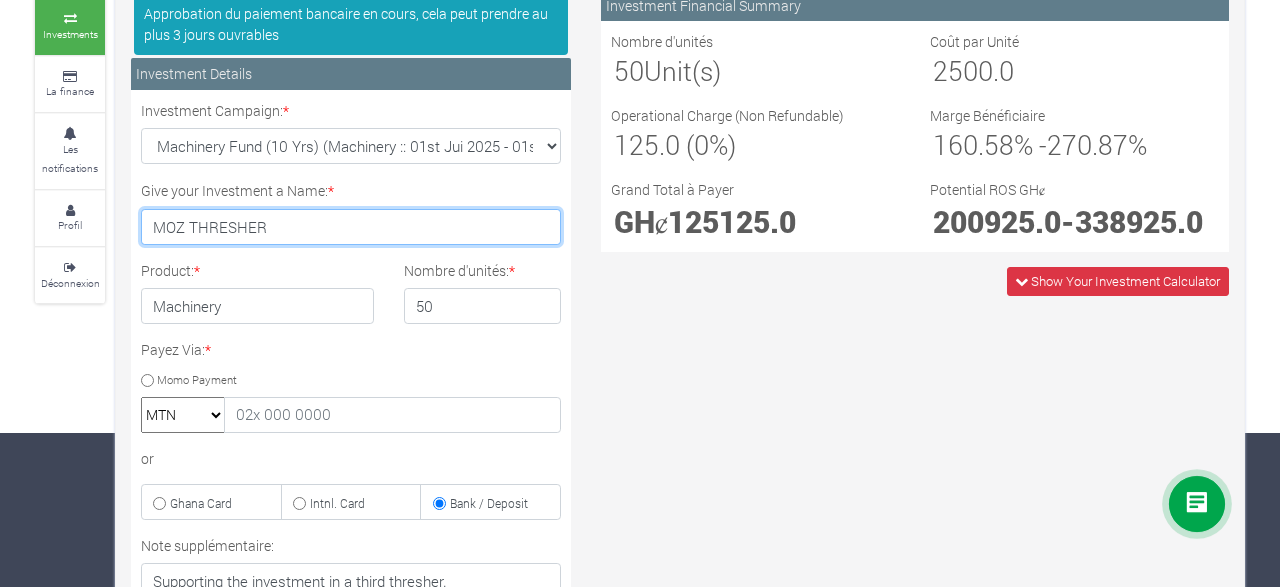 scroll, scrollTop: 0, scrollLeft: 0, axis: both 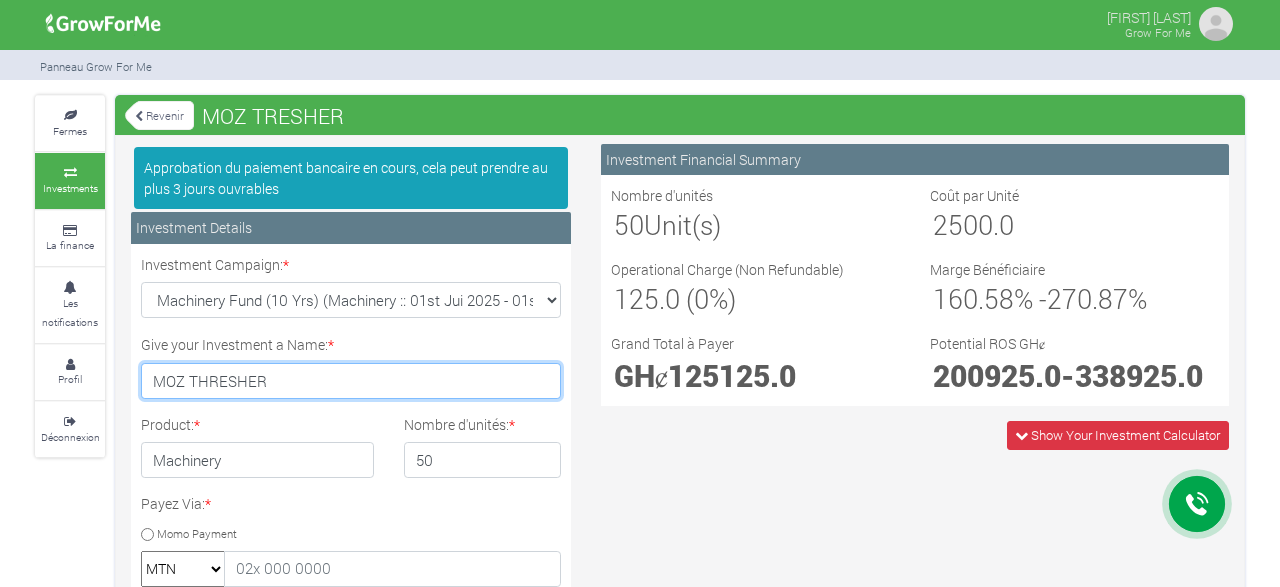 type on "MOZ THRESHER" 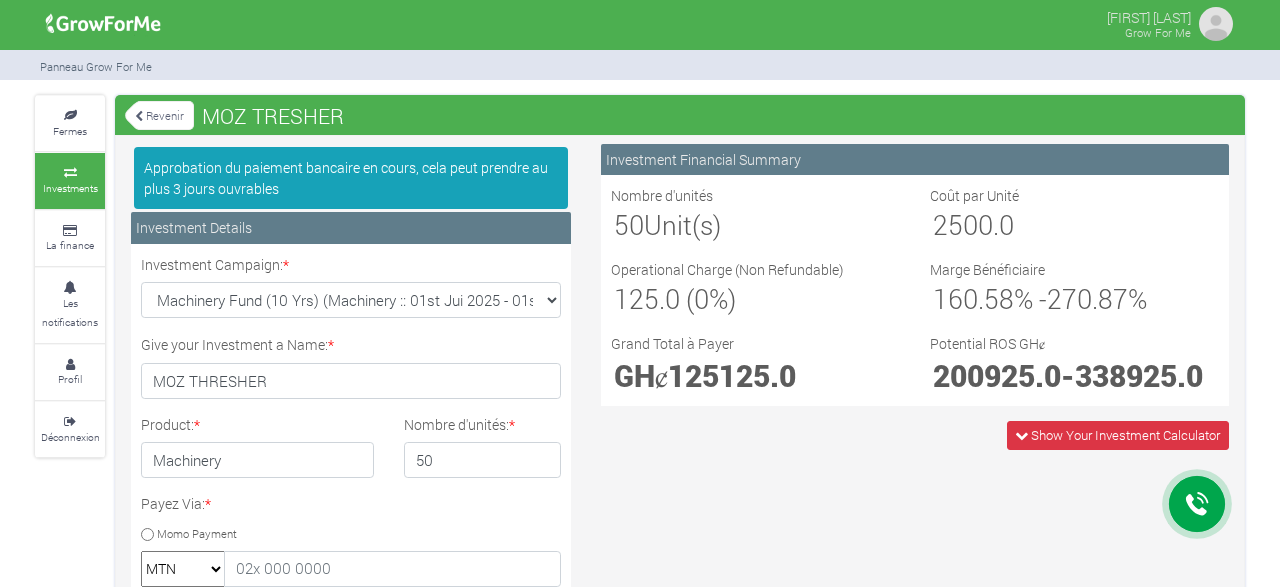 click on "Revenir" at bounding box center [159, 115] 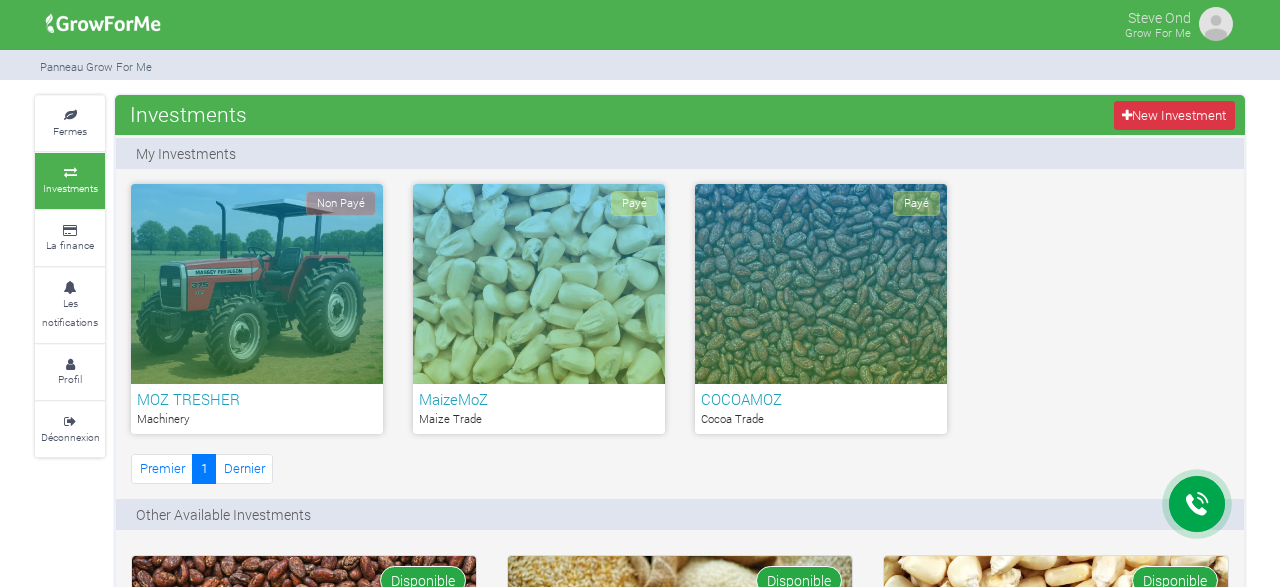 scroll, scrollTop: 0, scrollLeft: 0, axis: both 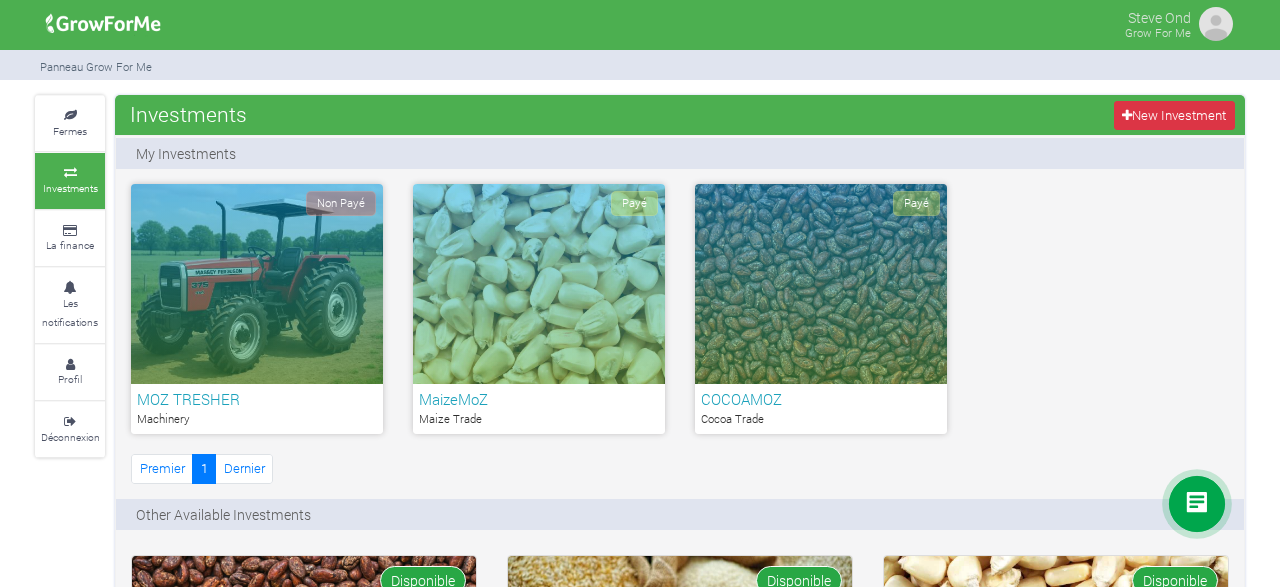 click on "MOZ TRESHER" at bounding box center (257, 399) 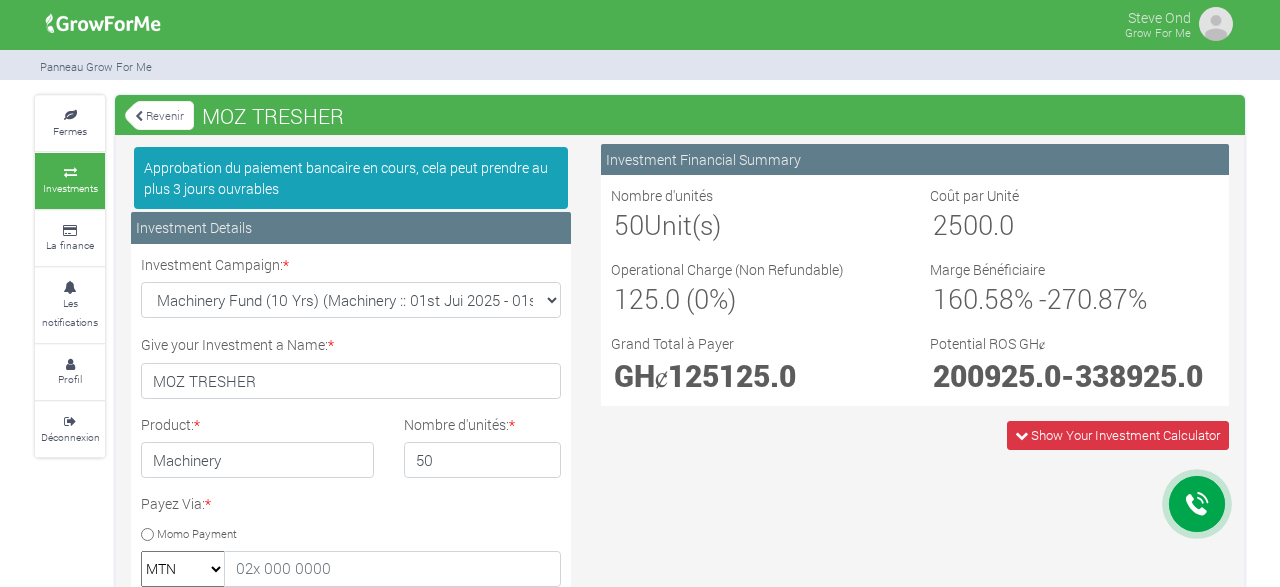 scroll, scrollTop: 0, scrollLeft: 0, axis: both 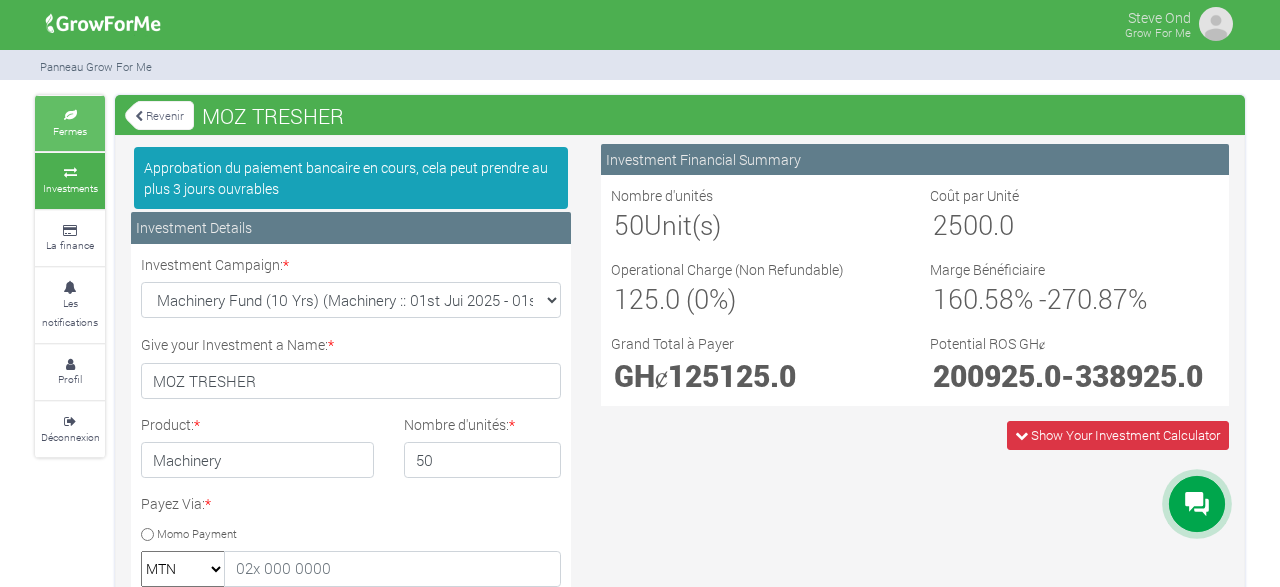 click on "Fermes" at bounding box center (70, 131) 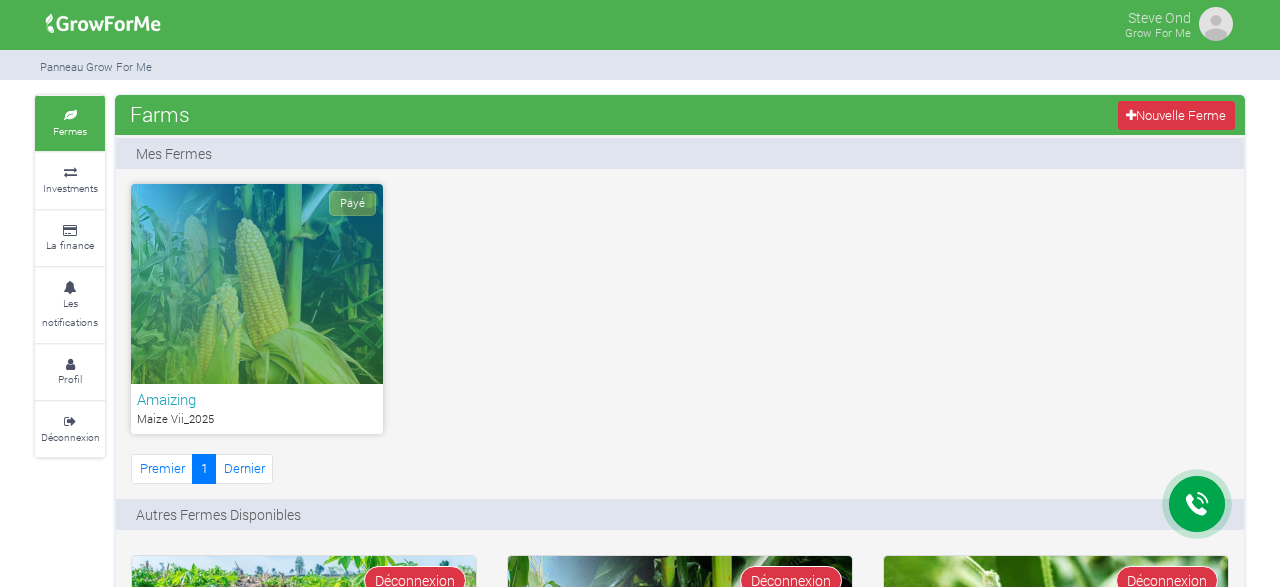 scroll, scrollTop: 0, scrollLeft: 0, axis: both 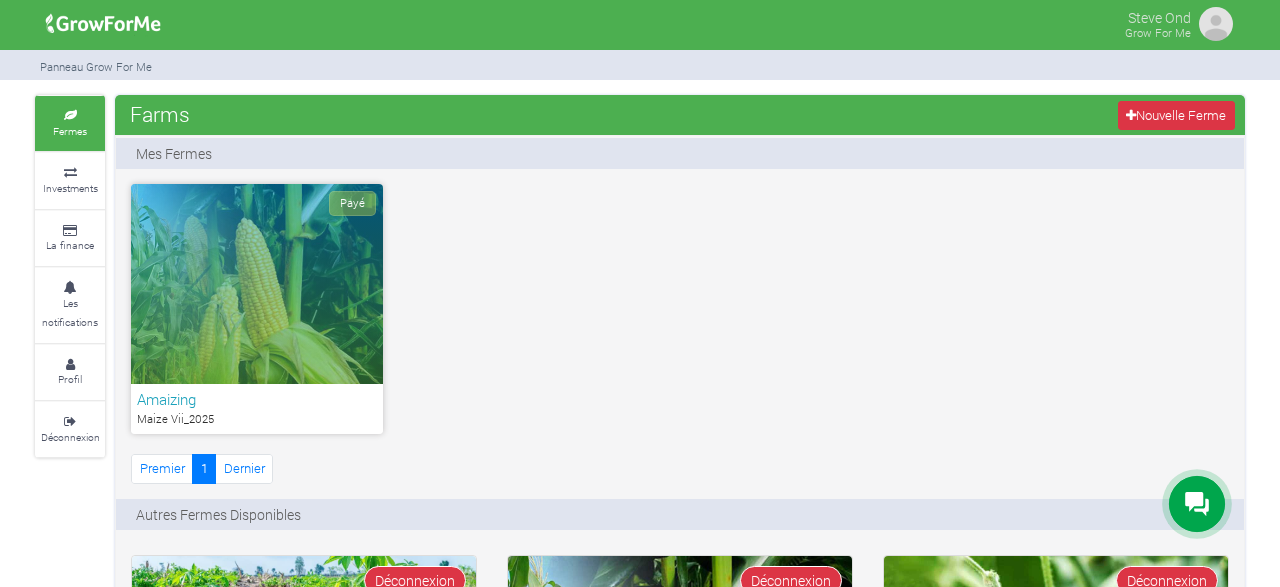 click on "Payé" at bounding box center [257, 284] 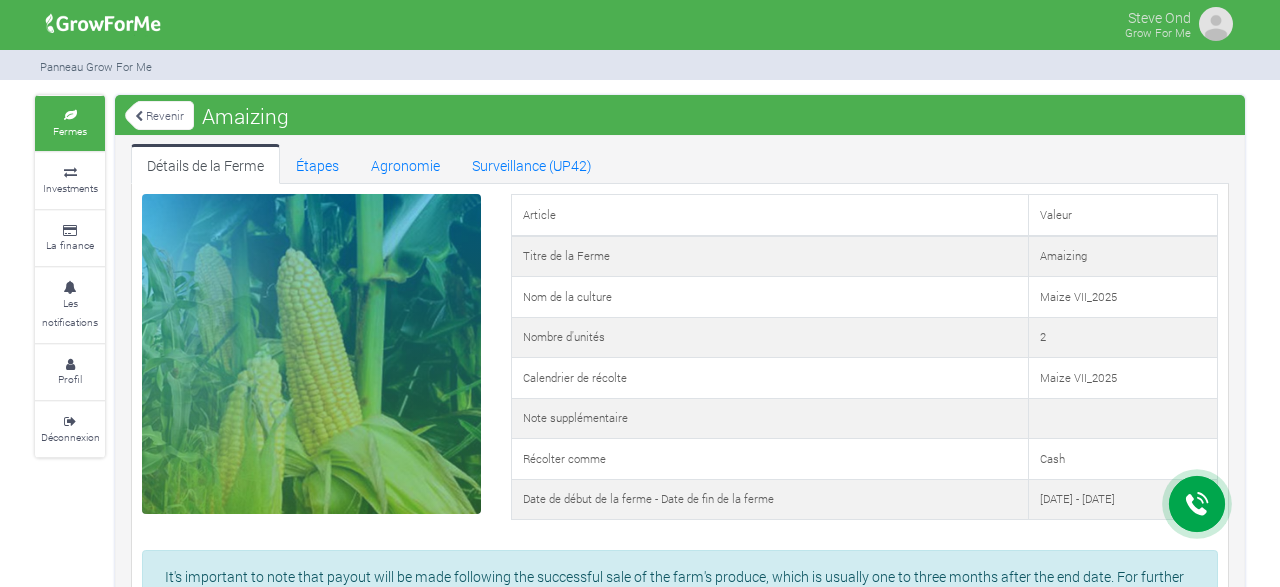 scroll, scrollTop: 0, scrollLeft: 0, axis: both 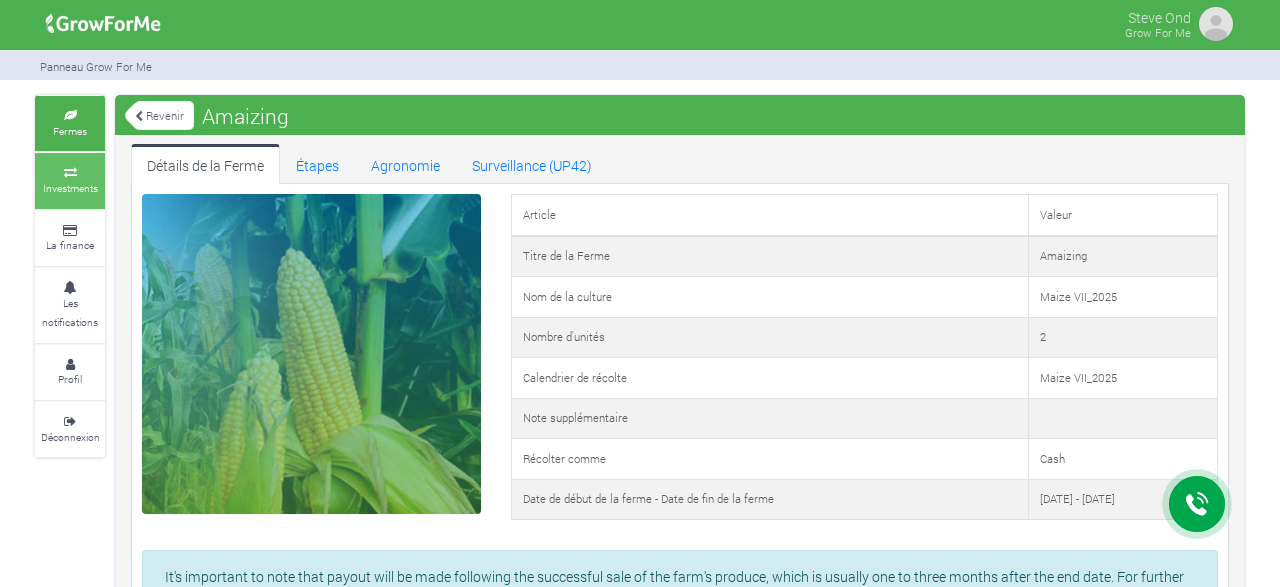 click on "Investments" at bounding box center (70, 180) 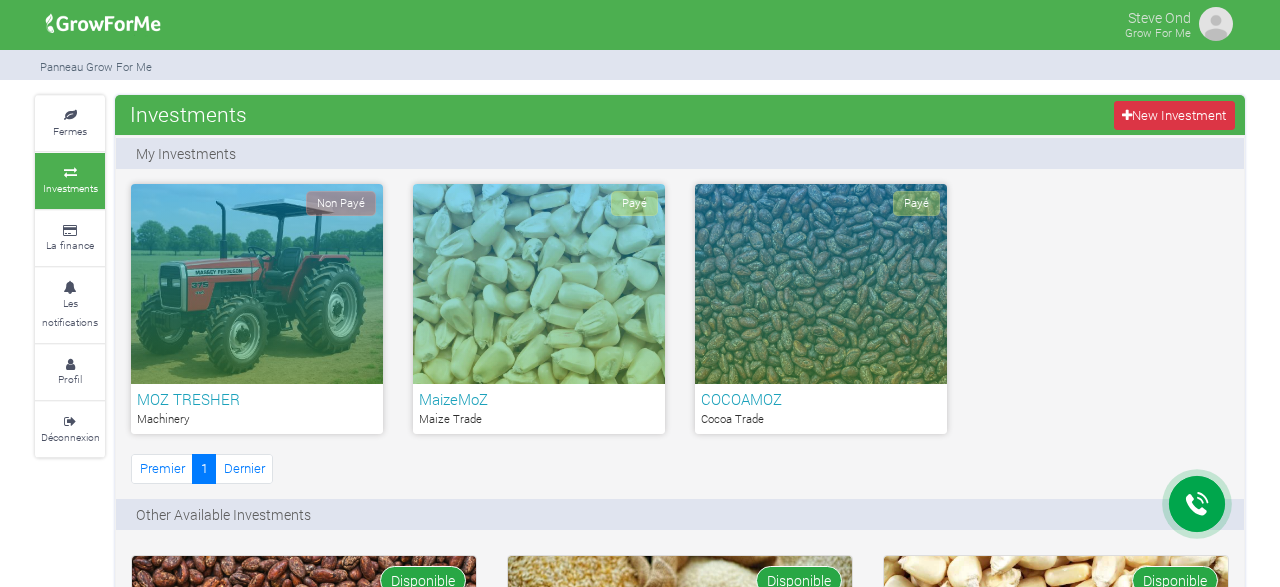 scroll, scrollTop: 0, scrollLeft: 0, axis: both 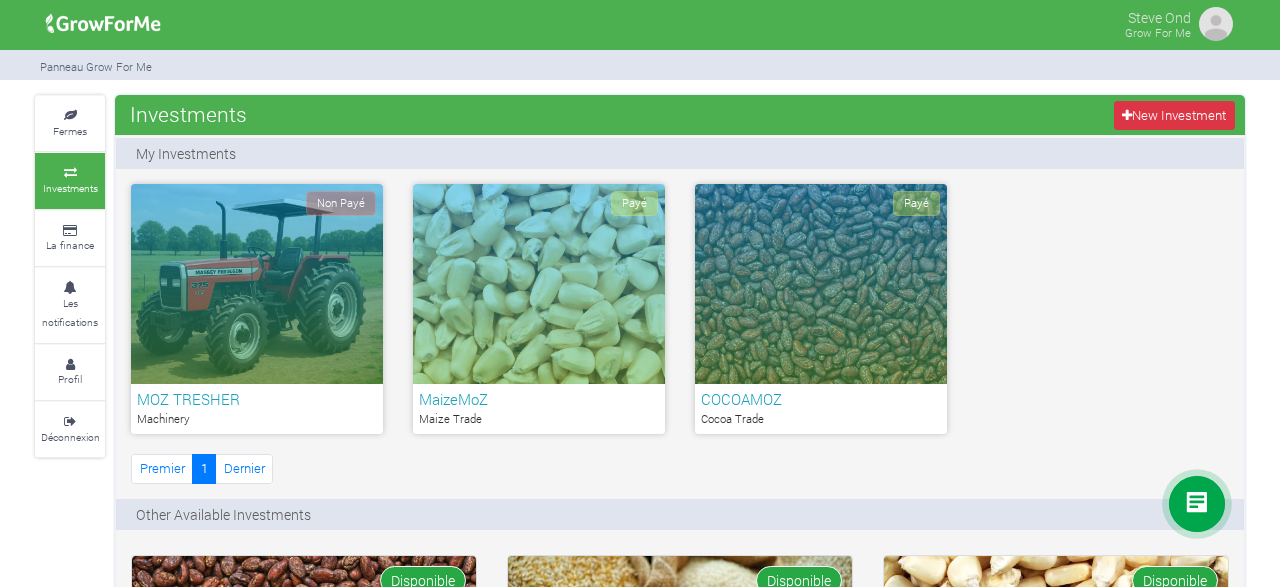 click at bounding box center (1216, 24) 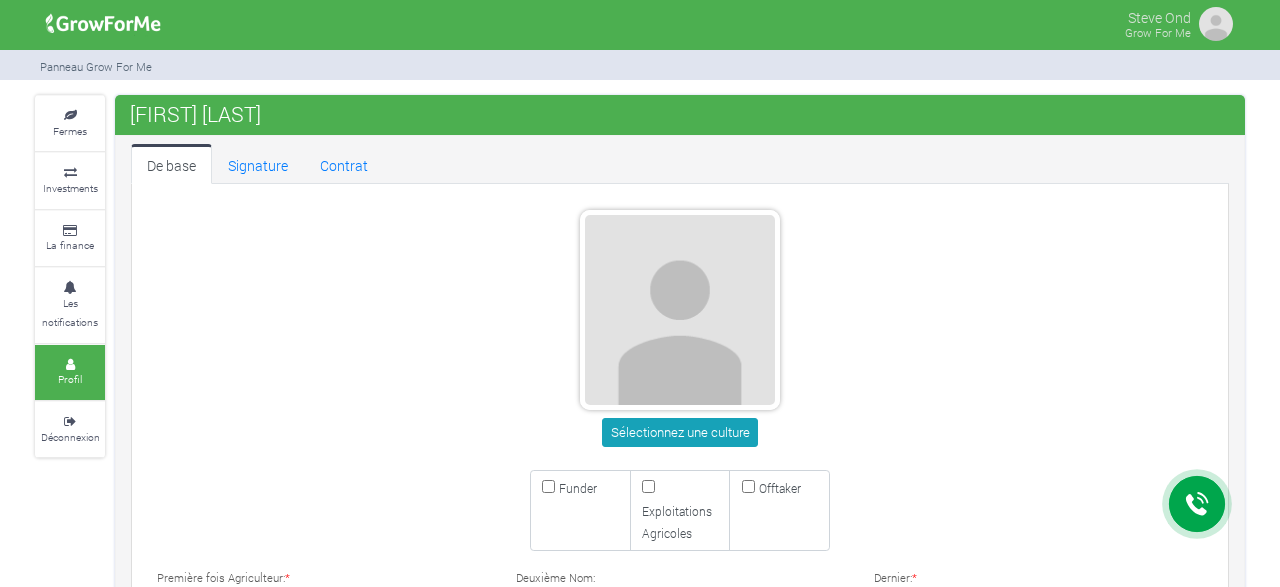 scroll, scrollTop: 0, scrollLeft: 0, axis: both 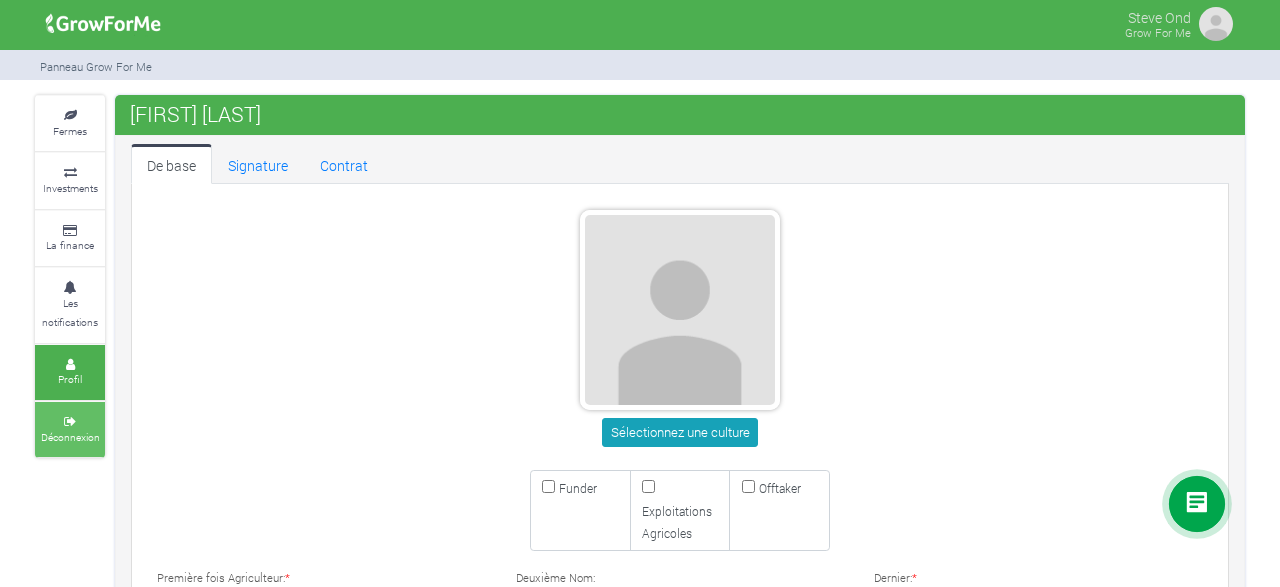 click on "Déconnexion" at bounding box center [70, 437] 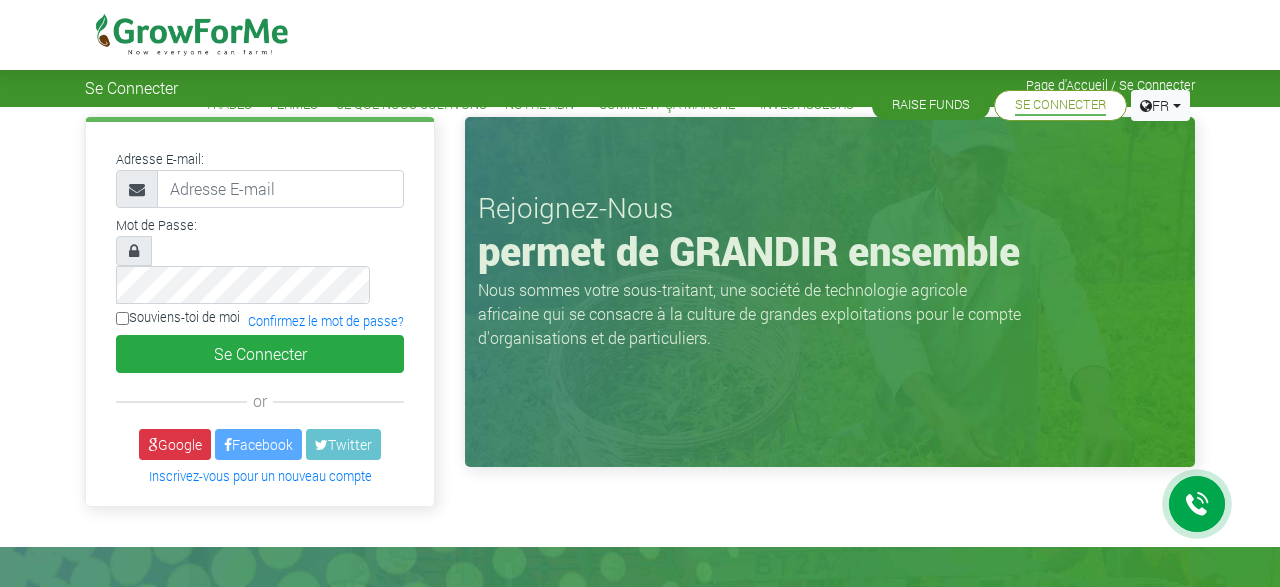 scroll, scrollTop: 0, scrollLeft: 0, axis: both 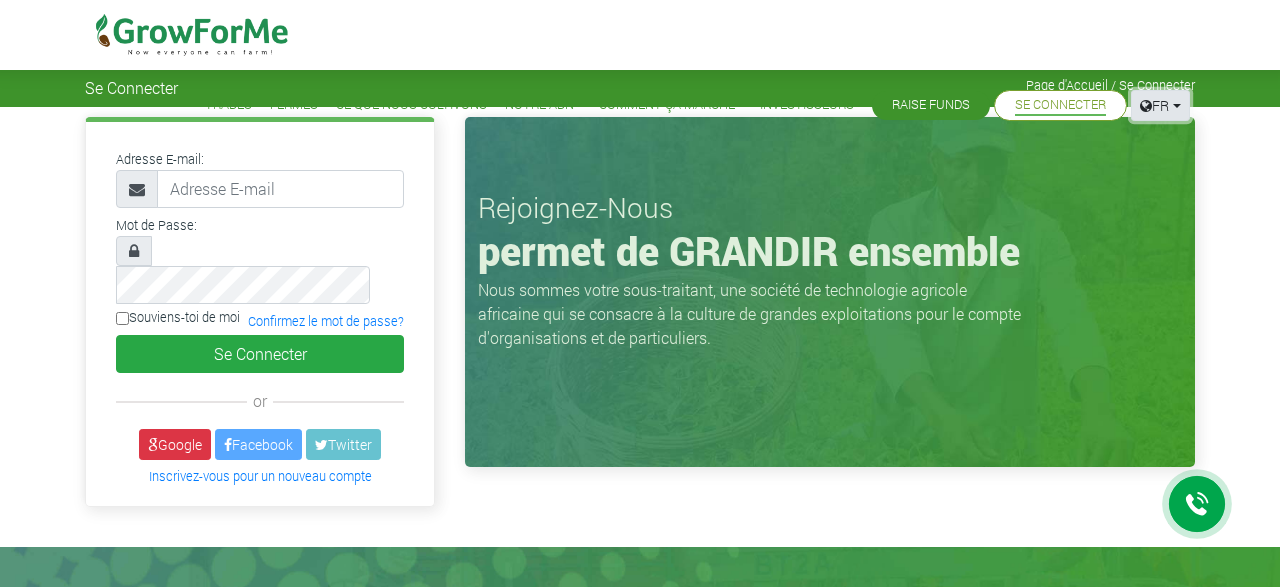 click on "FR" at bounding box center [1160, 105] 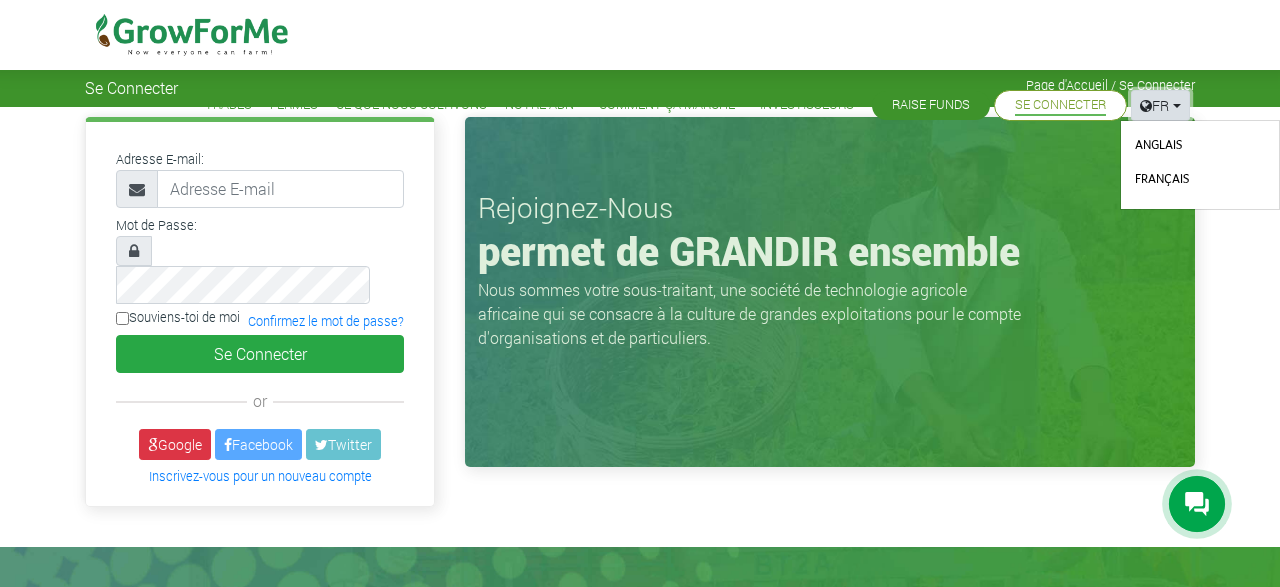 click on "FR" at bounding box center (1160, 105) 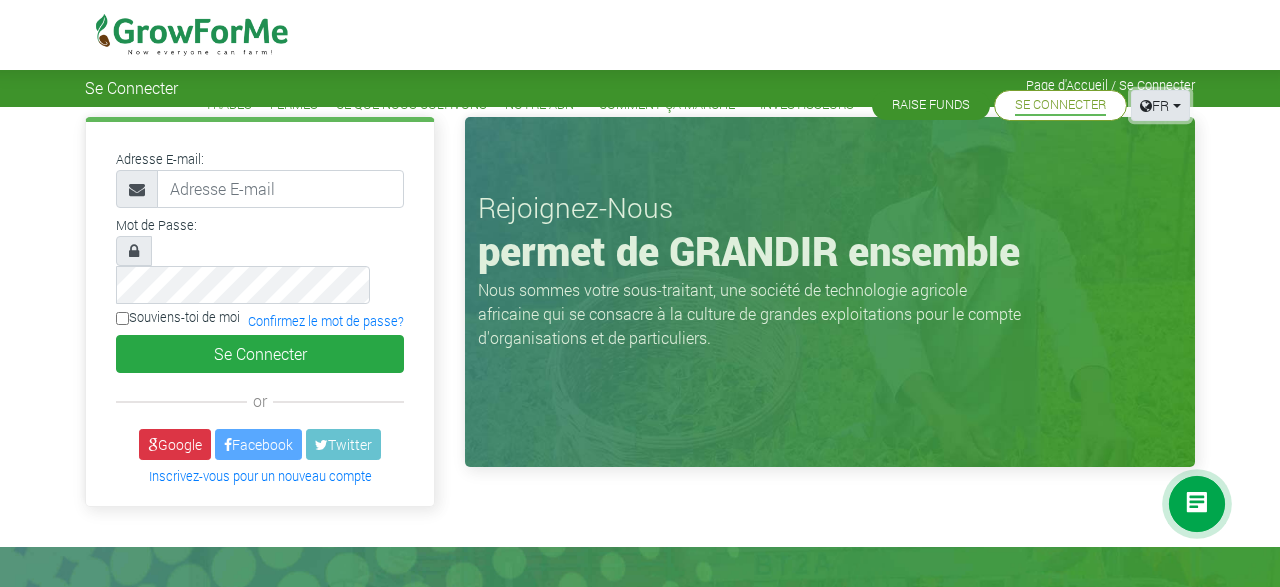 click on "FR" at bounding box center [1160, 105] 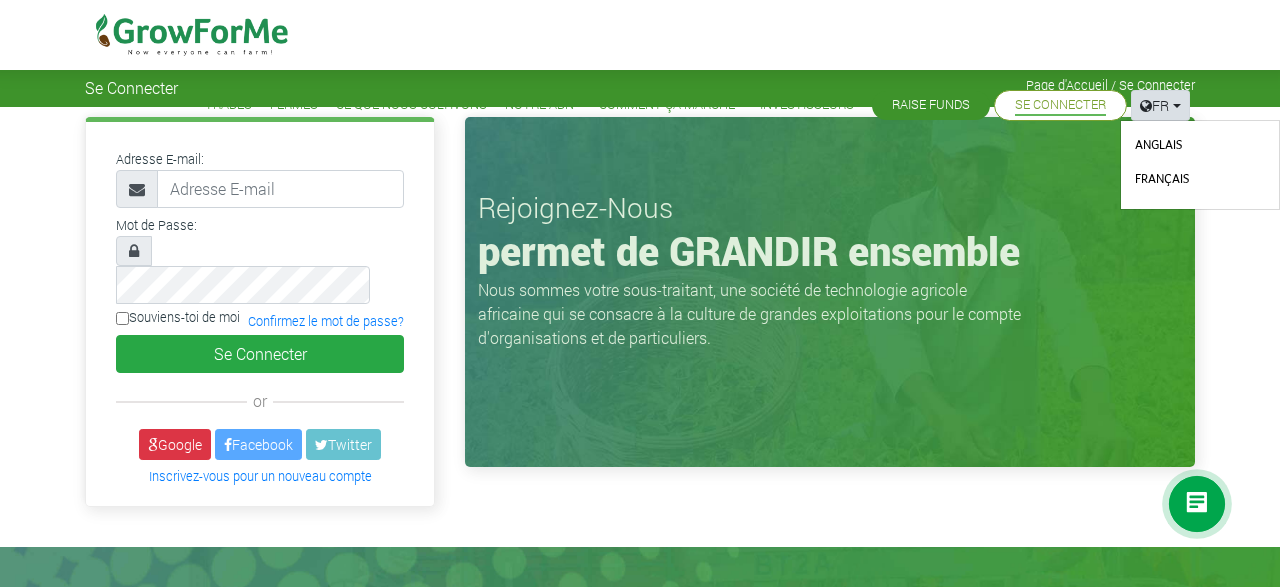 click on "Anglais" at bounding box center (1200, 148) 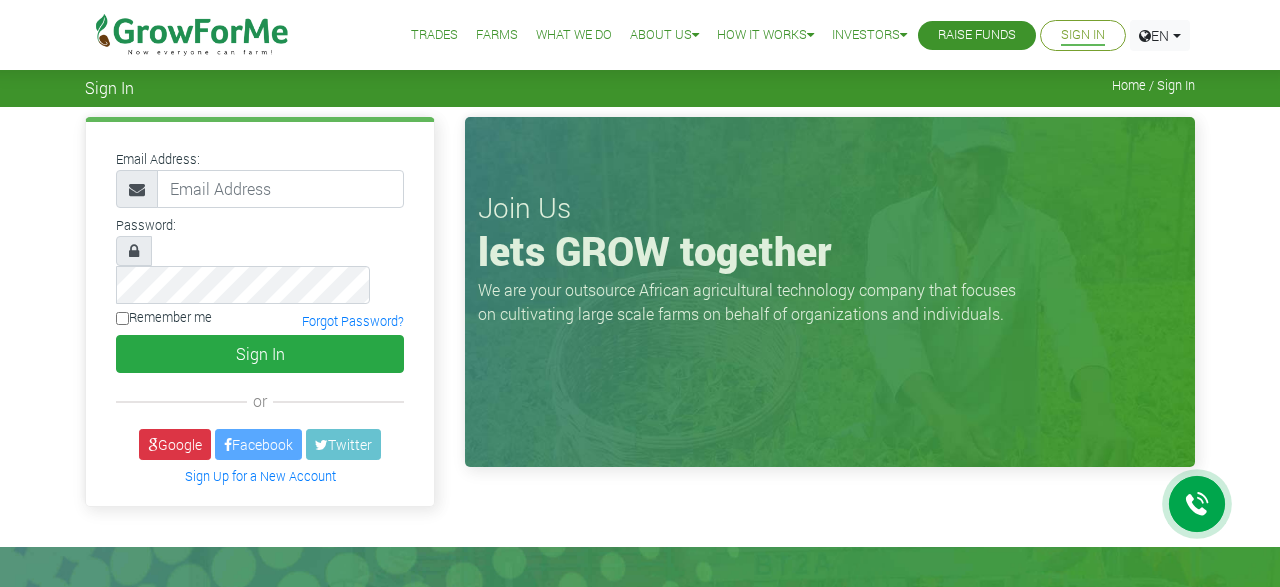 scroll, scrollTop: 0, scrollLeft: 0, axis: both 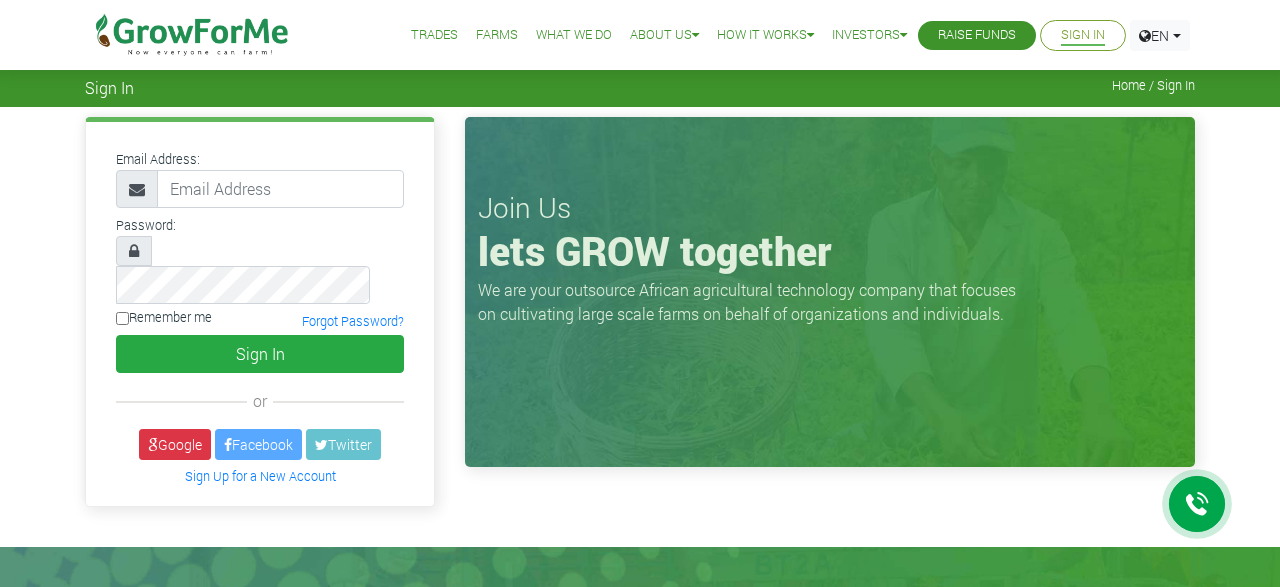 click on "Raise Funds" at bounding box center (977, 35) 